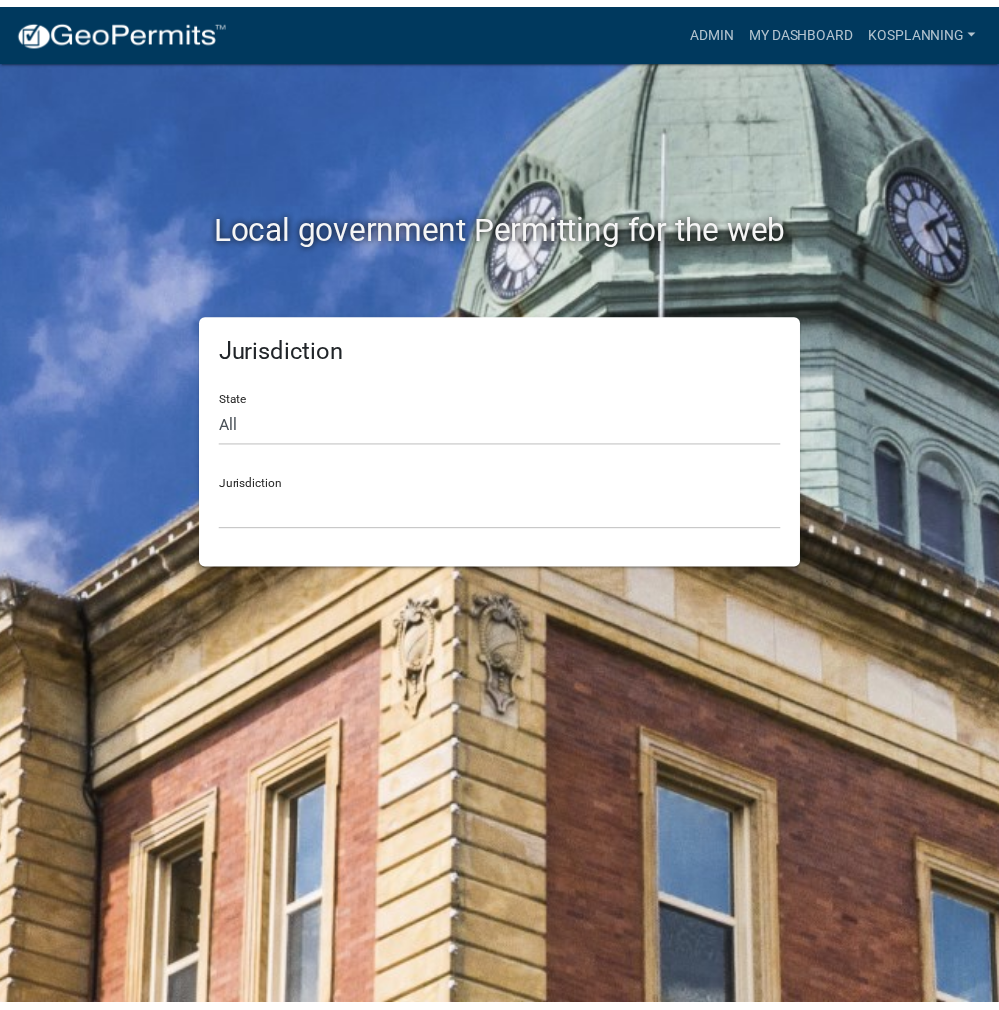 scroll, scrollTop: 0, scrollLeft: 0, axis: both 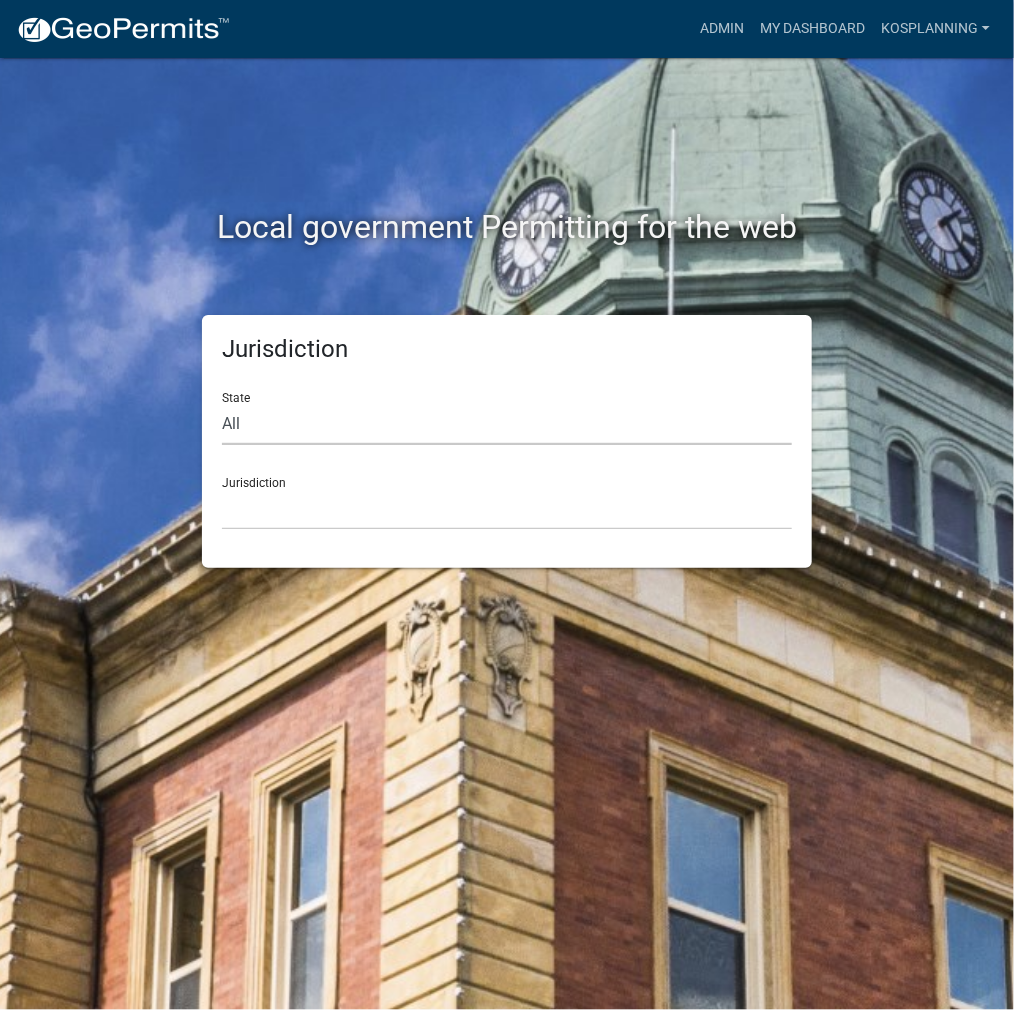 click on "All  Colorado   Georgia   Indiana   Iowa   Kansas   Minnesota   Ohio   South Carolina   Wisconsin" 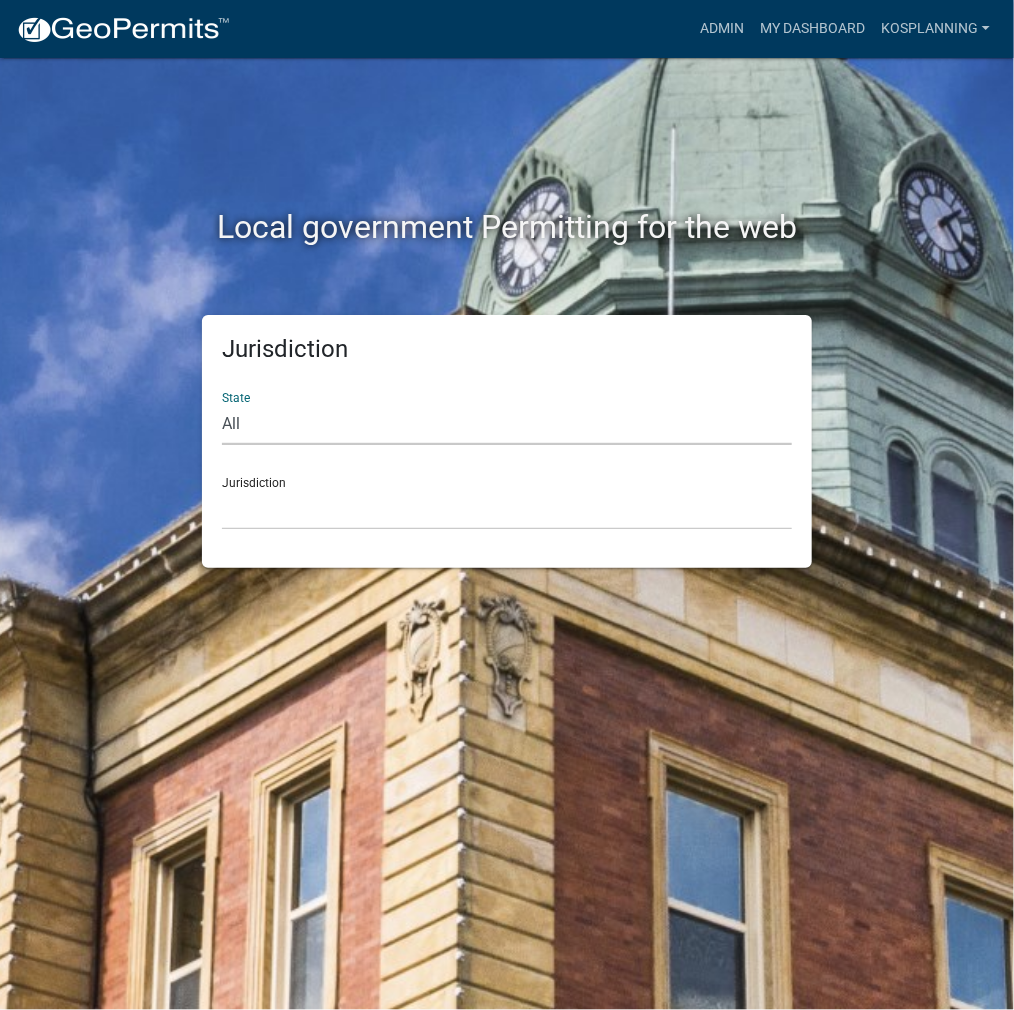 select on "Indiana" 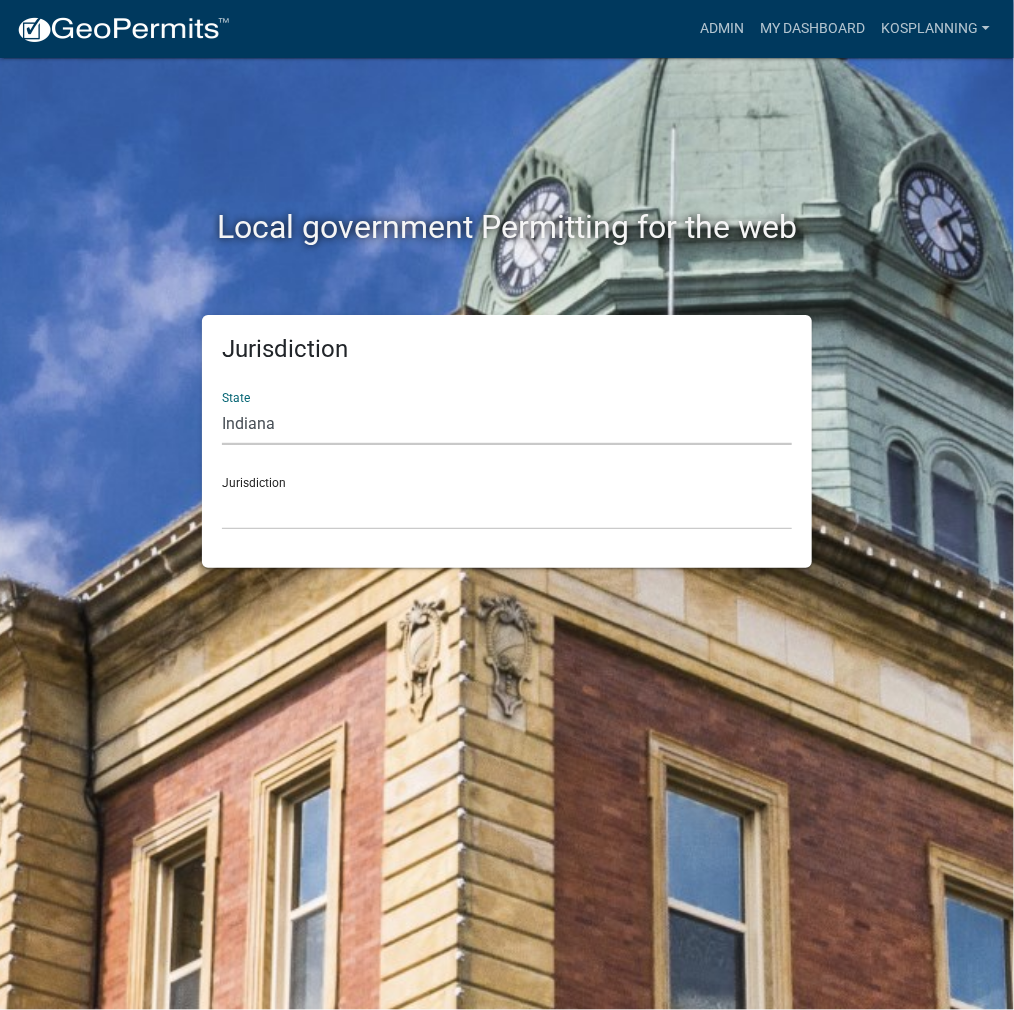 click on "All  Colorado   Georgia   Indiana   Iowa   Kansas   Minnesota   Ohio   South Carolina   Wisconsin" 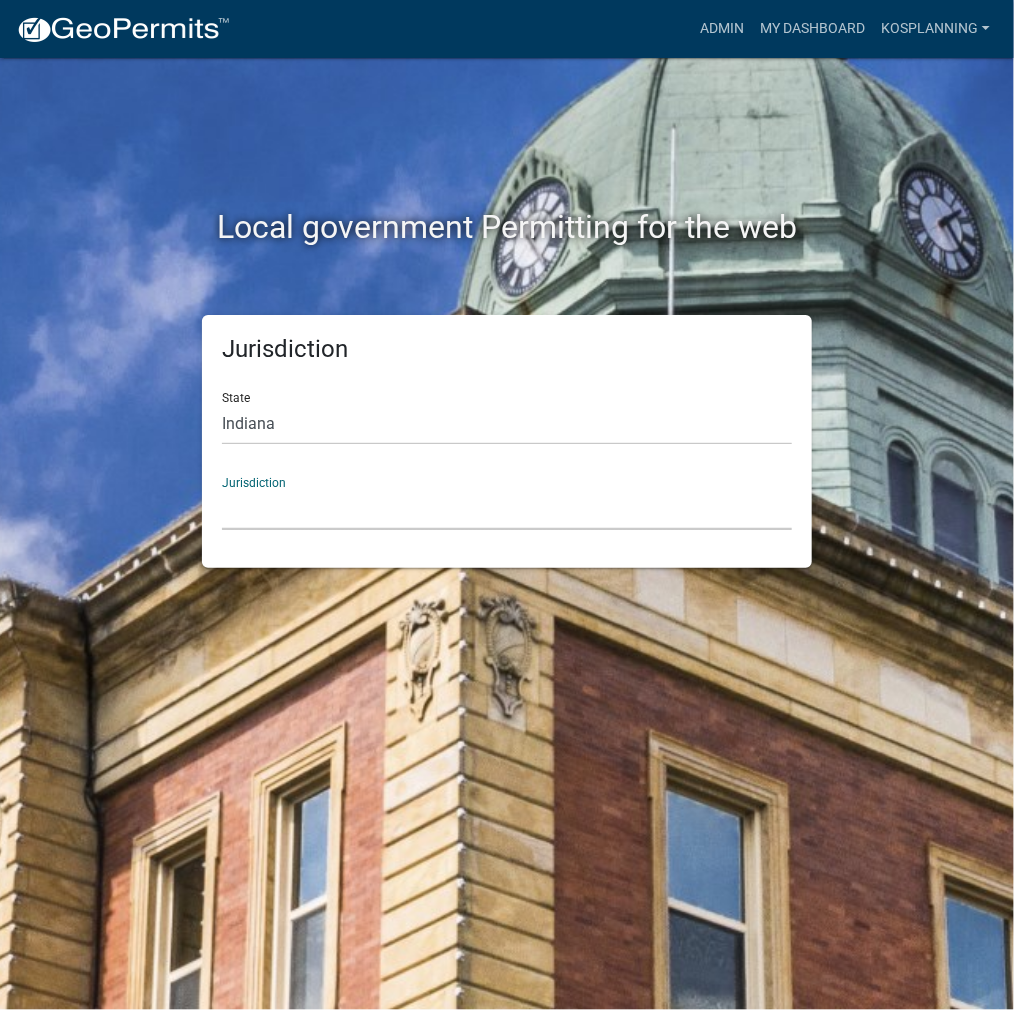 click on "City of Charlestown, Indiana City of Jeffersonville, Indiana City of Logansport, Indiana Decatur County, Indiana Grant County, Indiana Howard County, Indiana Huntington County, Indiana Jasper County, Indiana Kosciusko County, Indiana La Porte County, Indiana Miami County, Indiana Montgomery County, Indiana Morgan County, Indiana Newton County, Indiana Porter County, Indiana River Ridge Development Authority, Indiana Tippecanoe County, Indiana Vigo County, Indiana Wells County, Indiana Whitley County, Indiana" 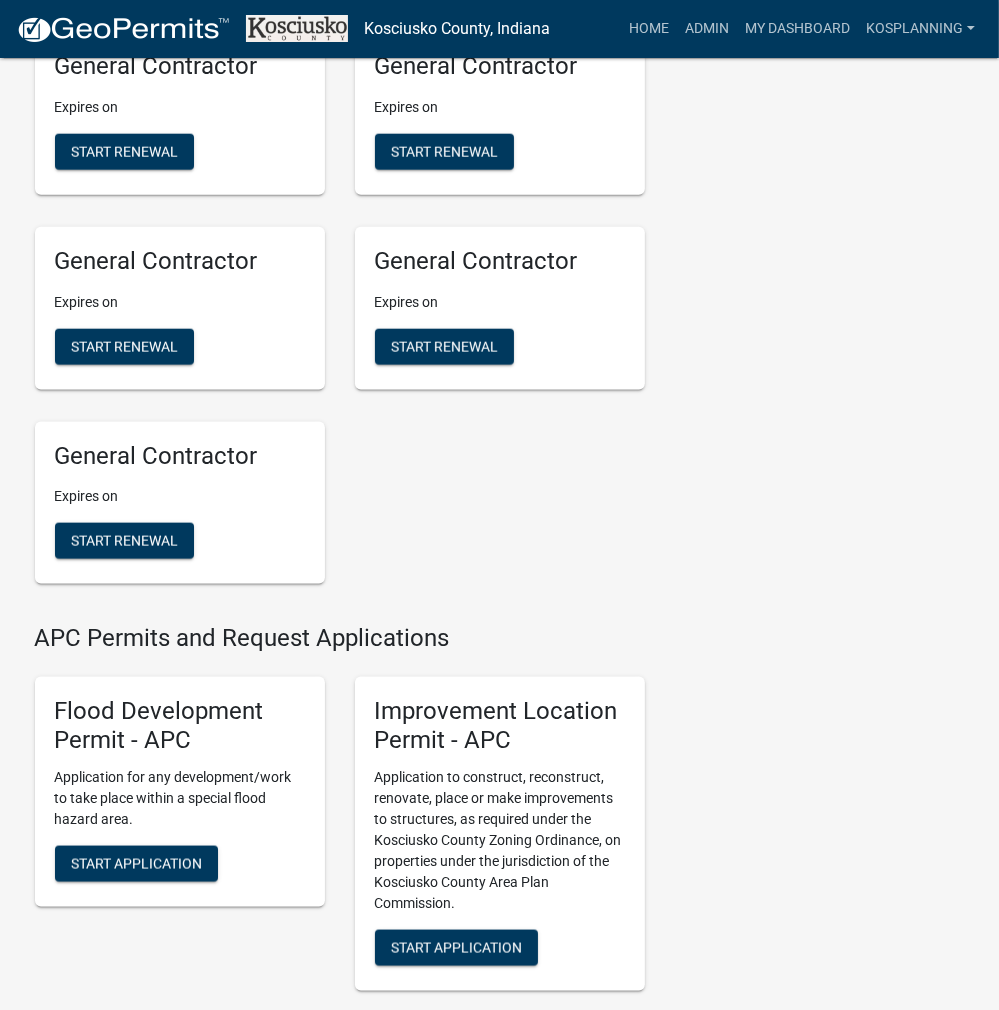 scroll, scrollTop: 2023, scrollLeft: 0, axis: vertical 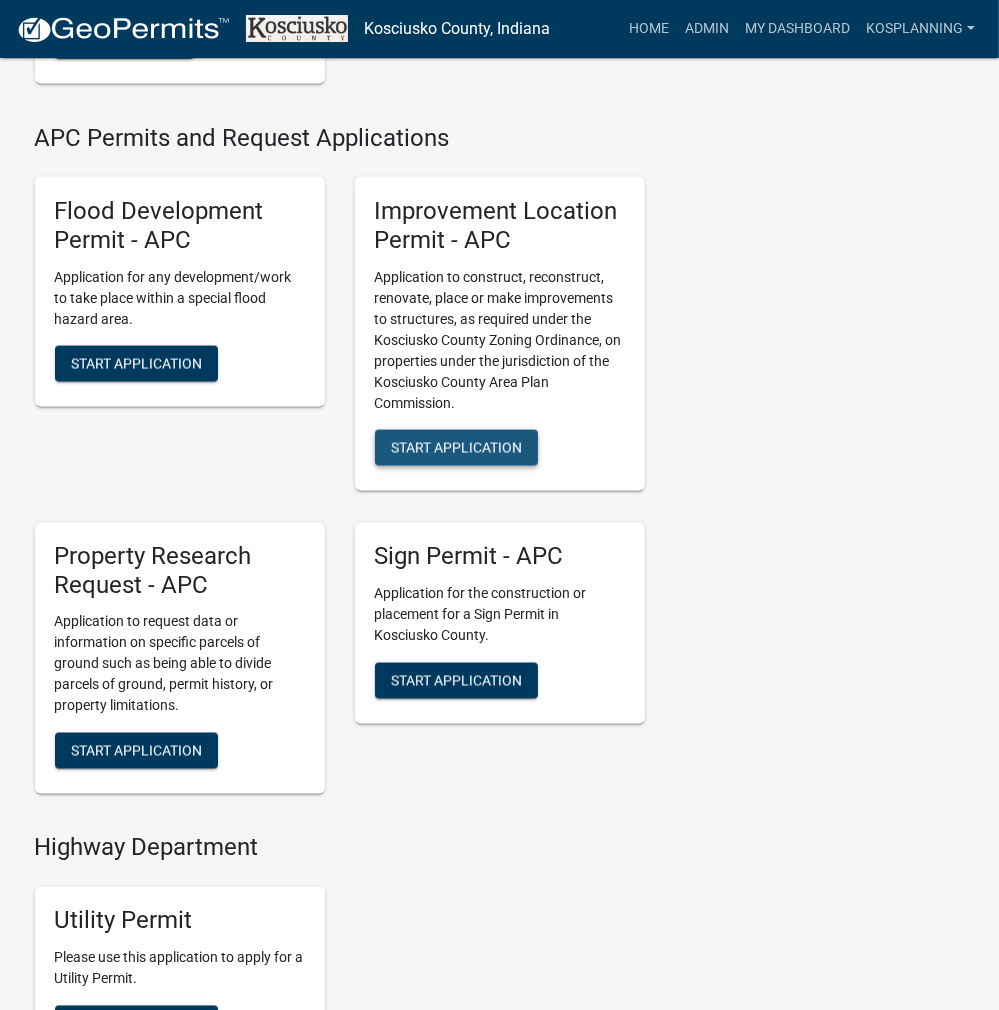 click on "Start Application" at bounding box center (456, 447) 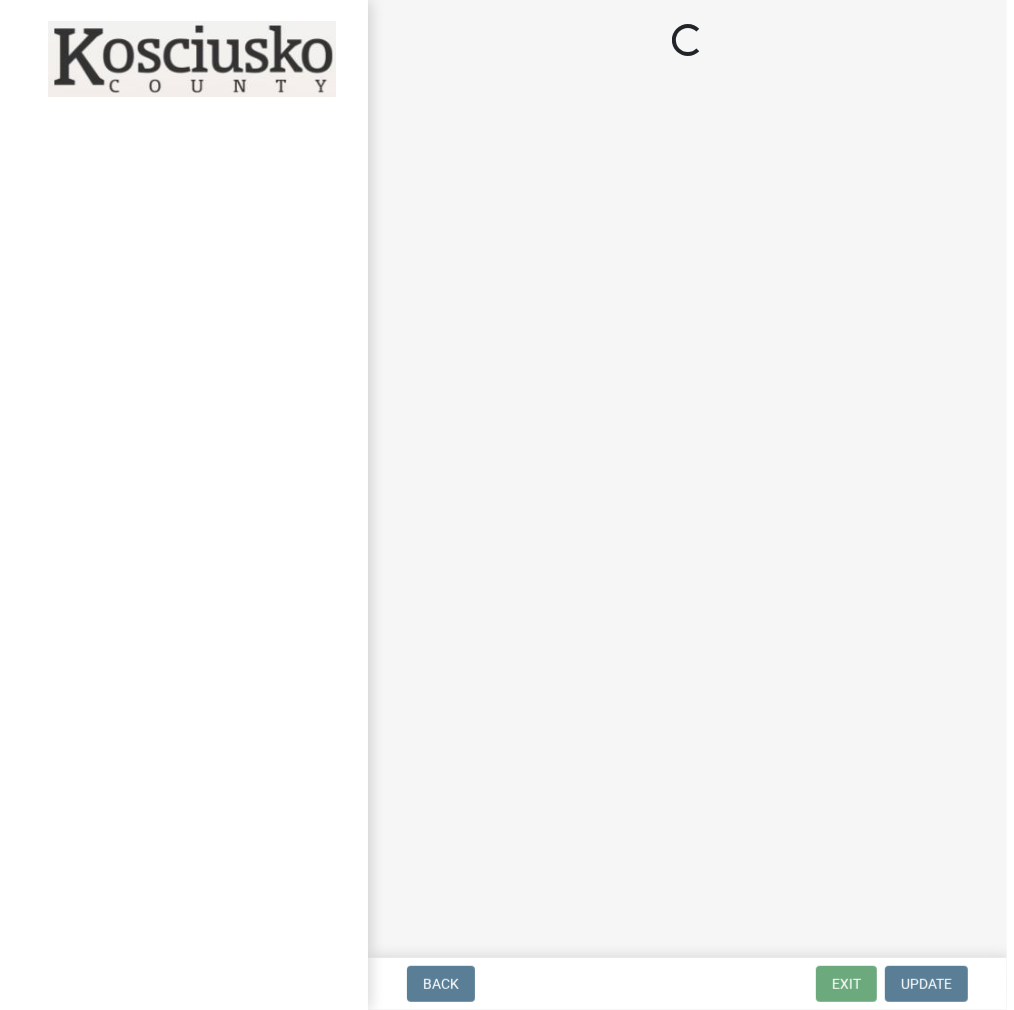 scroll, scrollTop: 0, scrollLeft: 0, axis: both 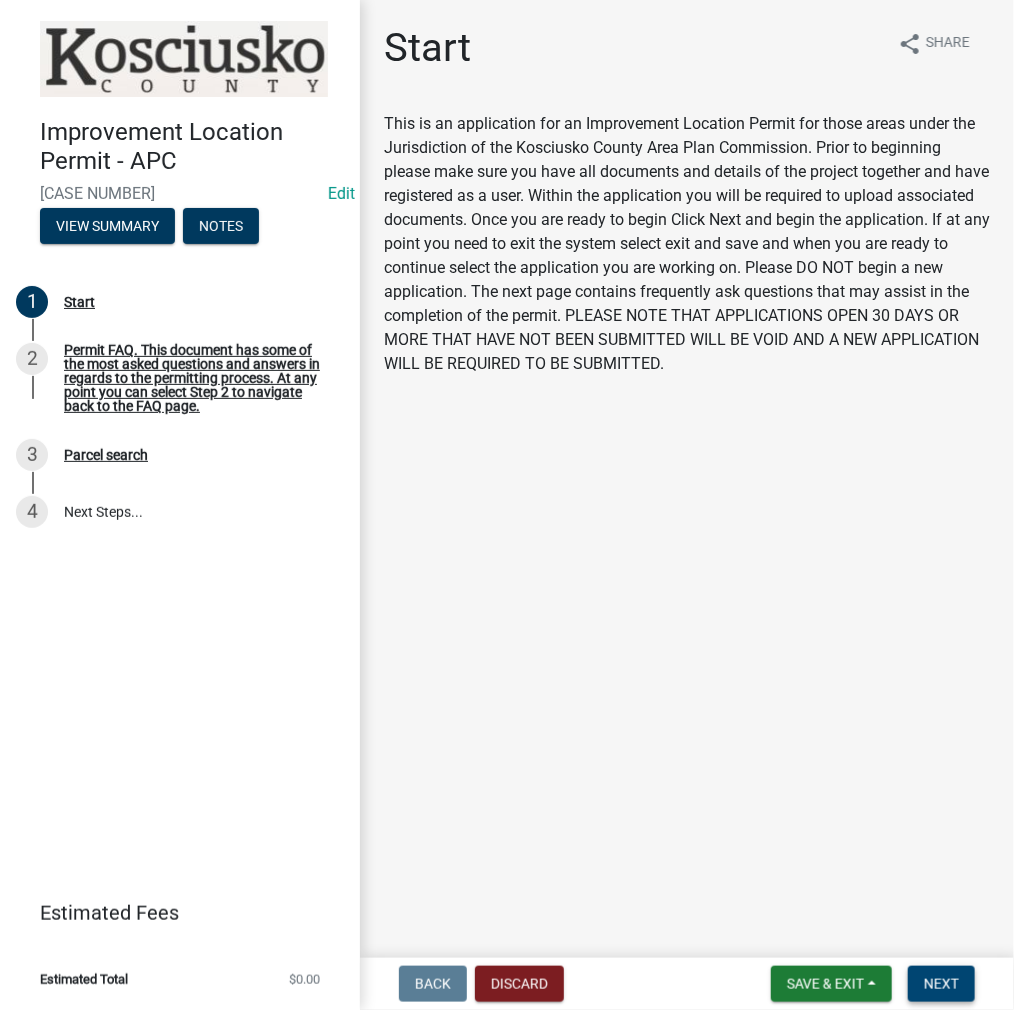 click on "Next" at bounding box center [941, 984] 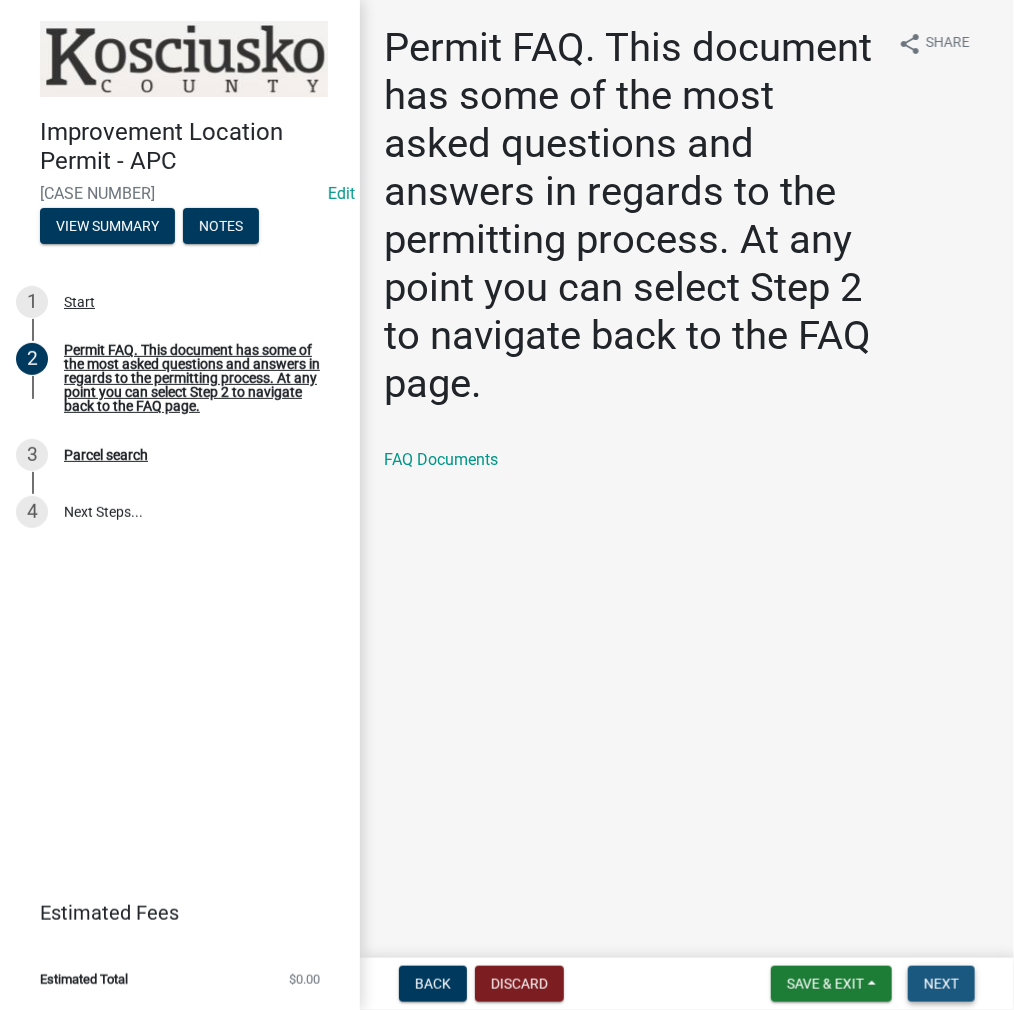 click on "Next" at bounding box center [941, 984] 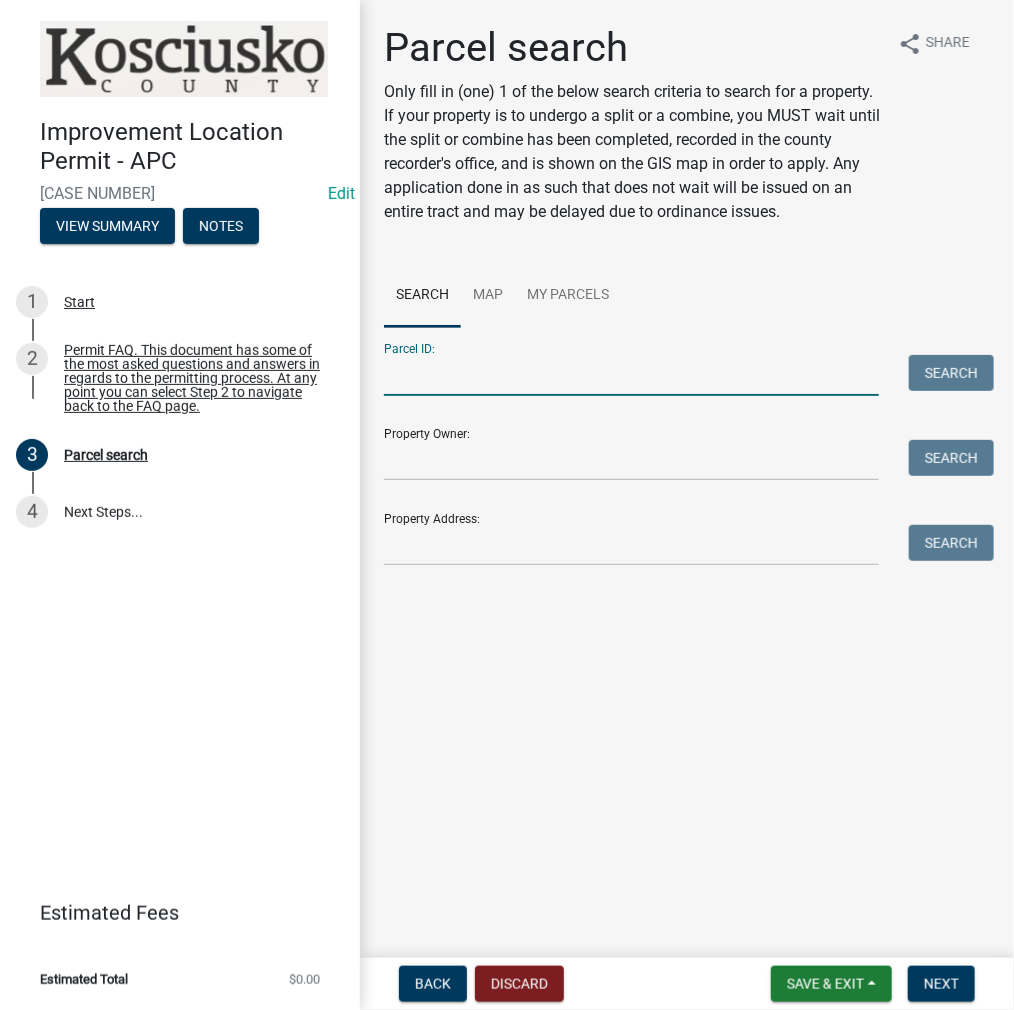 click on "Parcel ID:" at bounding box center (631, 375) 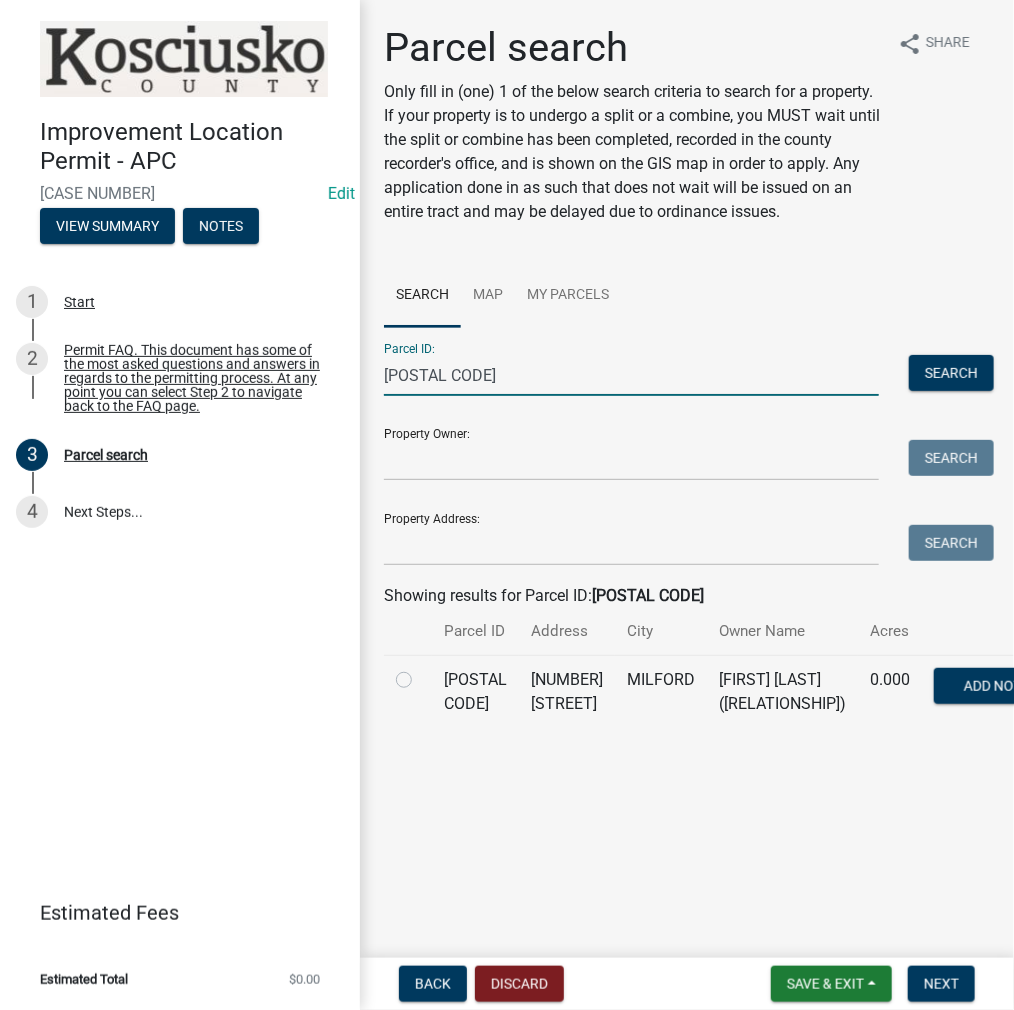 type on "[POSTAL CODE]" 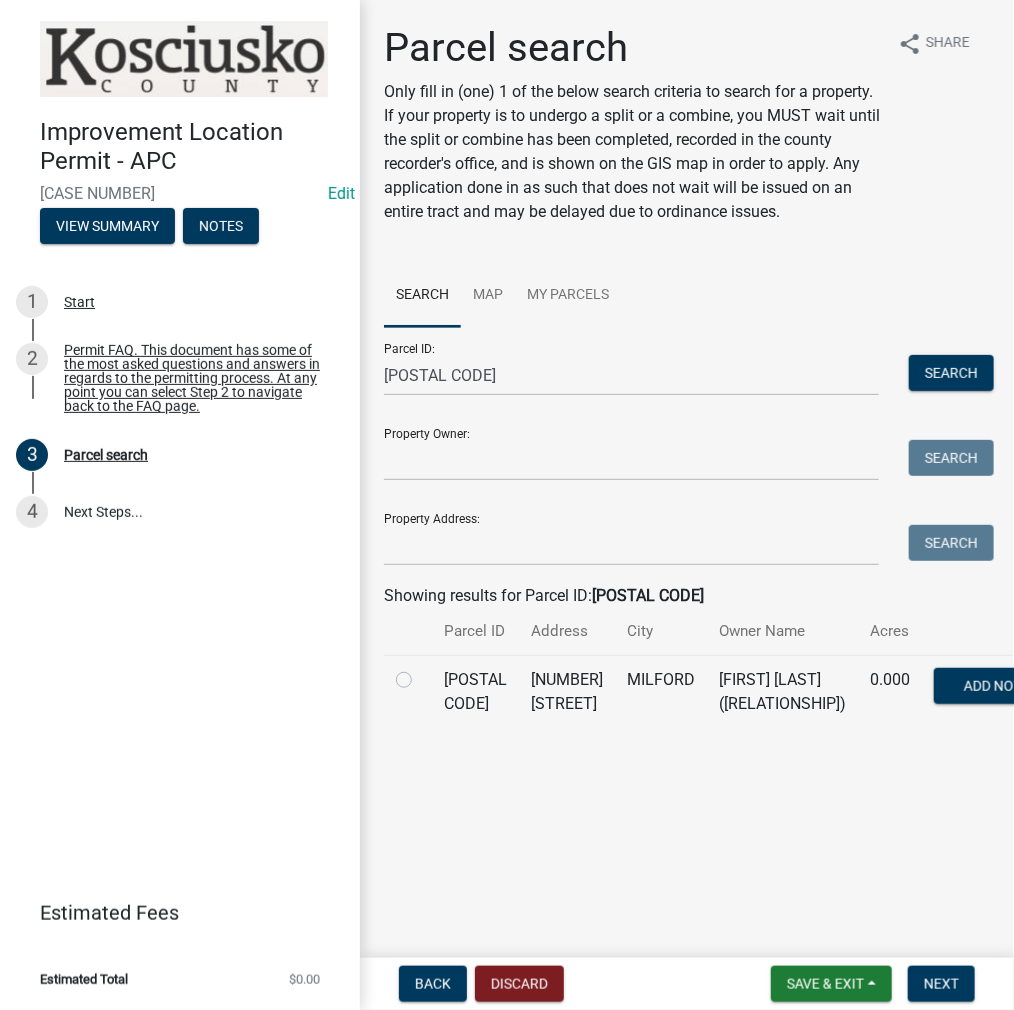 click 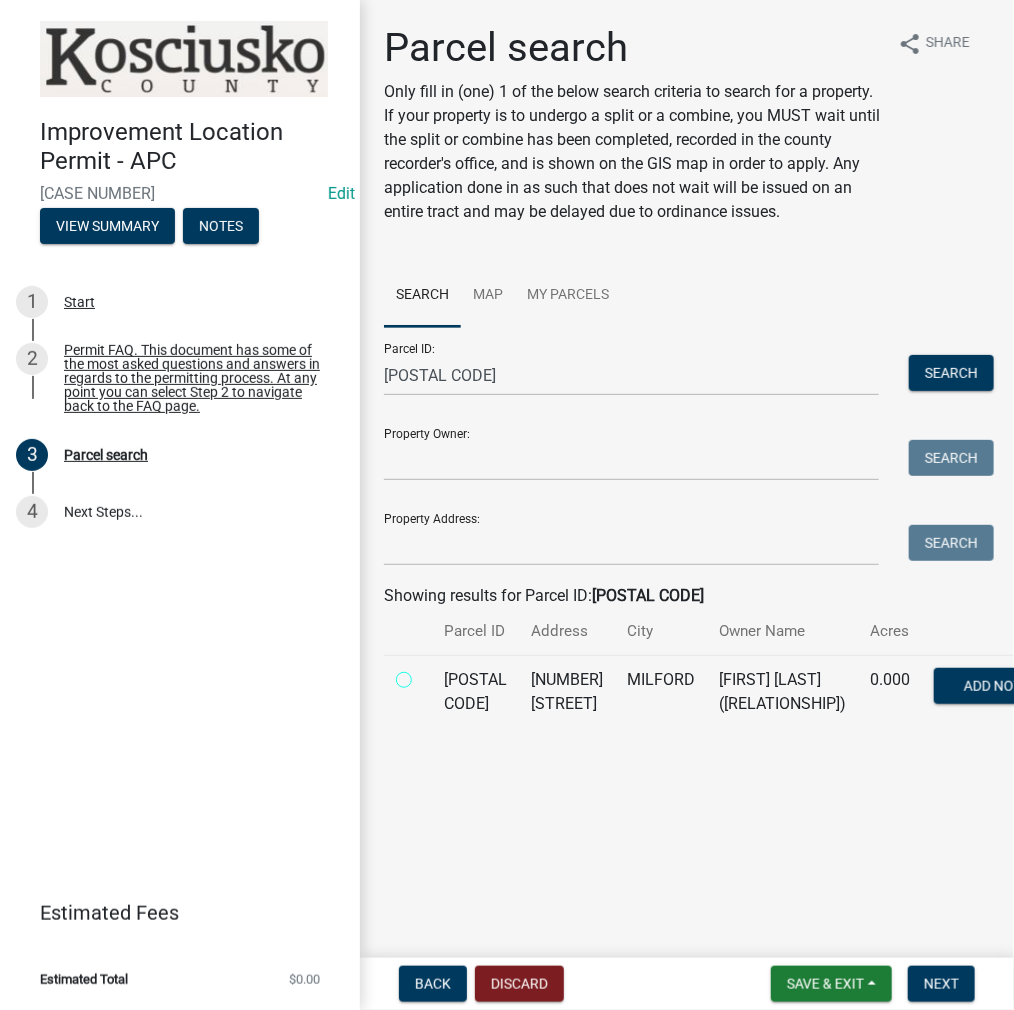 click at bounding box center [426, 674] 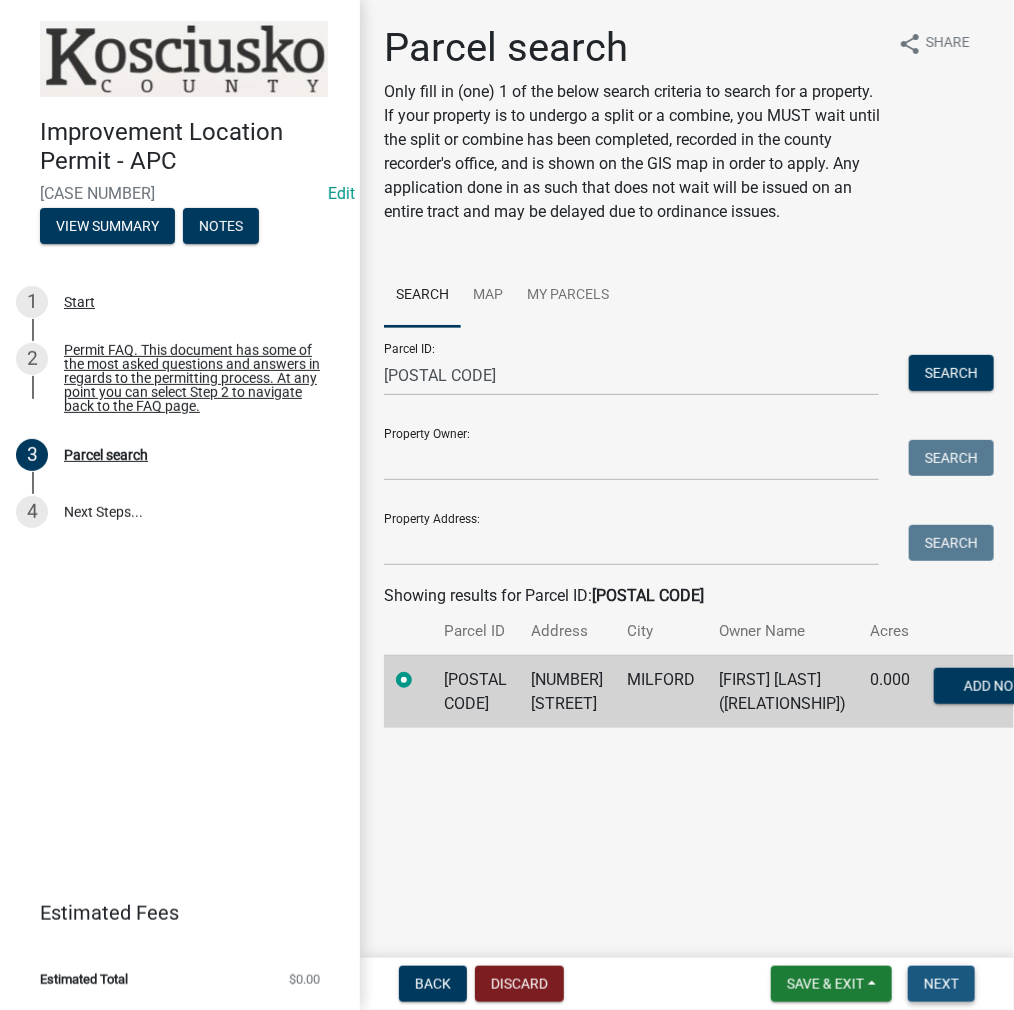 click on "Next" at bounding box center [941, 984] 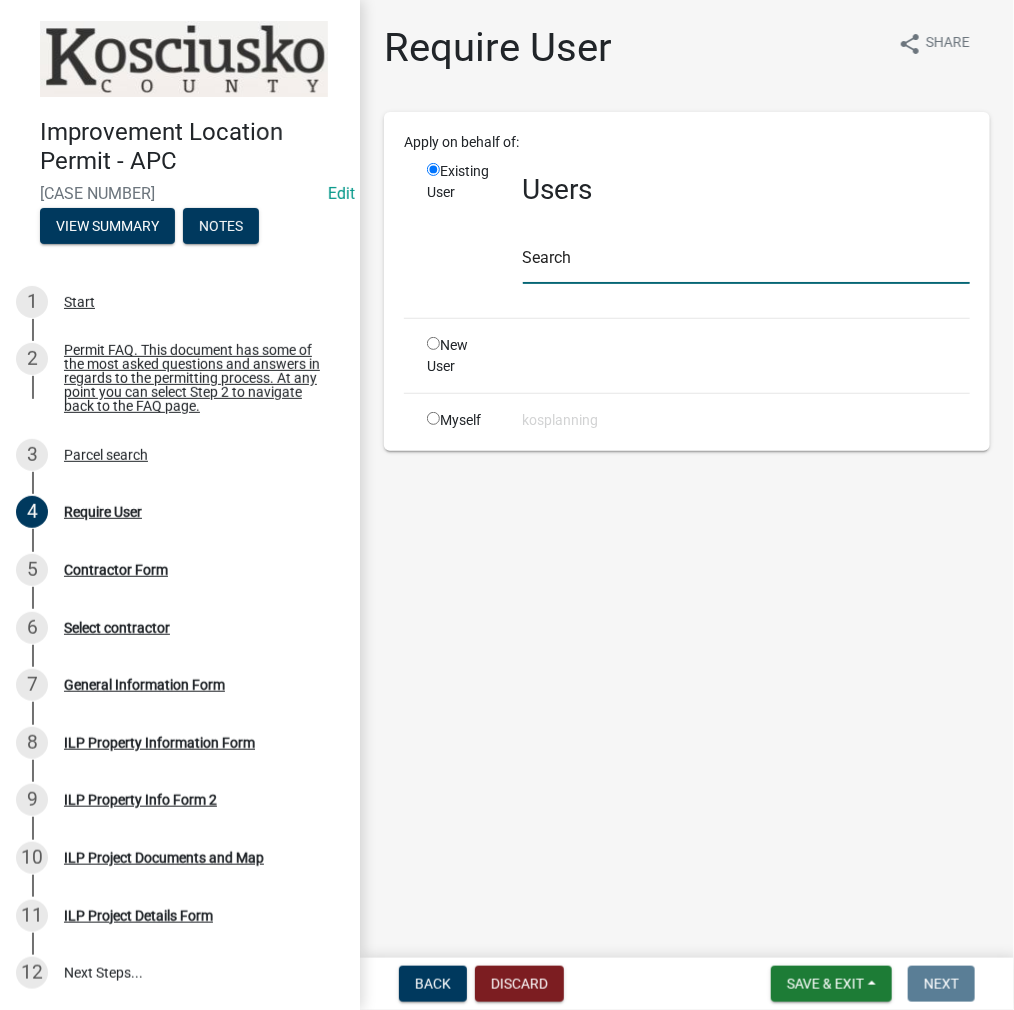 click 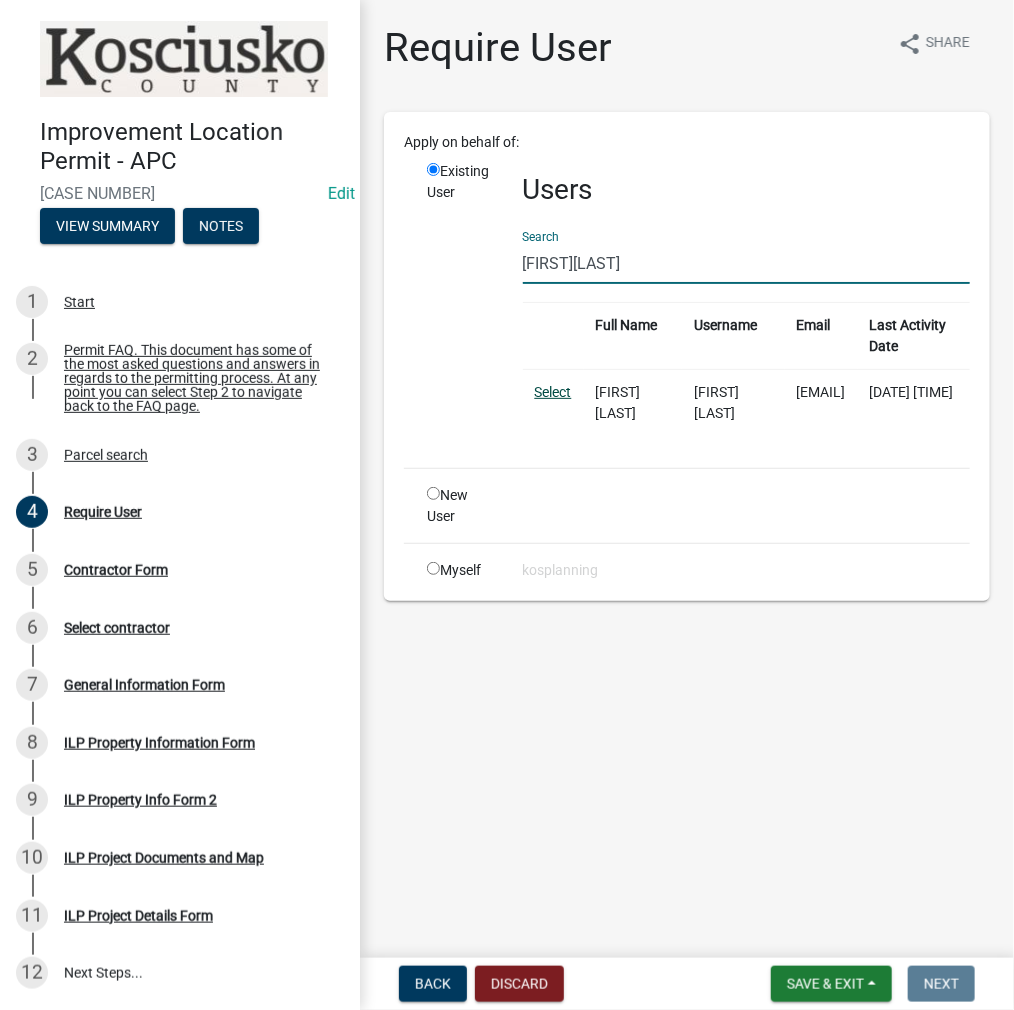 type on "[FIRST][LAST]" 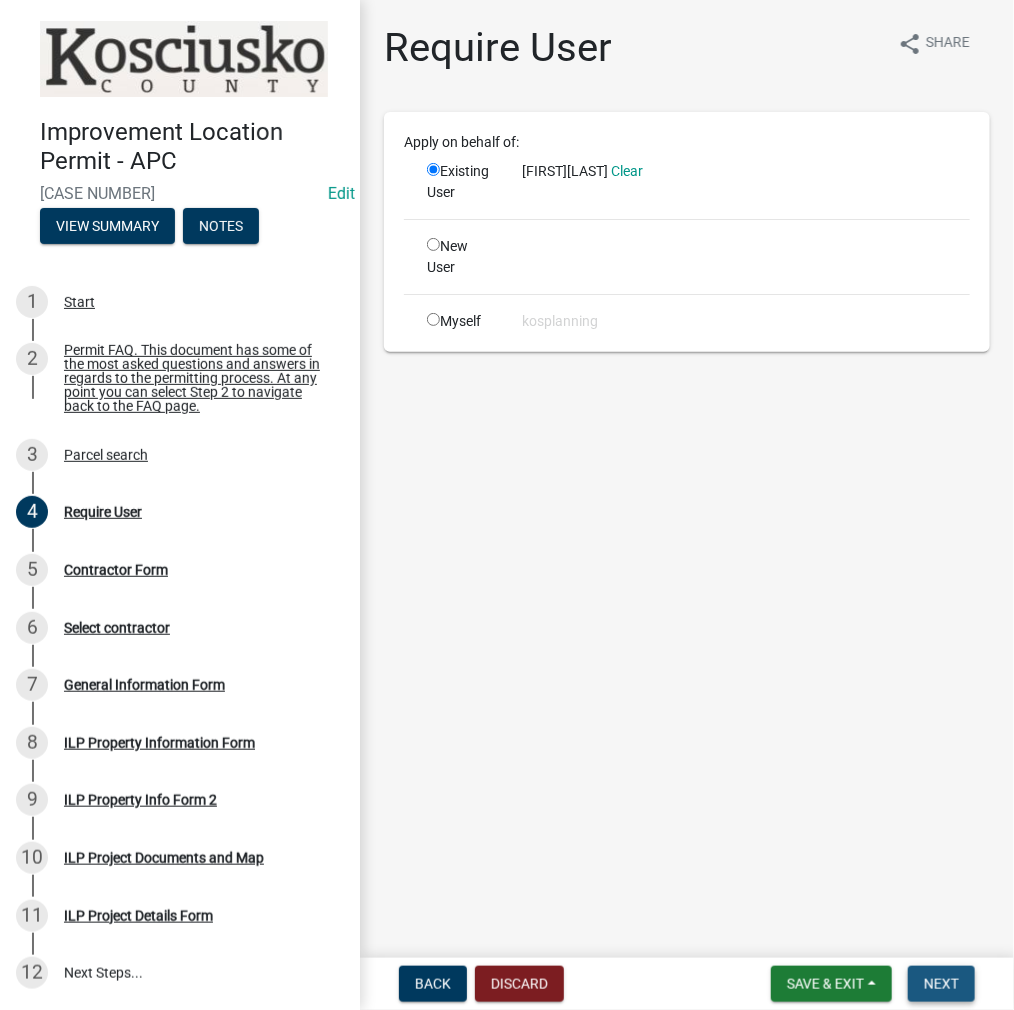 click on "Next" at bounding box center [941, 984] 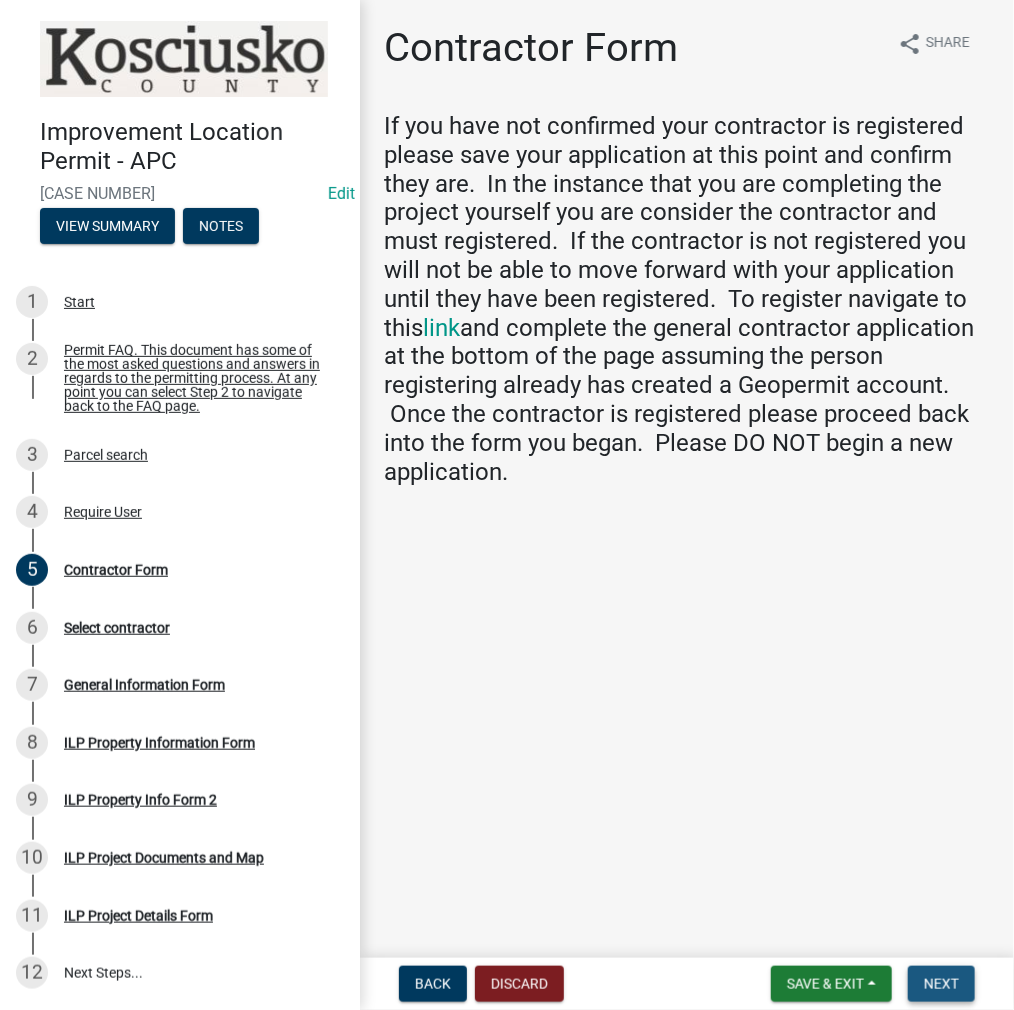 click on "Next" at bounding box center (941, 984) 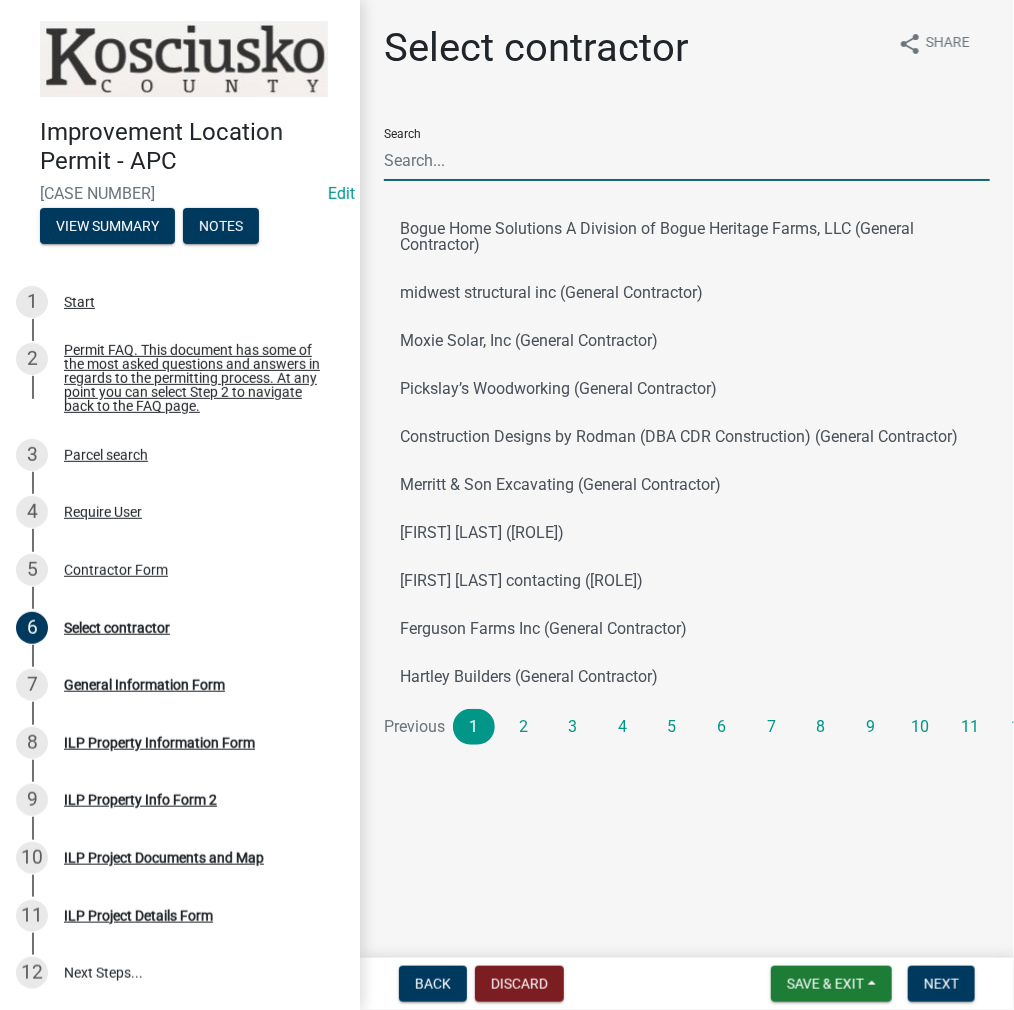 click on "Search" at bounding box center [687, 160] 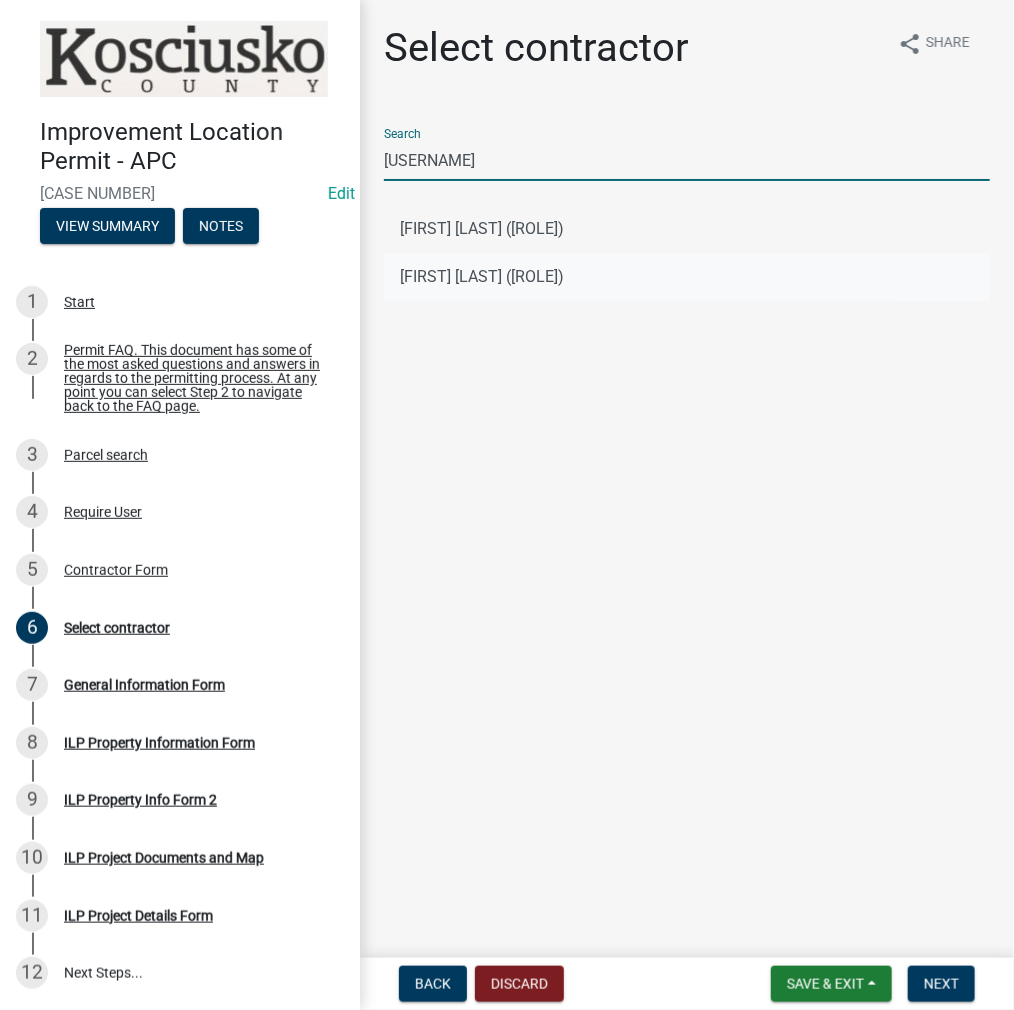 type on "[USERNAME]" 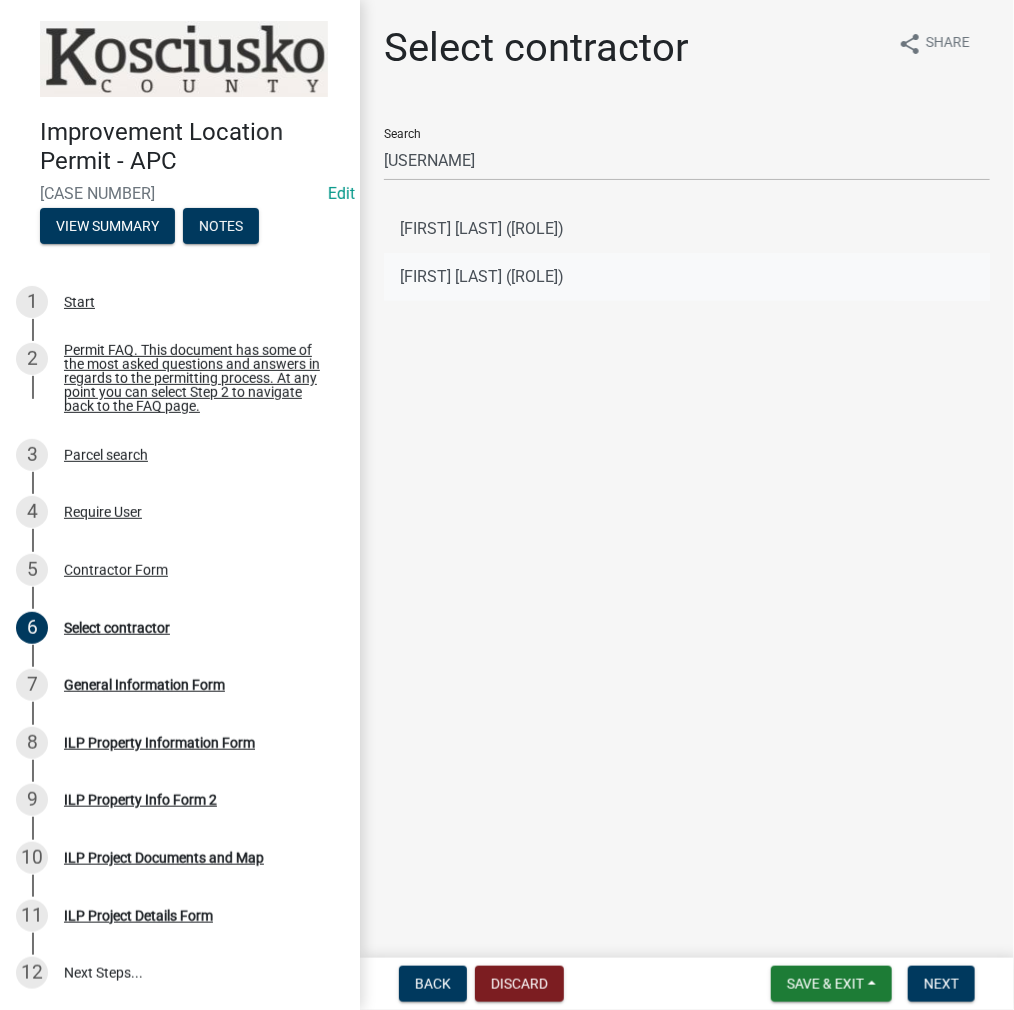 click on "[FIRST] [LAST] ([ROLE])" 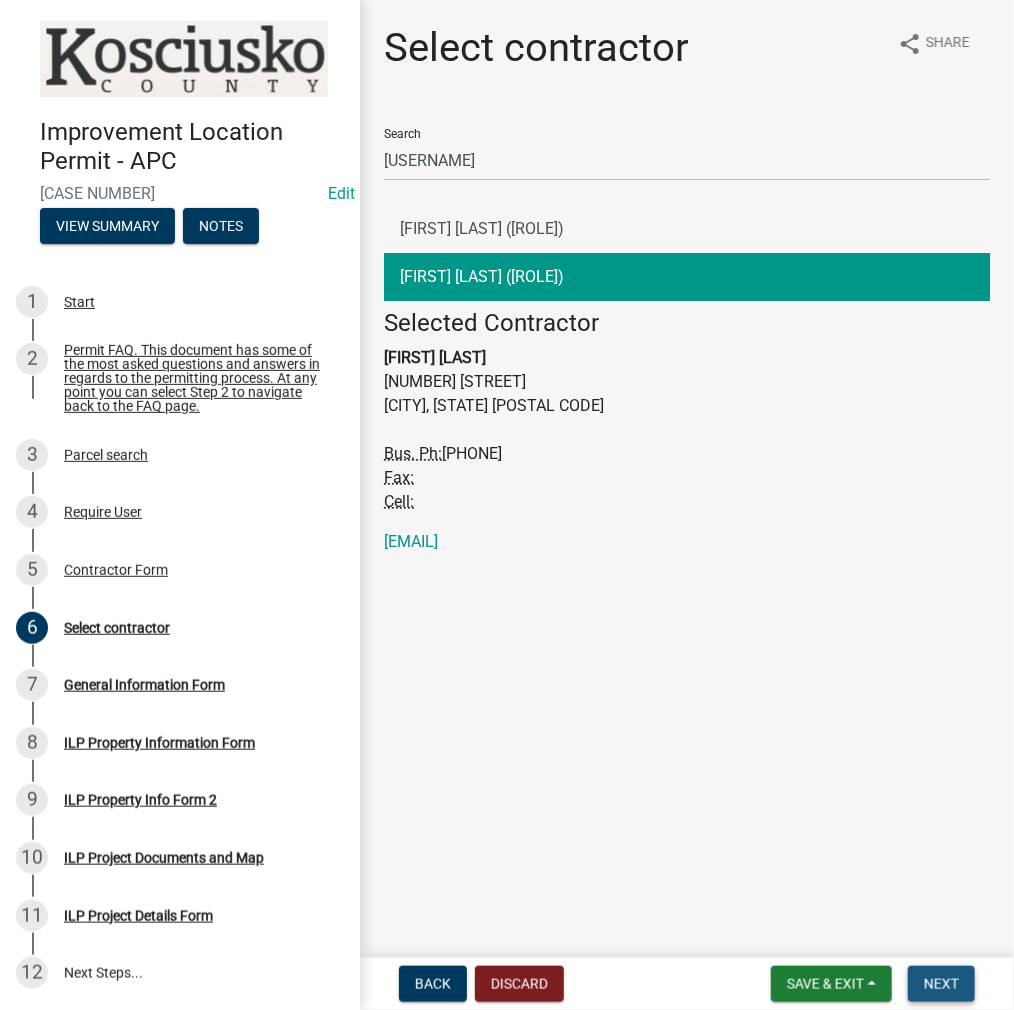 click on "Next" at bounding box center [941, 984] 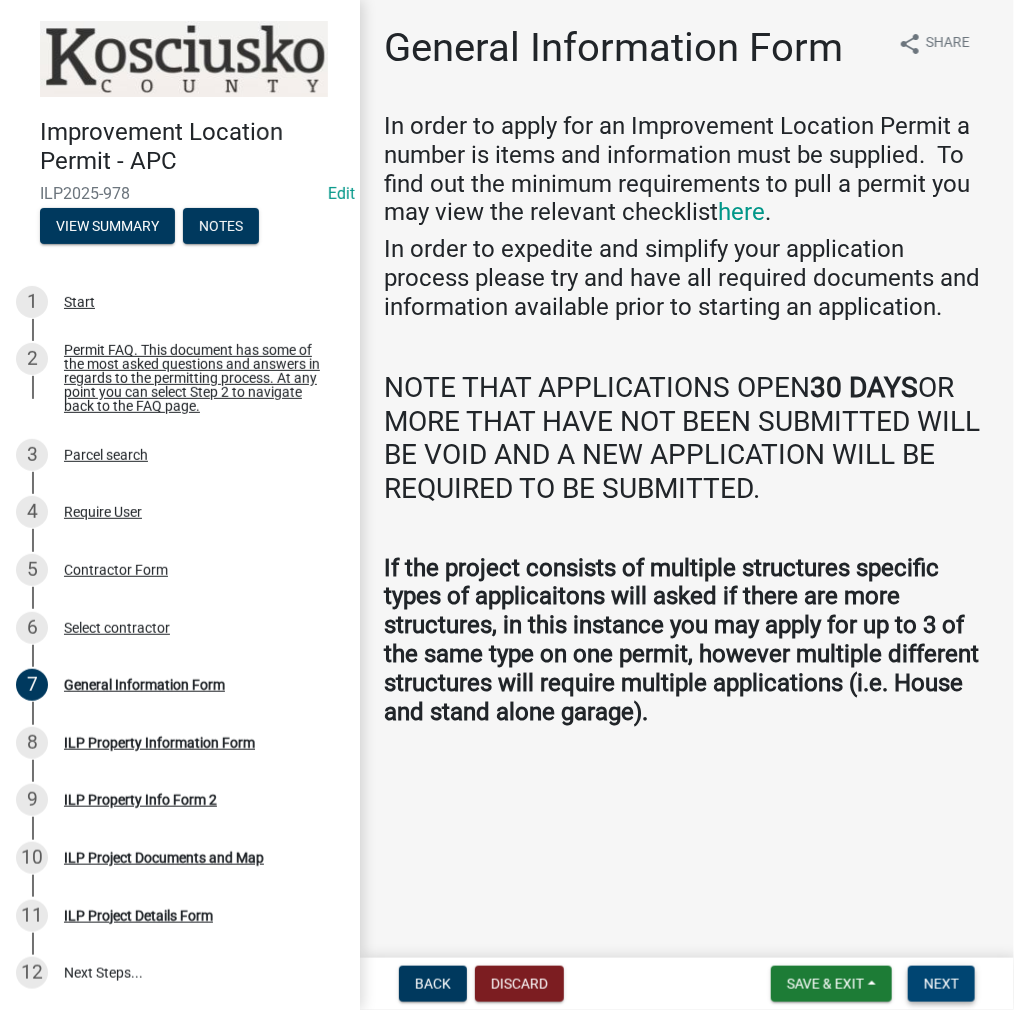 click on "Next" at bounding box center (941, 984) 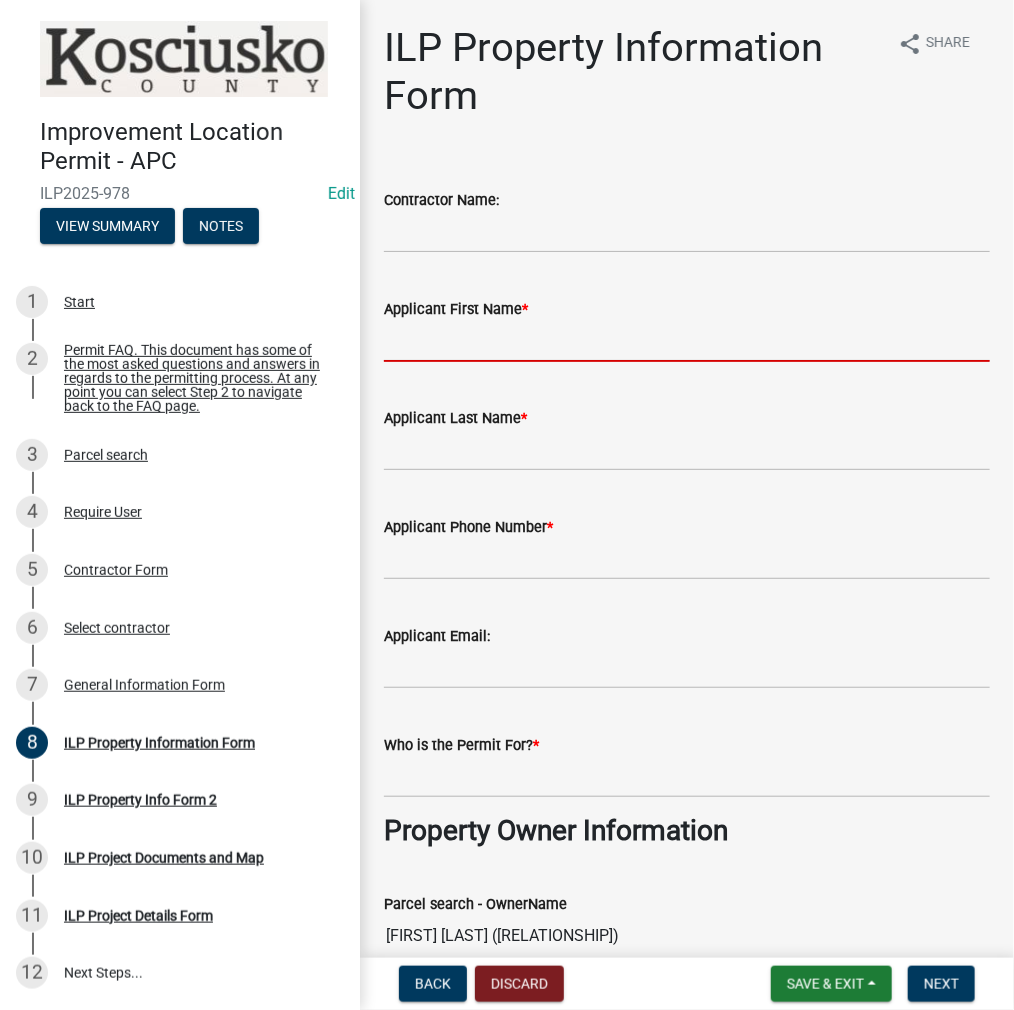click on "Applicant First Name  *" at bounding box center [687, 341] 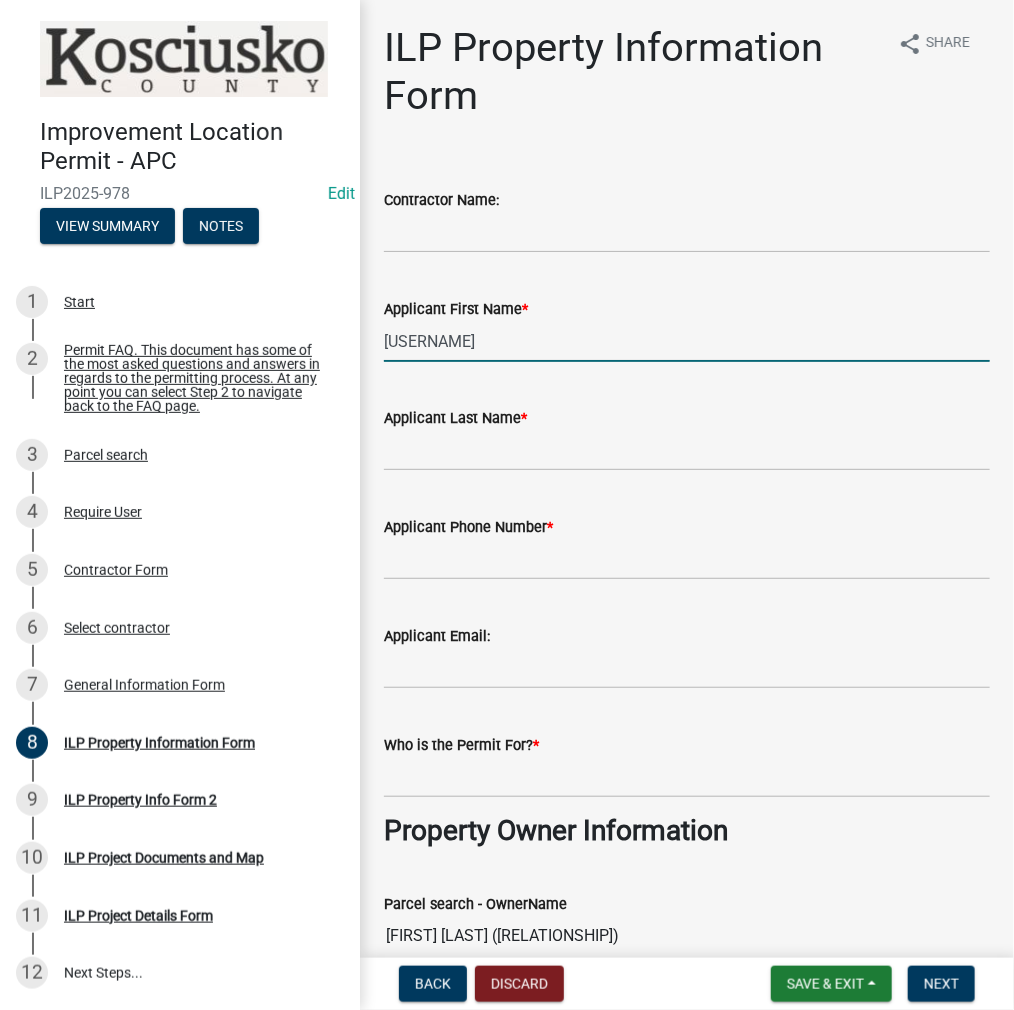 type on "[USERNAME]" 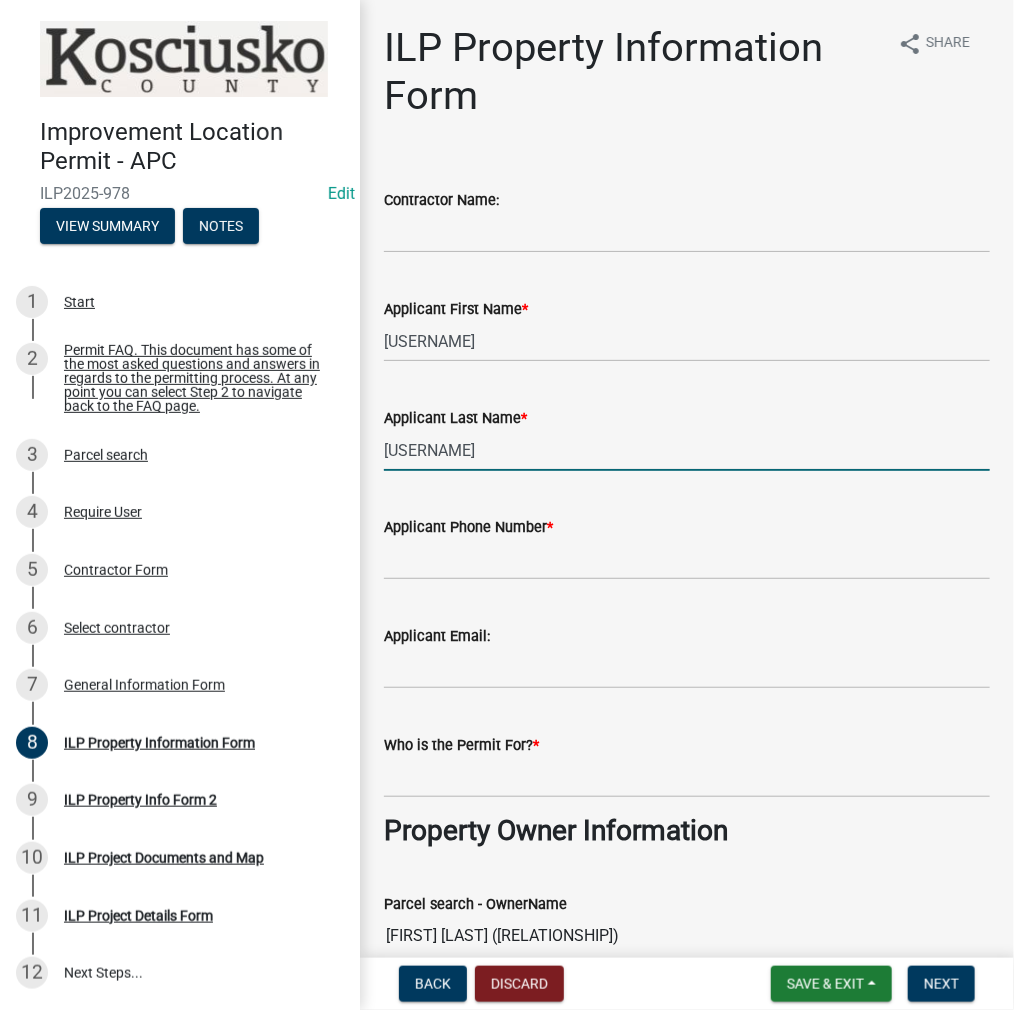 type on "[USERNAME]" 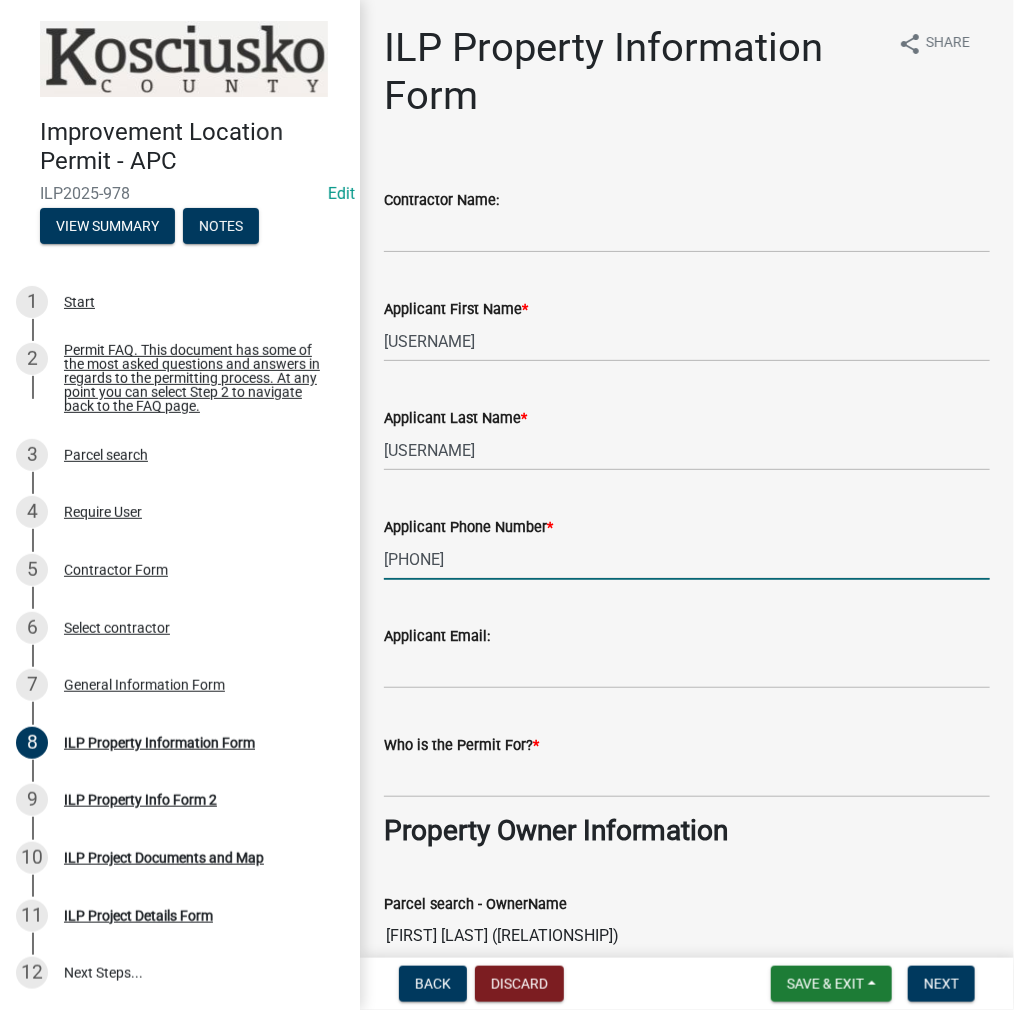 type on "[PHONE]" 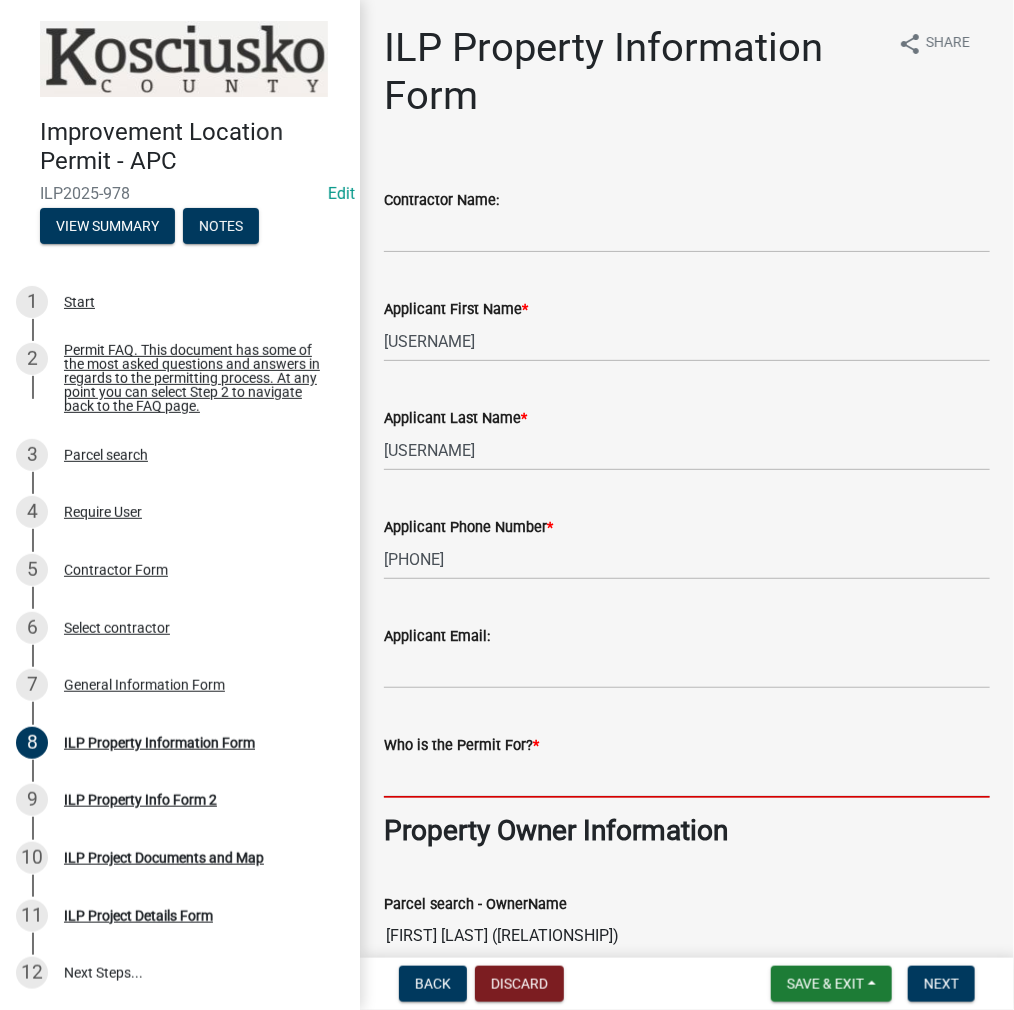 click on "Who is the Permit For?  *" at bounding box center (687, 777) 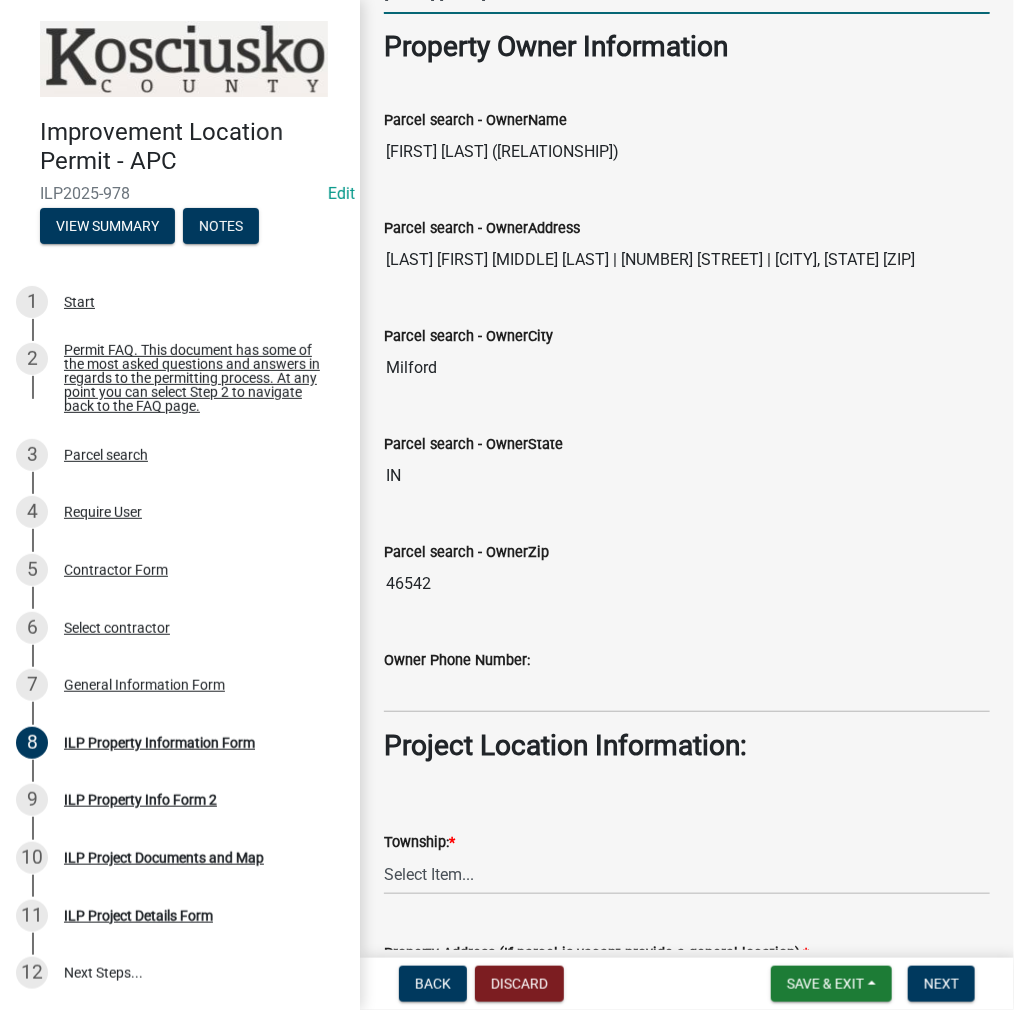 scroll, scrollTop: 1000, scrollLeft: 0, axis: vertical 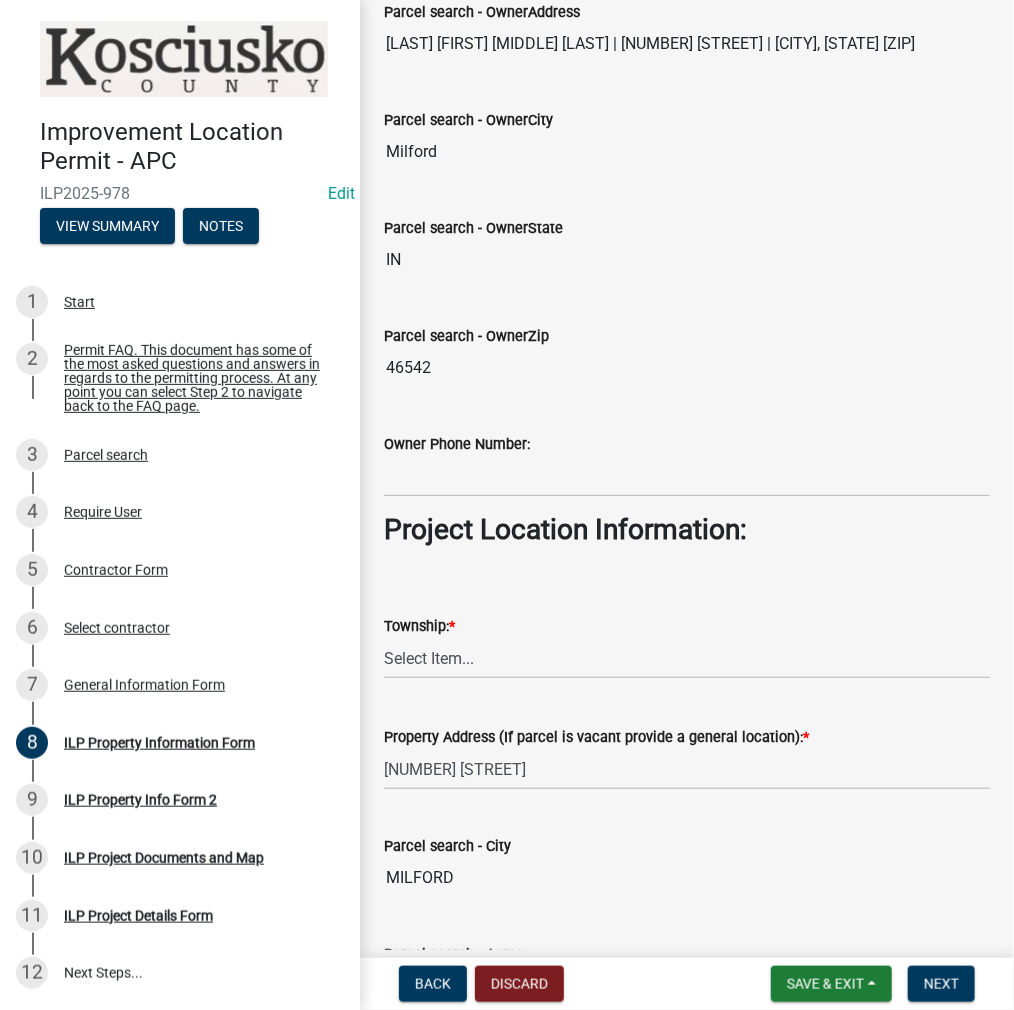 type on "[FIRST] [LAST]" 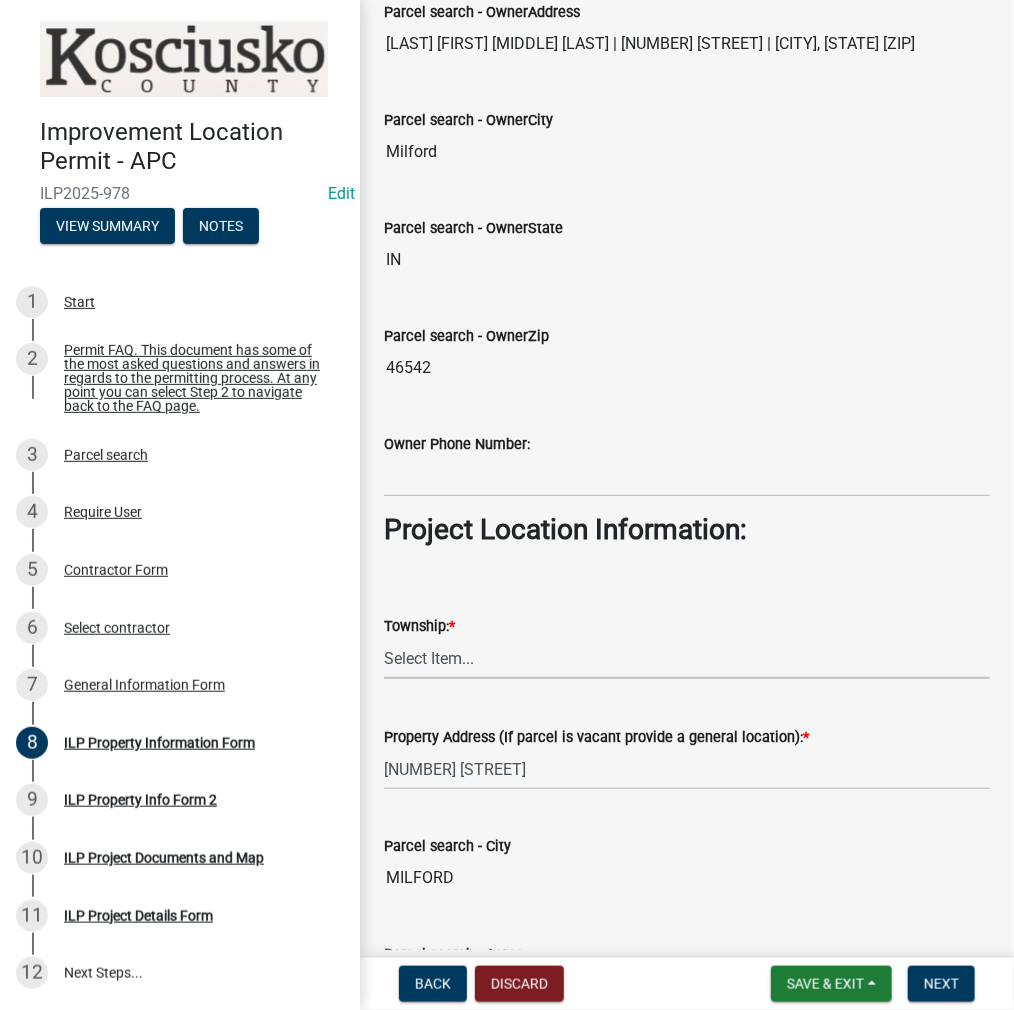 click on "Select Item...   Benton - Elkhart Co   Clay   Etna   Franklin   Harrison   Jackson   Jefferson   Lake   Monroe   Plain   Prairie   Scott   Seward   Tippecanoe   Turkey Creek   Van Buren   Washington   Wayne" at bounding box center (687, 658) 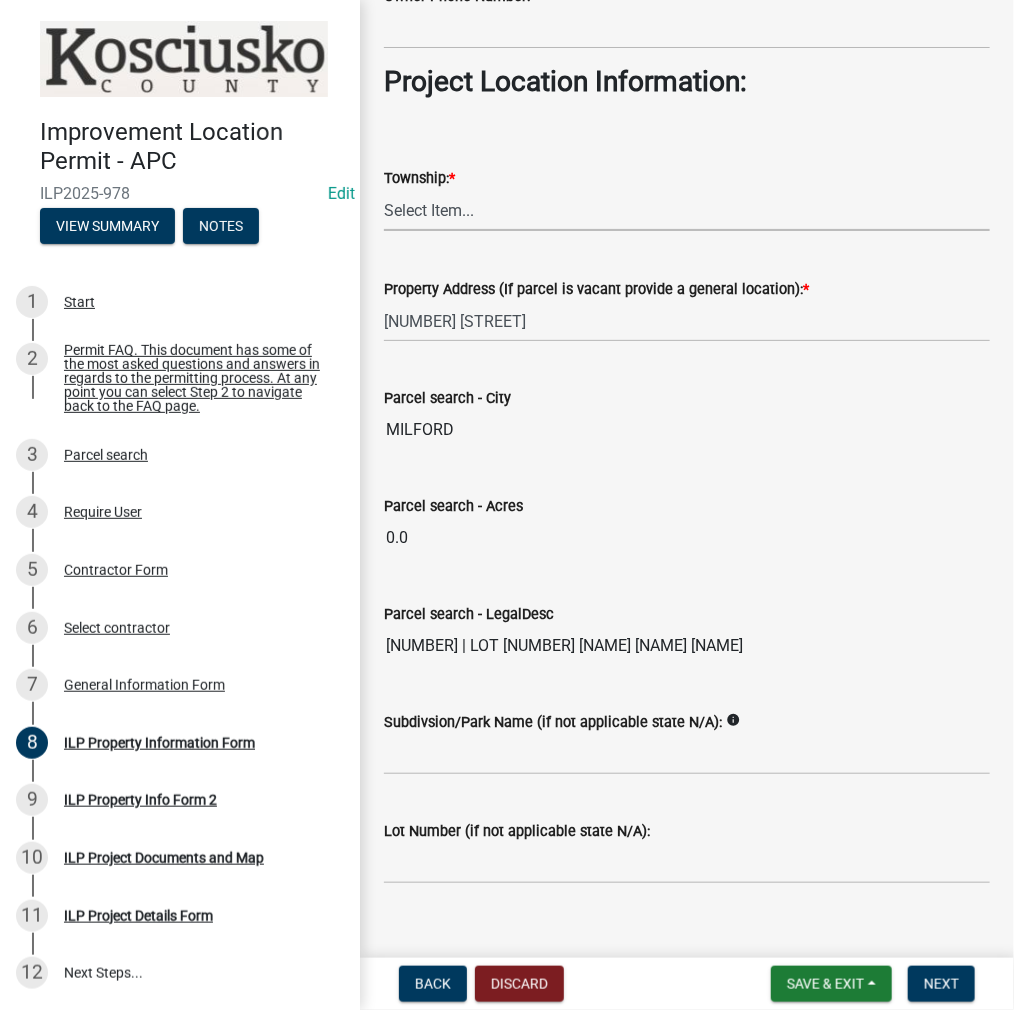 scroll, scrollTop: 1472, scrollLeft: 0, axis: vertical 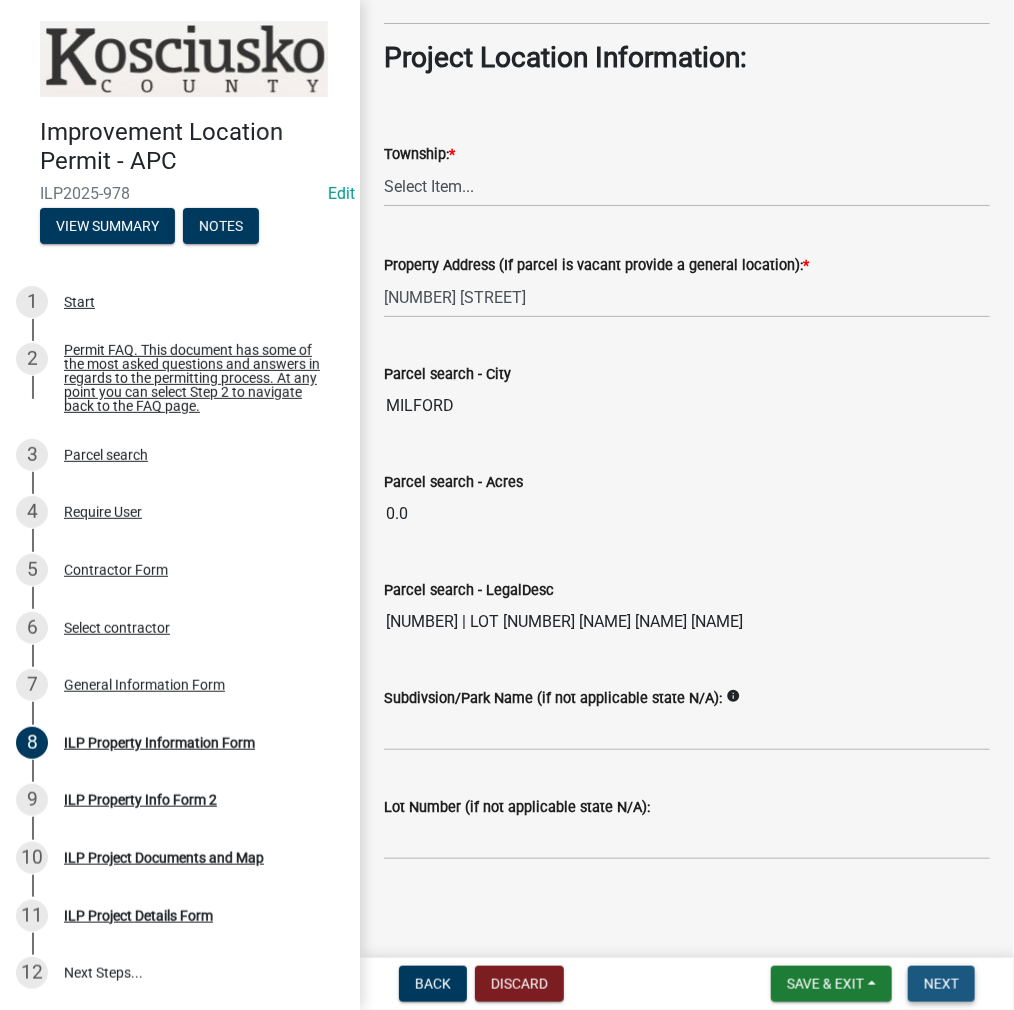 click on "Next" at bounding box center (941, 984) 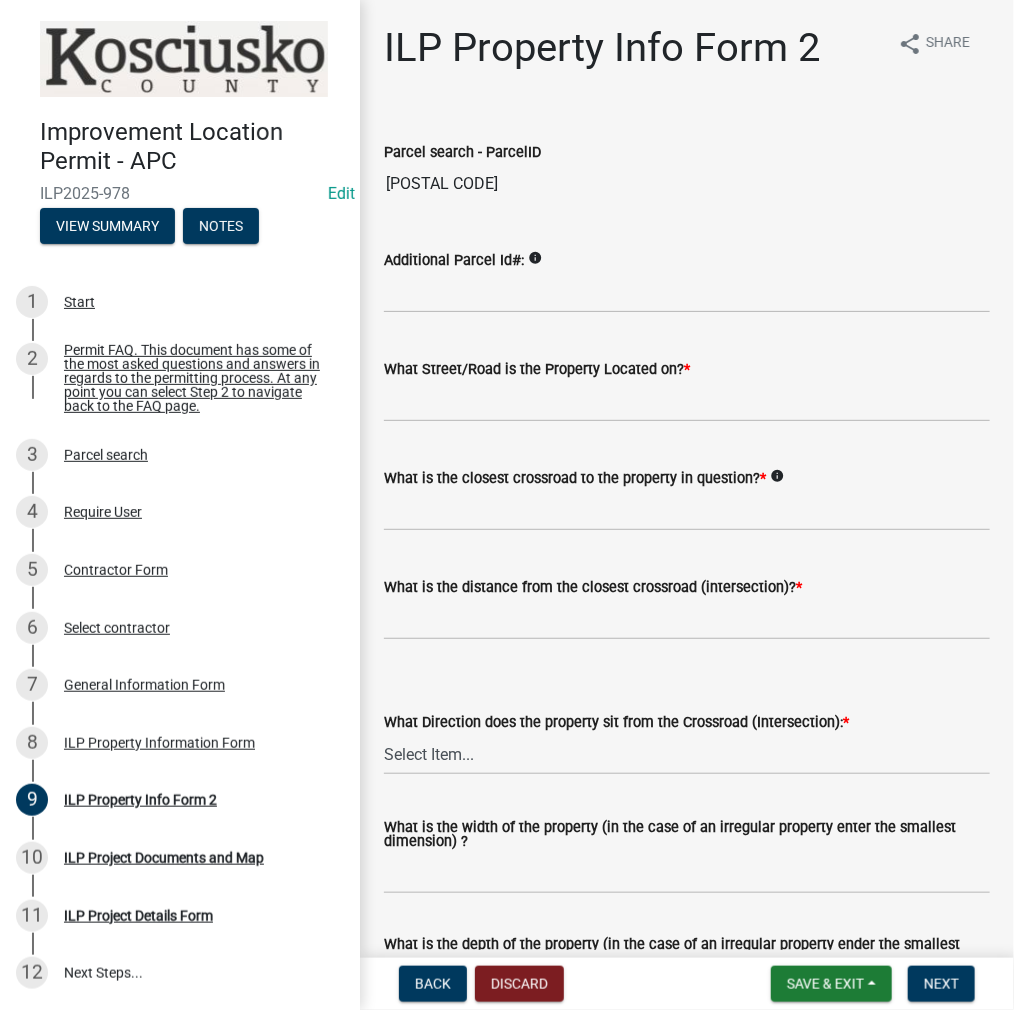 click on "What Street/Road is the Property Located on?  *" 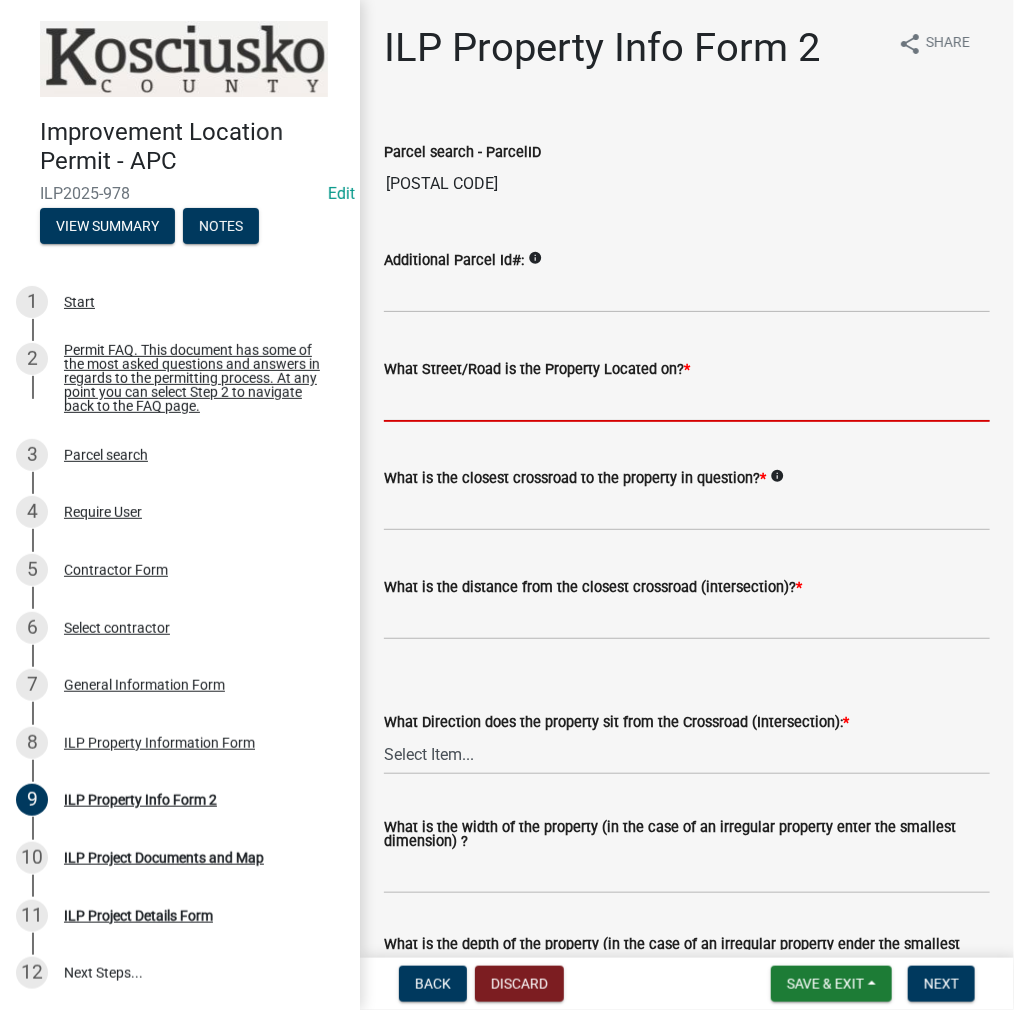 click on "What Street/Road is the Property Located on?  *" at bounding box center (687, 401) 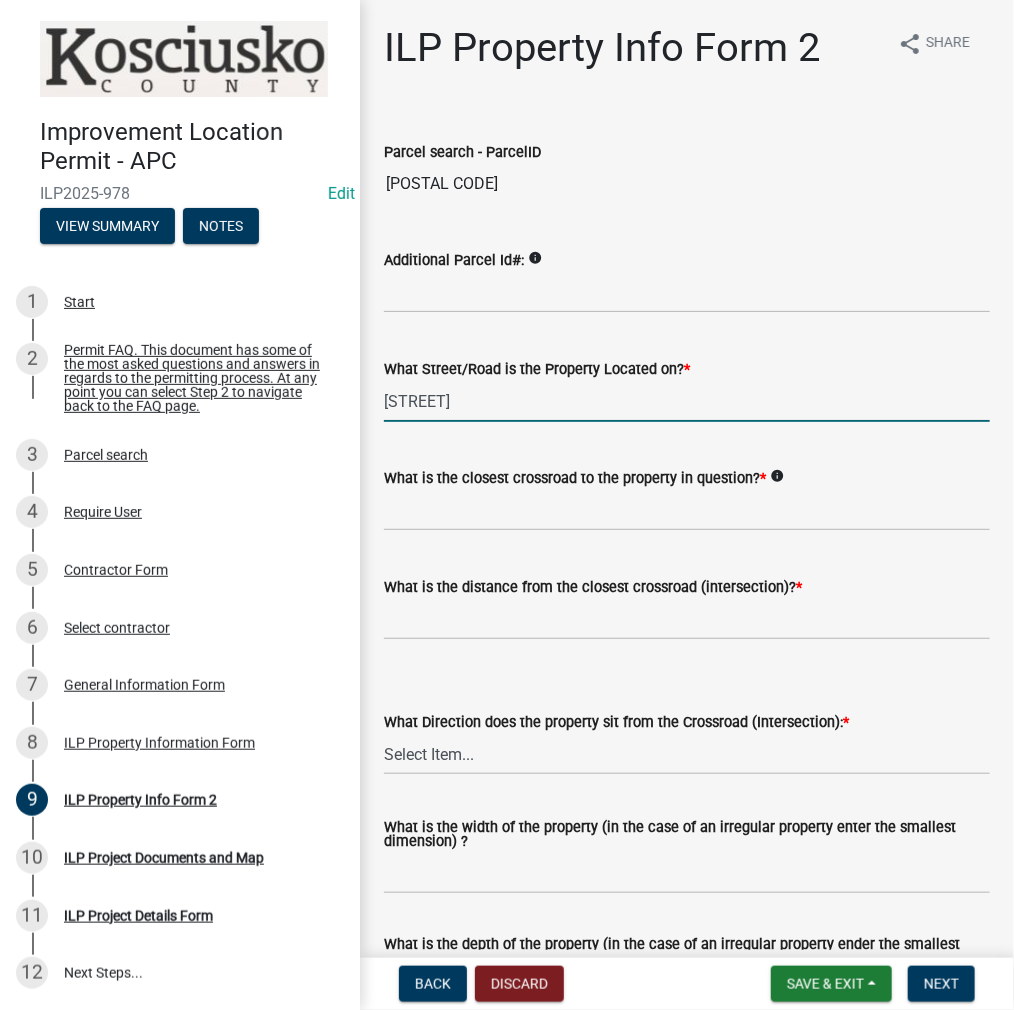 type on "[STREET]" 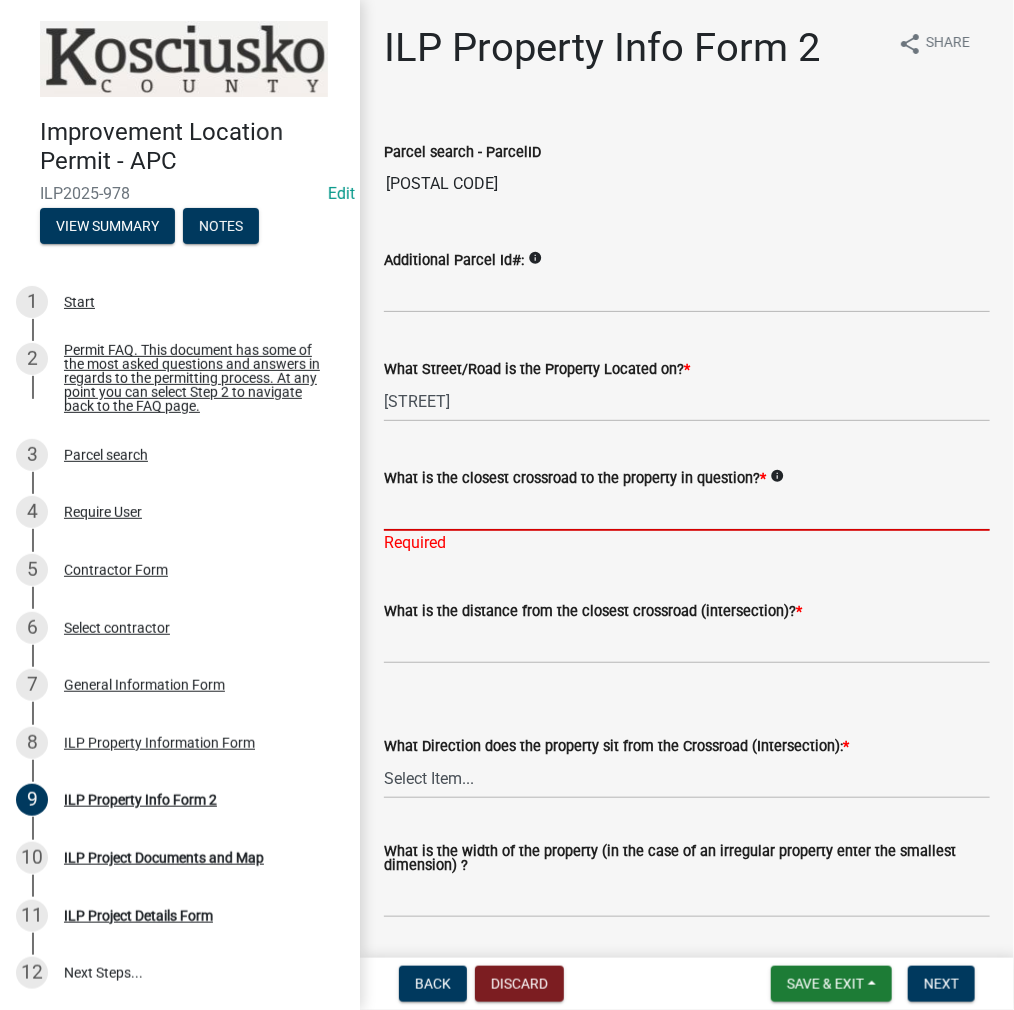 click on "What is the closest crossroad to the property in question?  *" at bounding box center [687, 510] 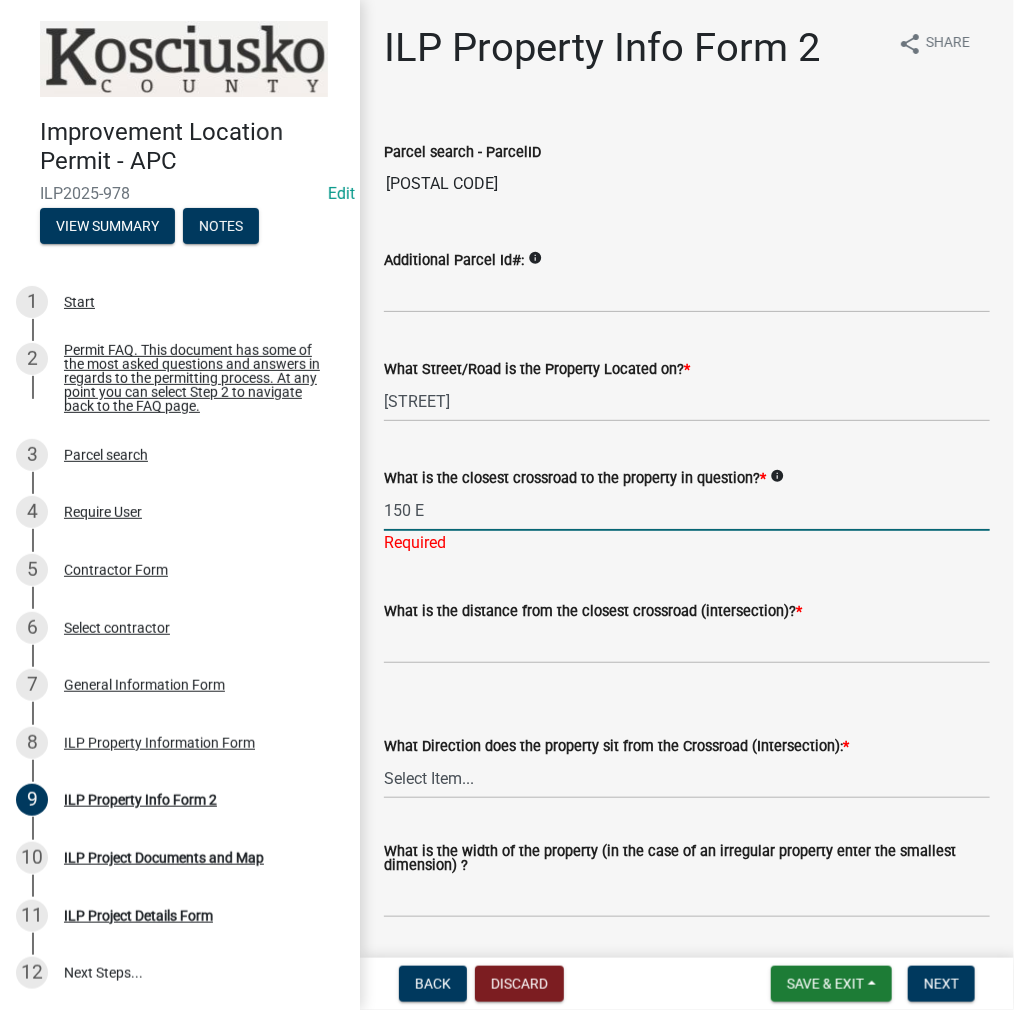 type on "150 E" 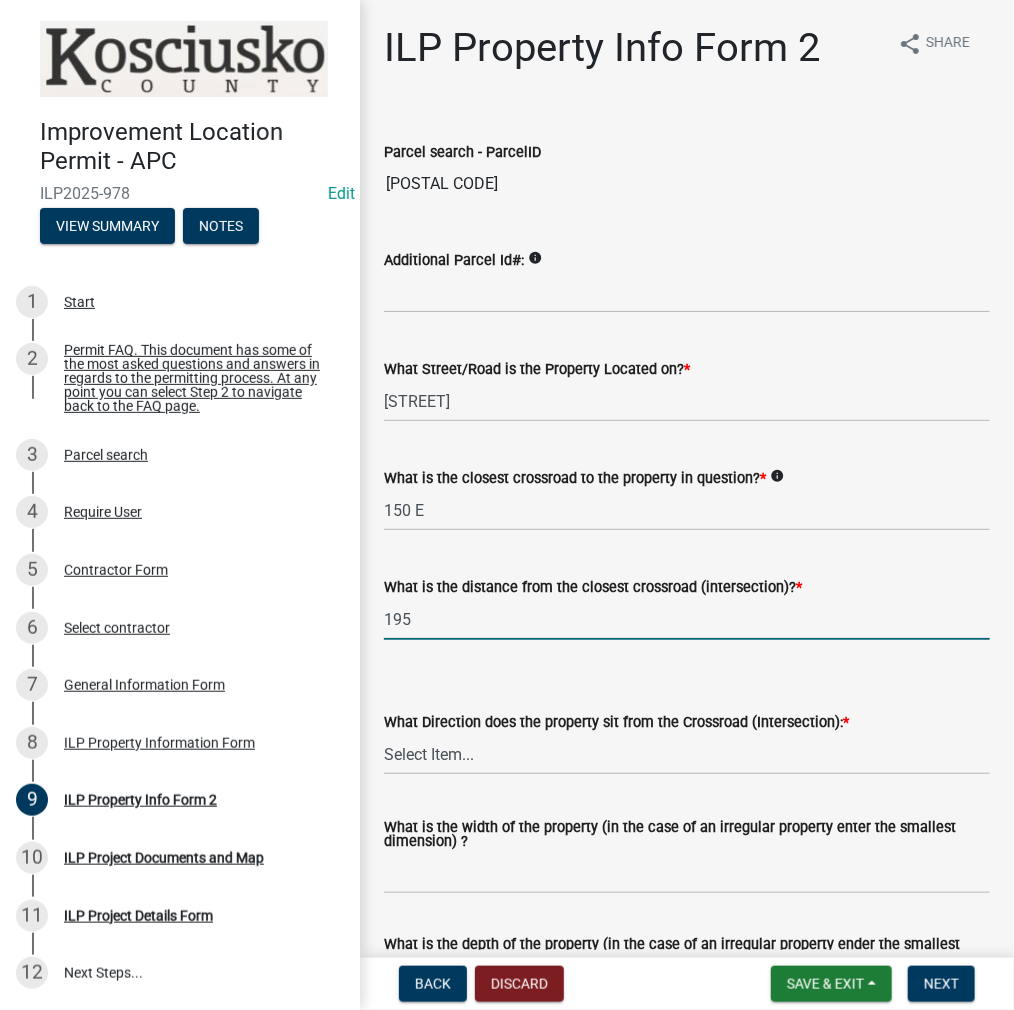 type on "195" 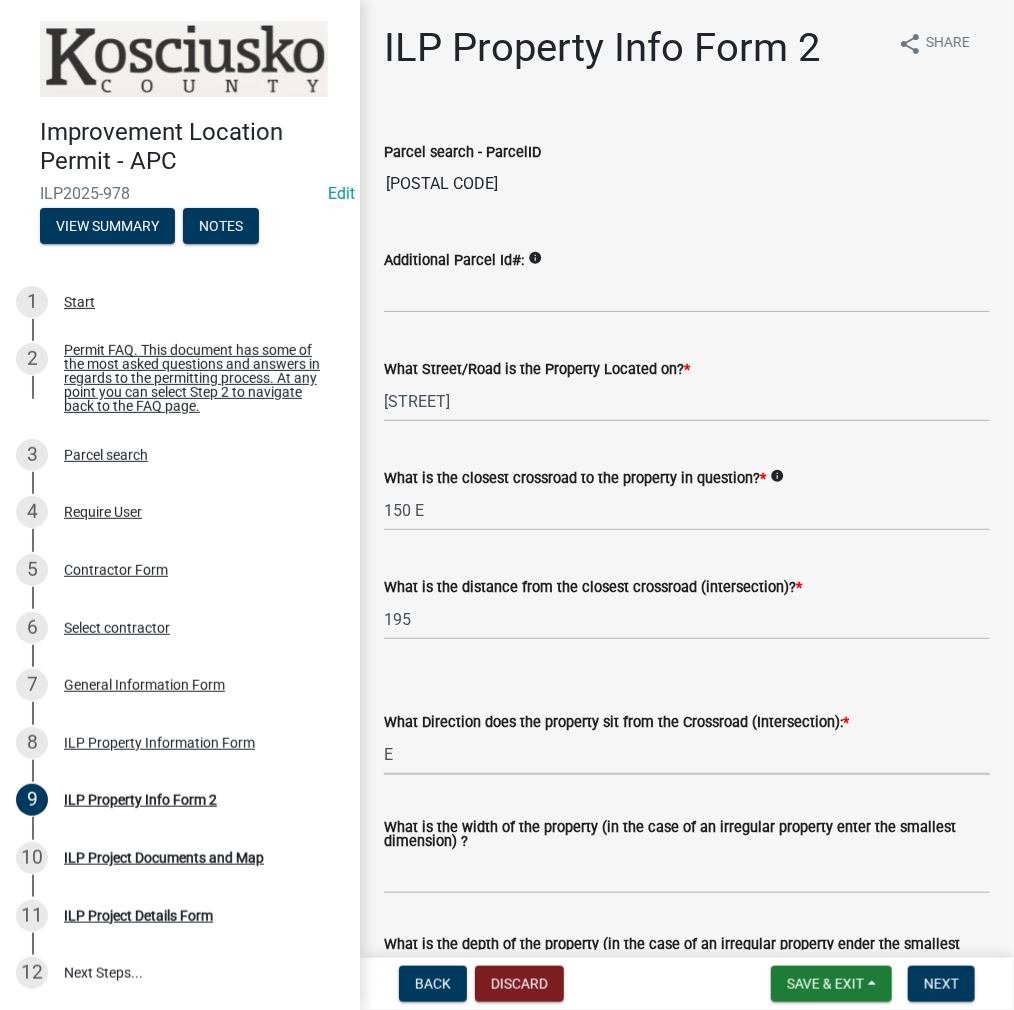 select on "5d8d9a6f-68f4-4910-b8ad-905844ed2da1" 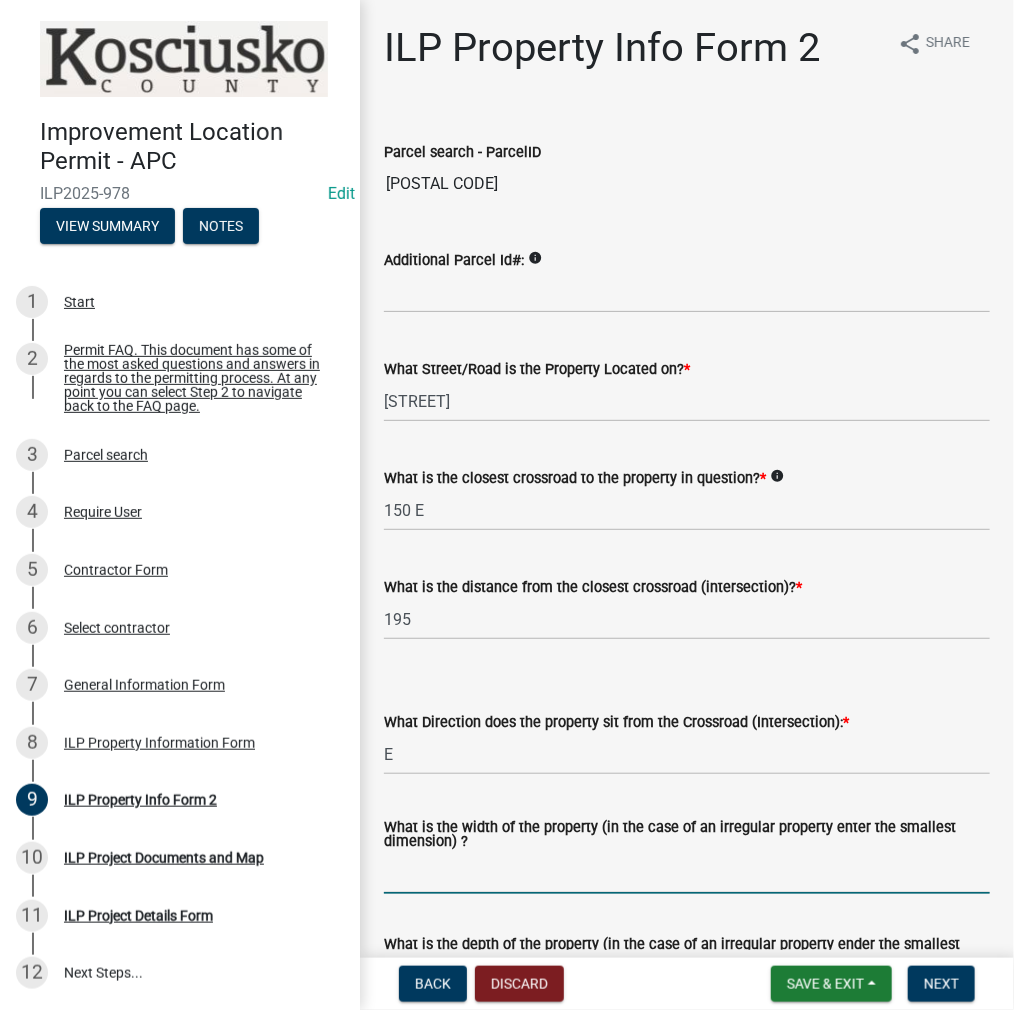 click on "What is the width of the property (in the case of an irregular property enter the smallest dimension) ?" at bounding box center [687, 873] 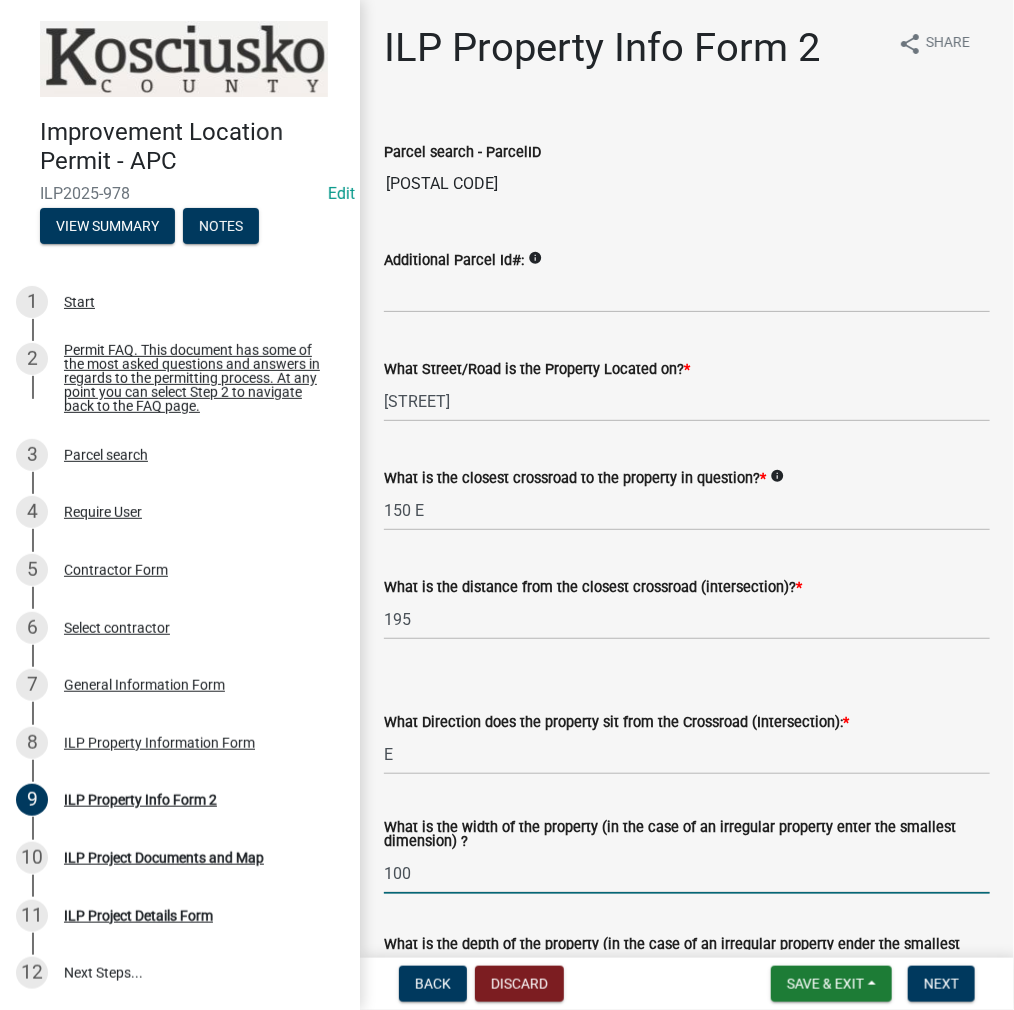 type on "100" 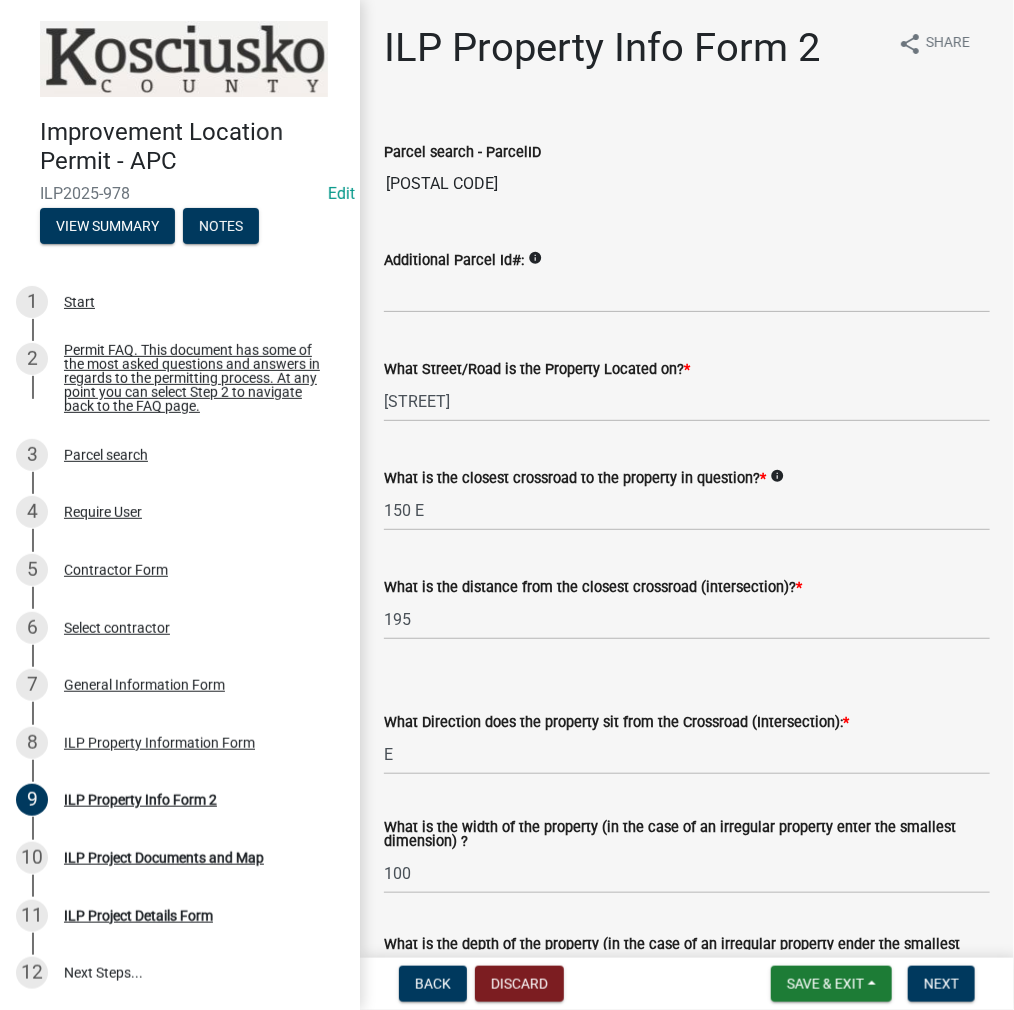 scroll, scrollTop: 516, scrollLeft: 0, axis: vertical 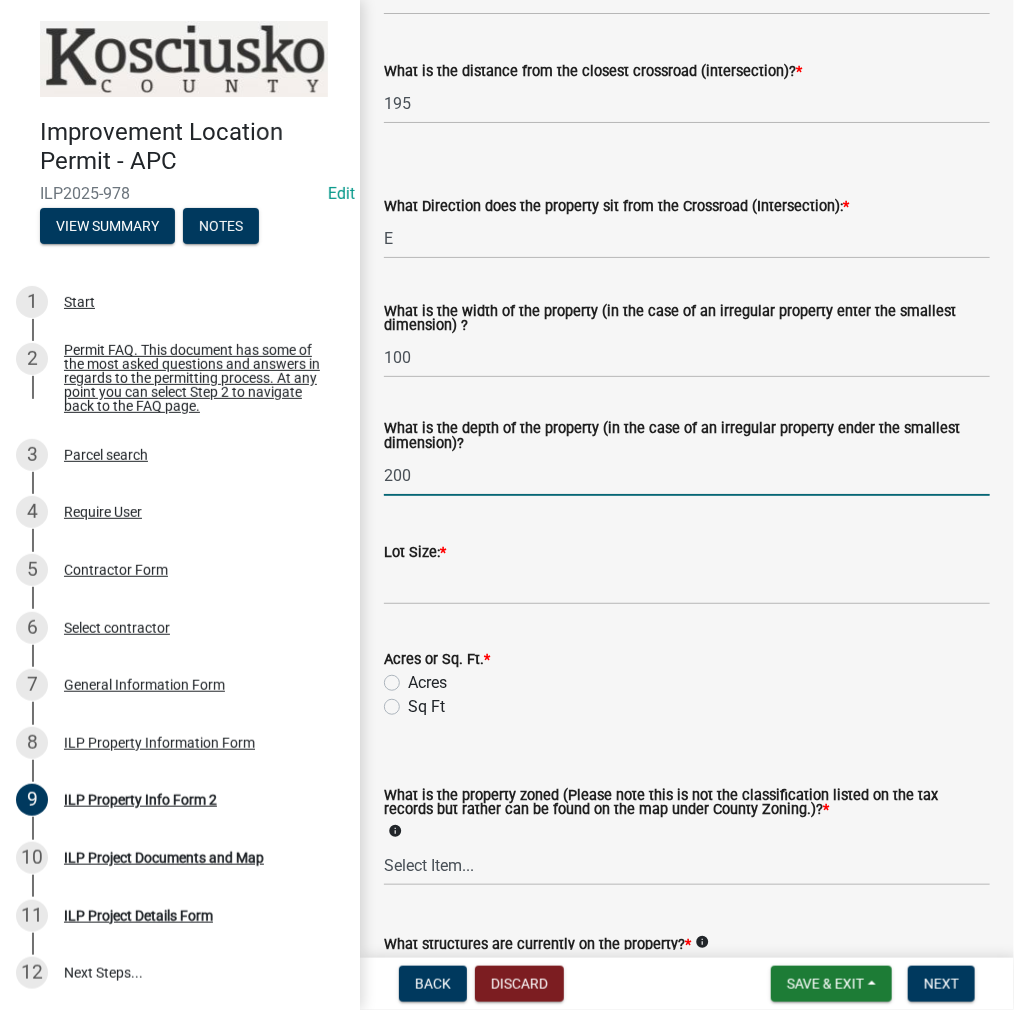 type on "200" 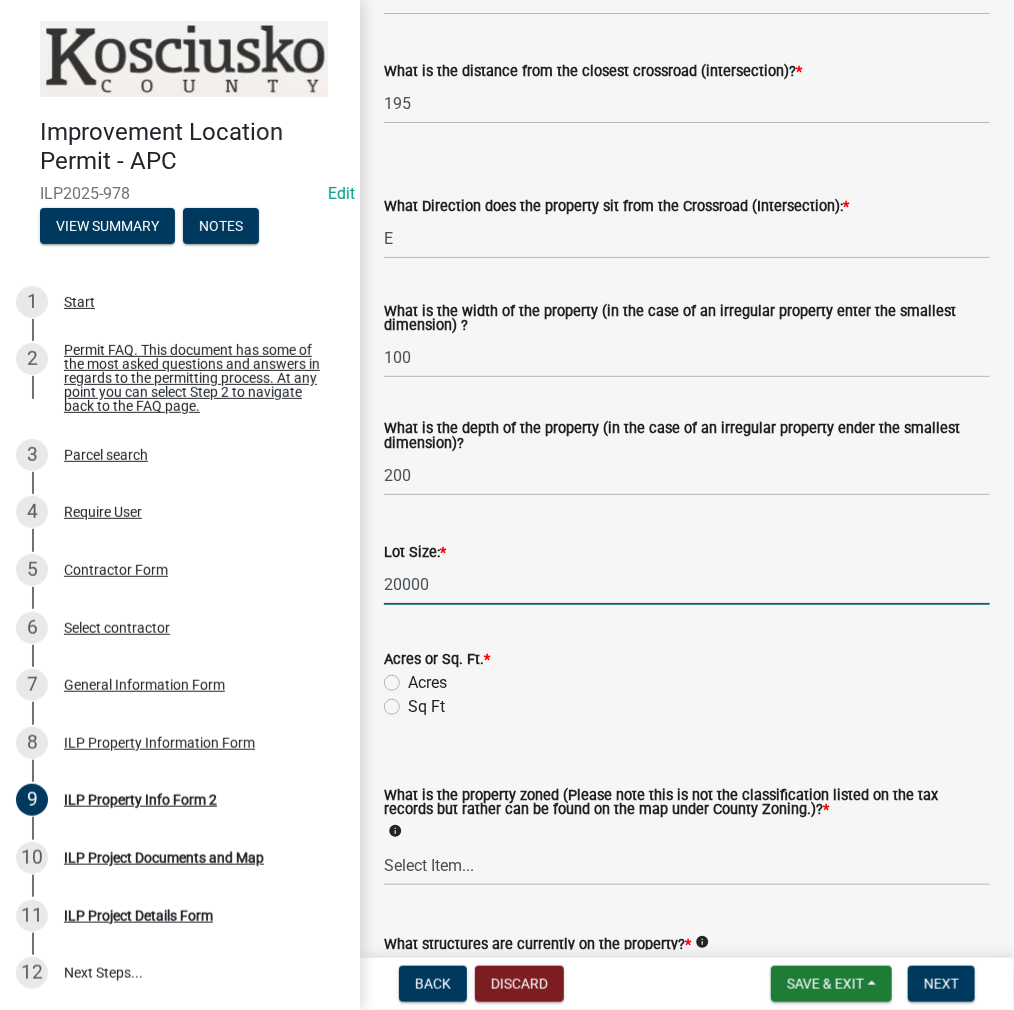 type on "20000" 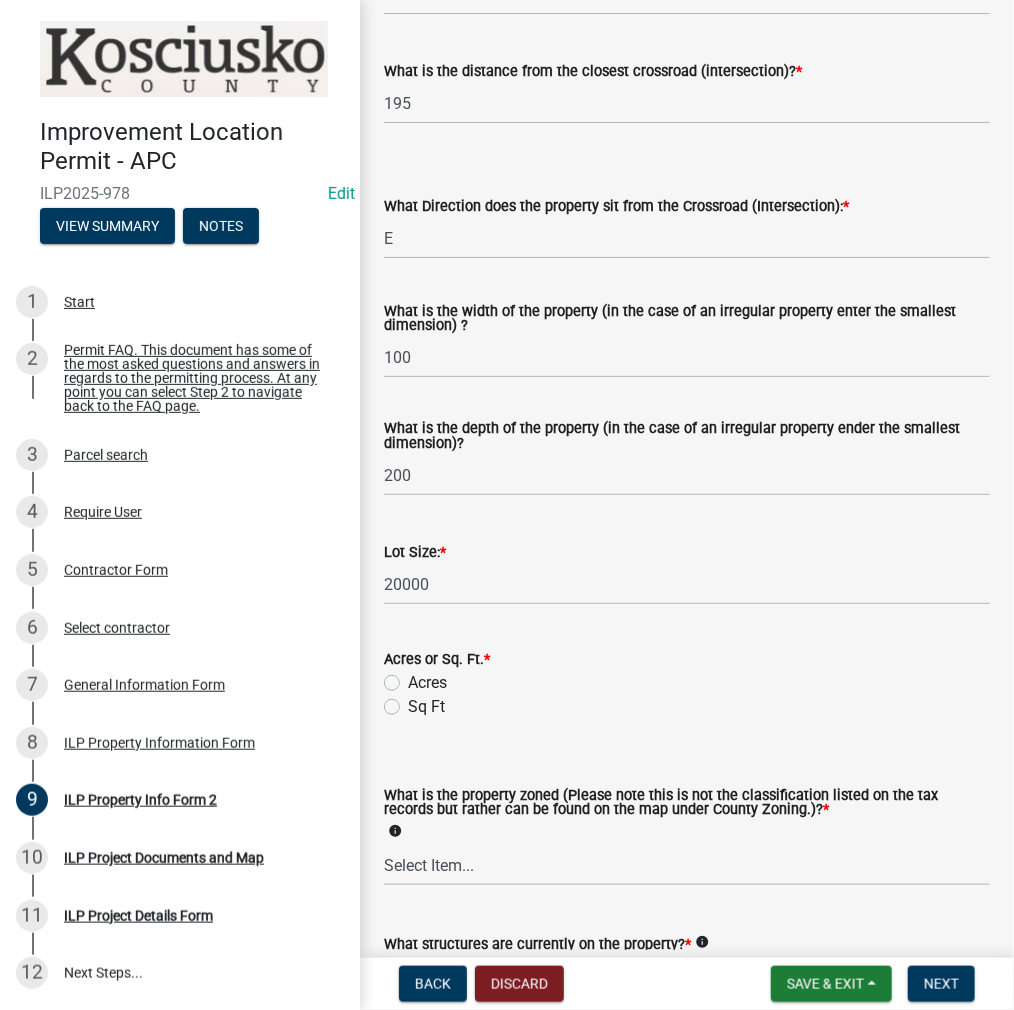 click on "Sq Ft" 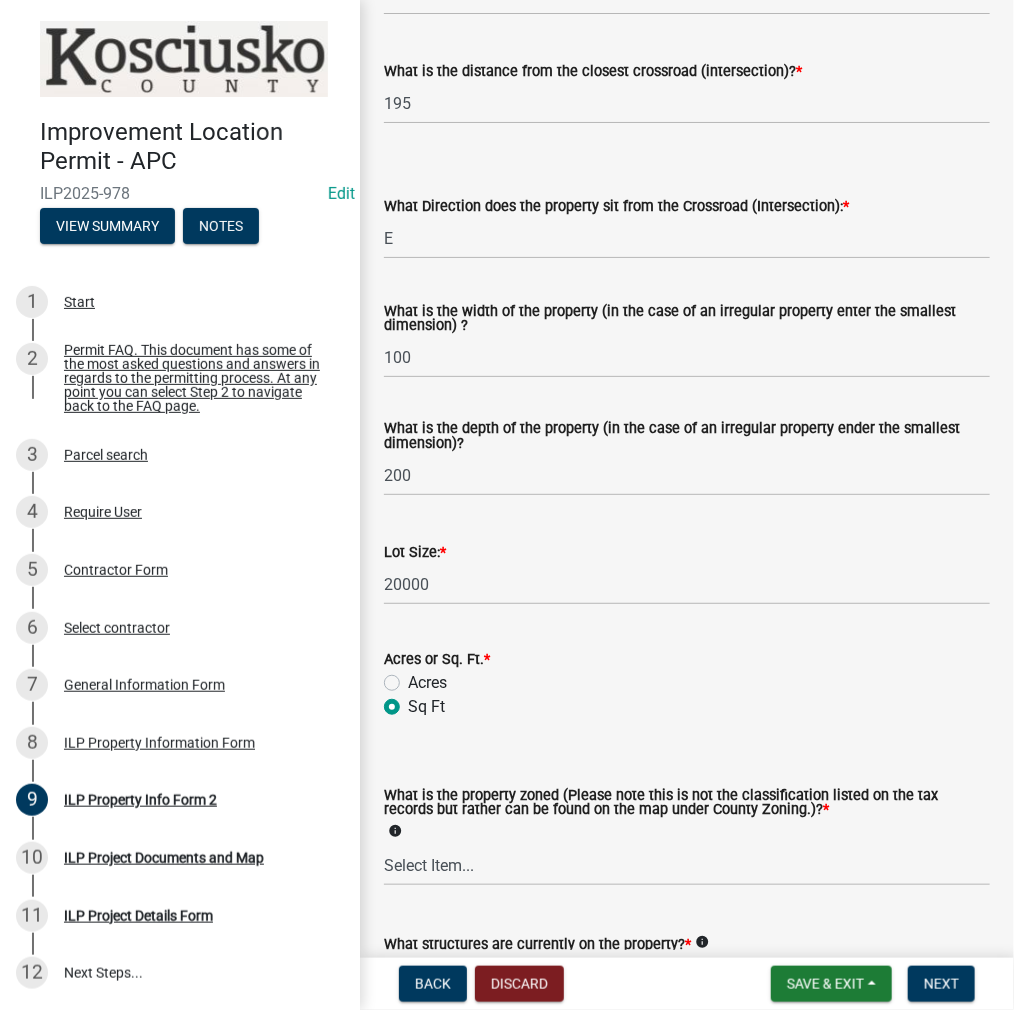 radio on "true" 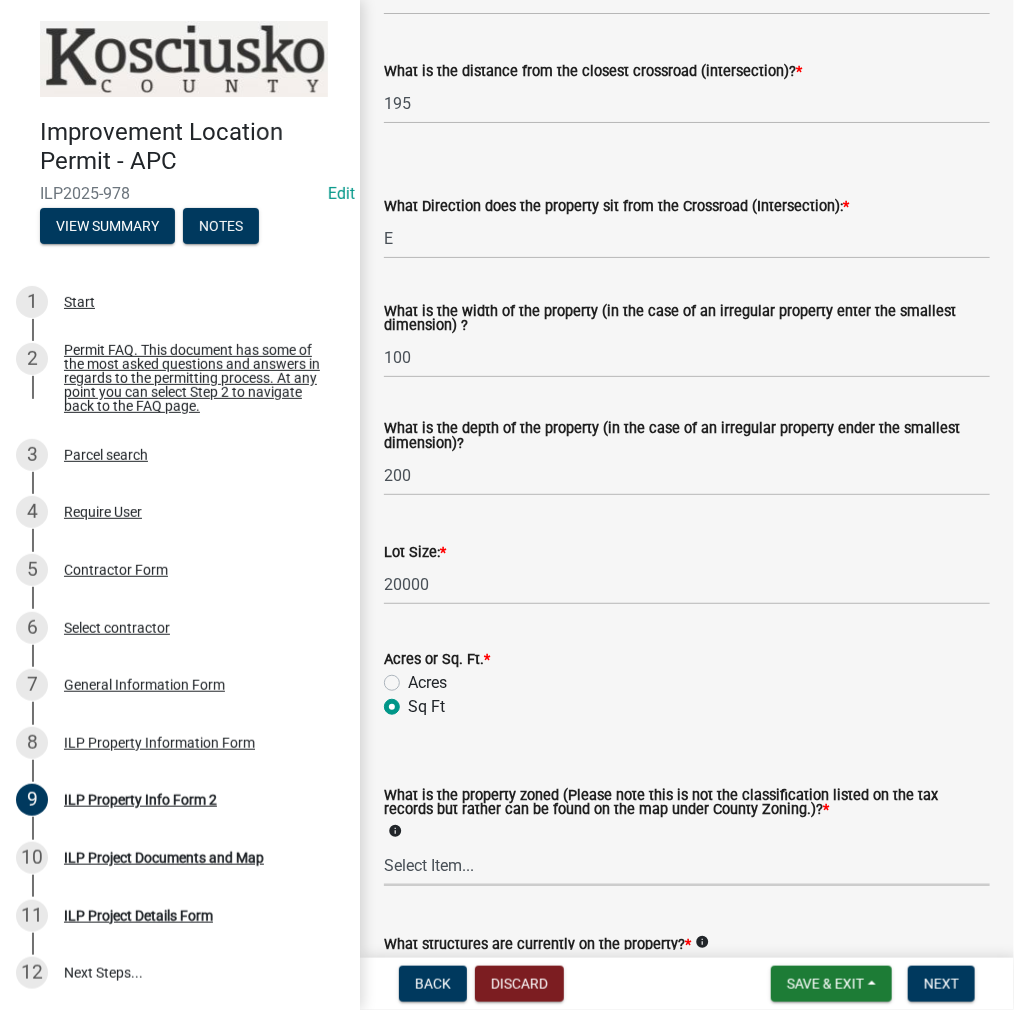 click on "Select Item...   Agricultural   Agricultural 2   Commercial   Environmental   Industrial 1   Industrial 2   Industrial 3   Public Use   Residential" at bounding box center [687, 865] 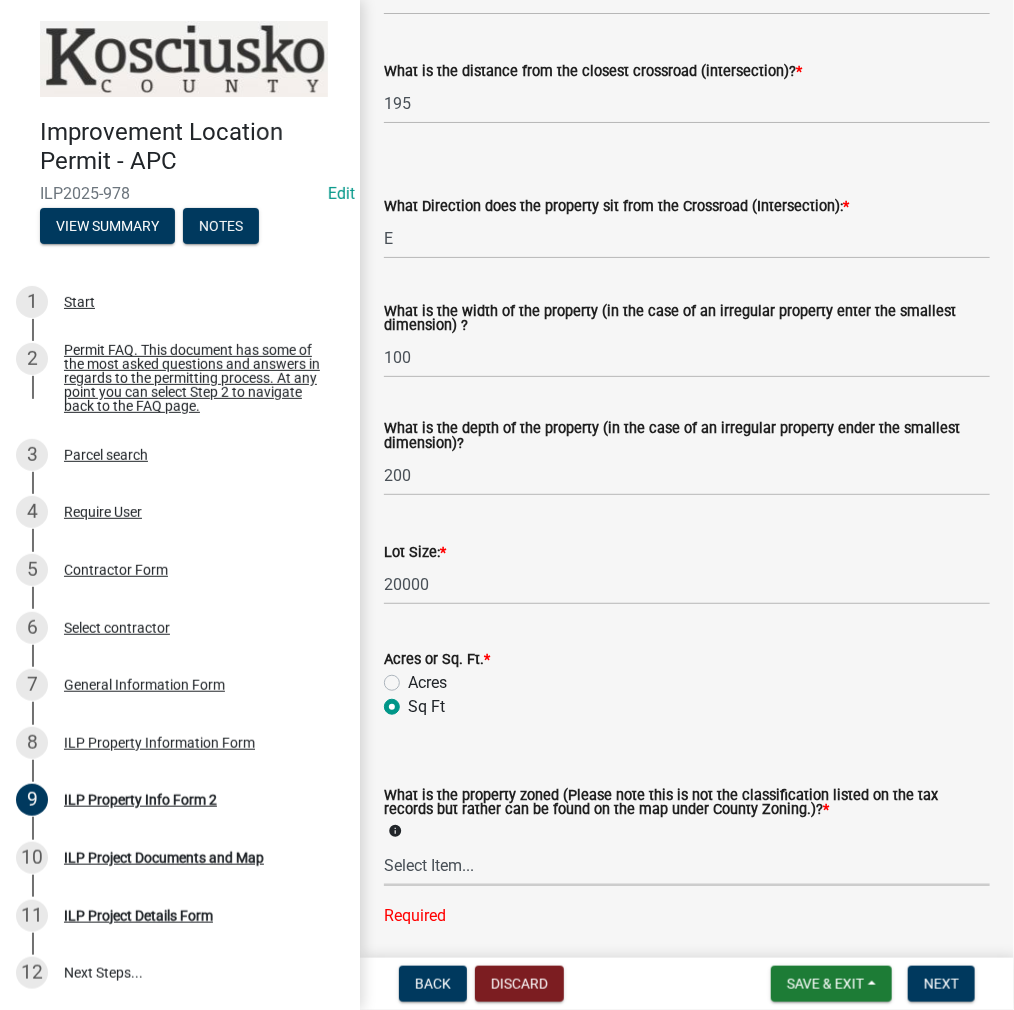 click on "Select Item...   Agricultural   Agricultural 2   Commercial   Environmental   Industrial 1   Industrial 2   Industrial 3   Public Use   Residential" at bounding box center (687, 865) 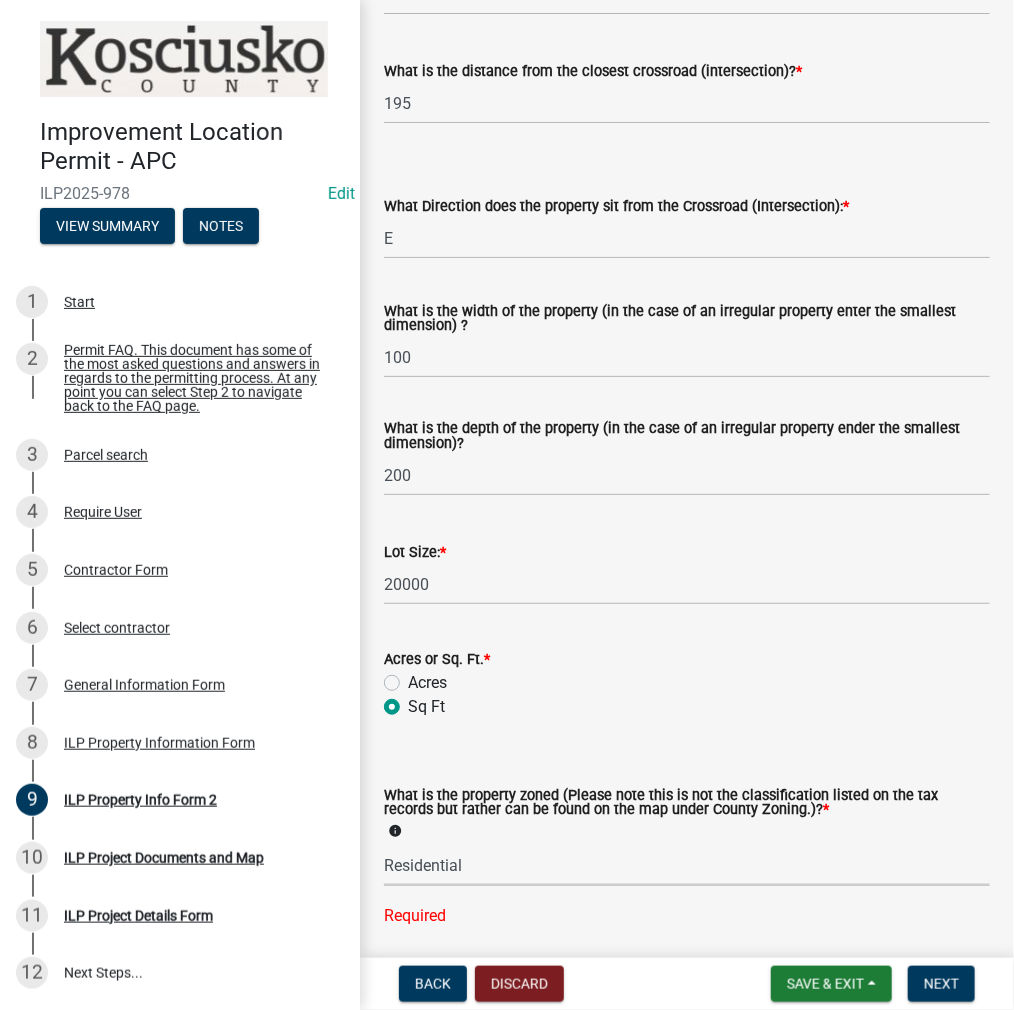 click on "Select Item...   Agricultural   Agricultural 2   Commercial   Environmental   Industrial 1   Industrial 2   Industrial 3   Public Use   Residential" at bounding box center (687, 865) 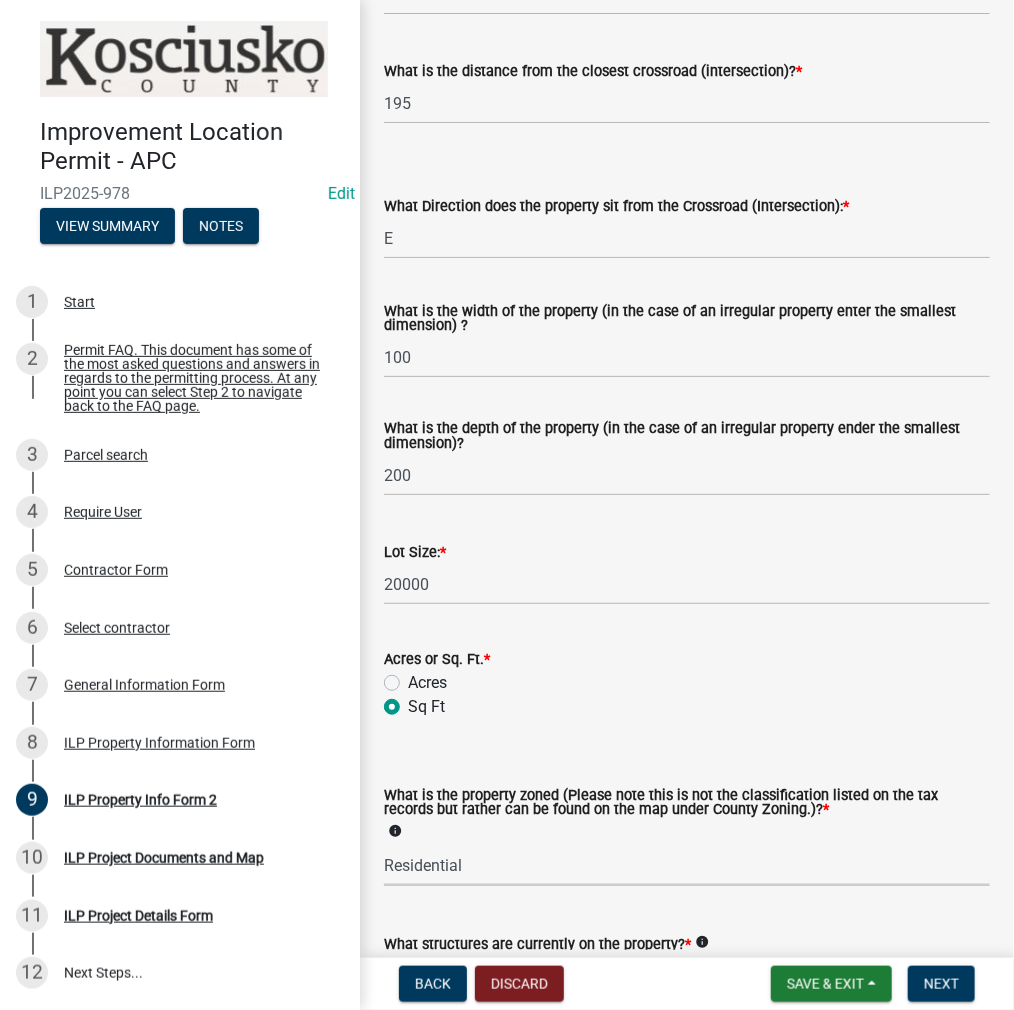 scroll, scrollTop: 710, scrollLeft: 0, axis: vertical 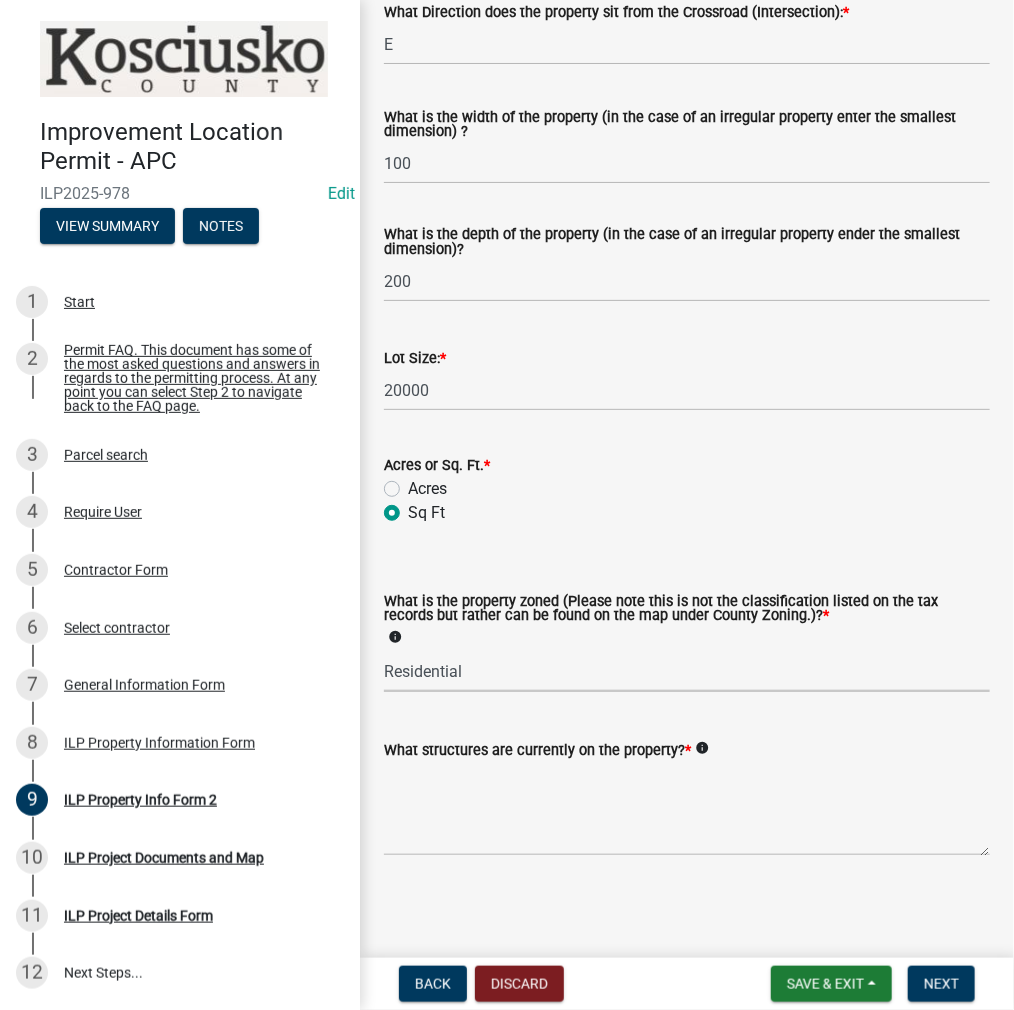 click on "What structures are currently on the property?  *  info" 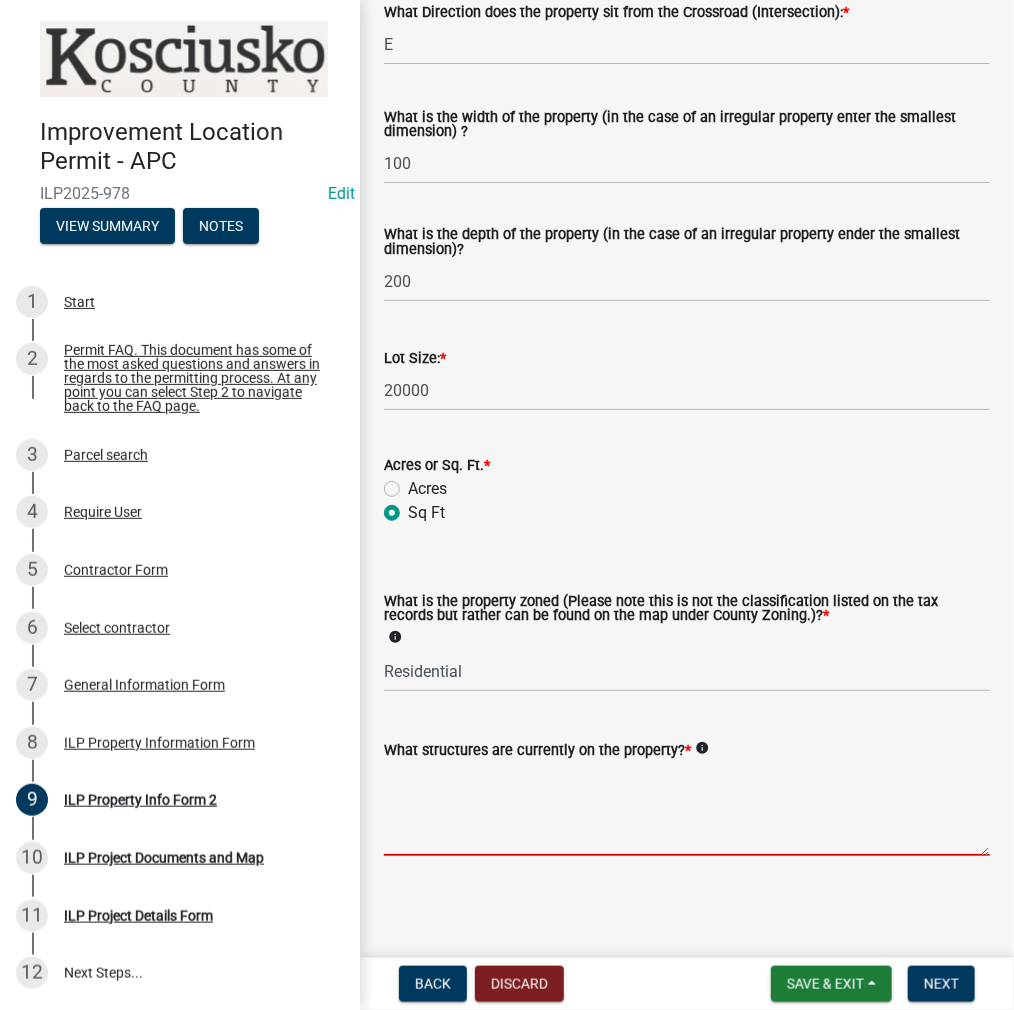 click on "What structures are currently on the property?  *" at bounding box center [687, 809] 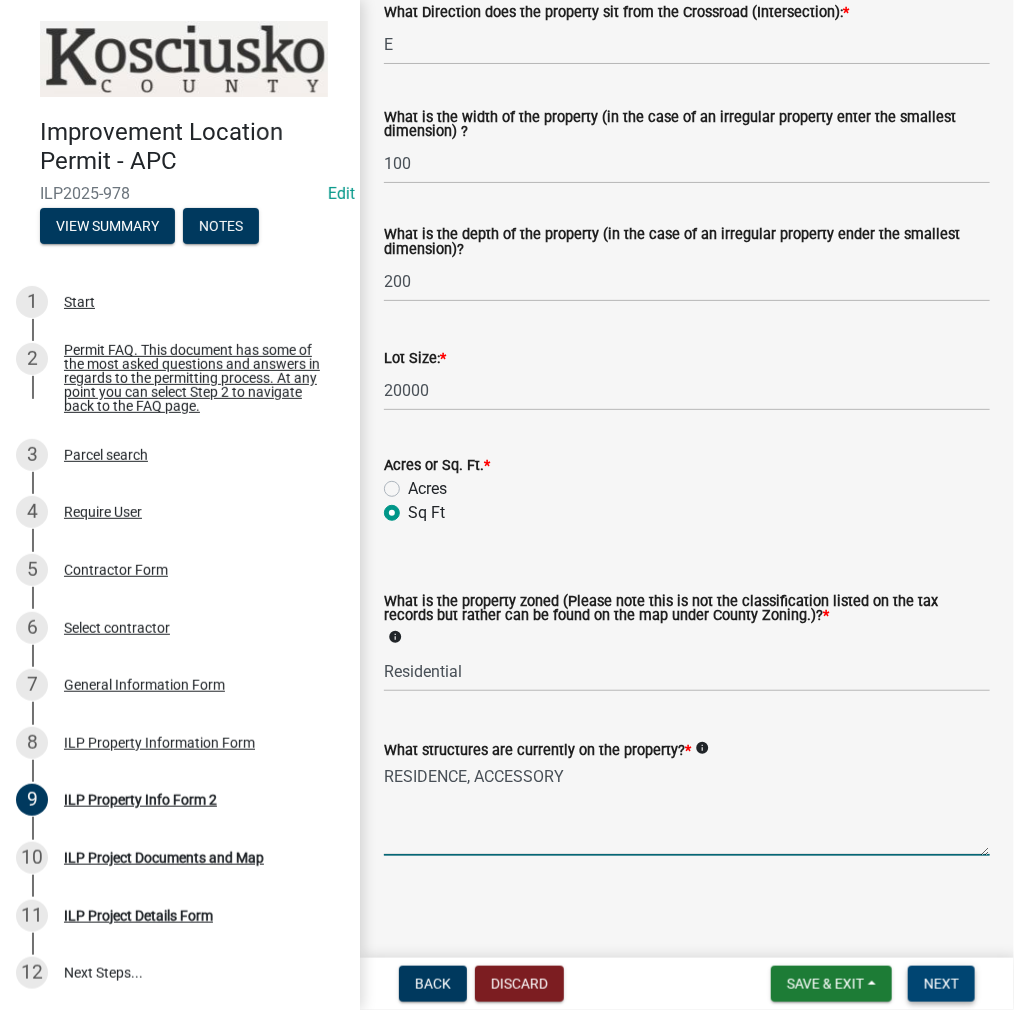 type on "RESIDENCE, ACCESSORY" 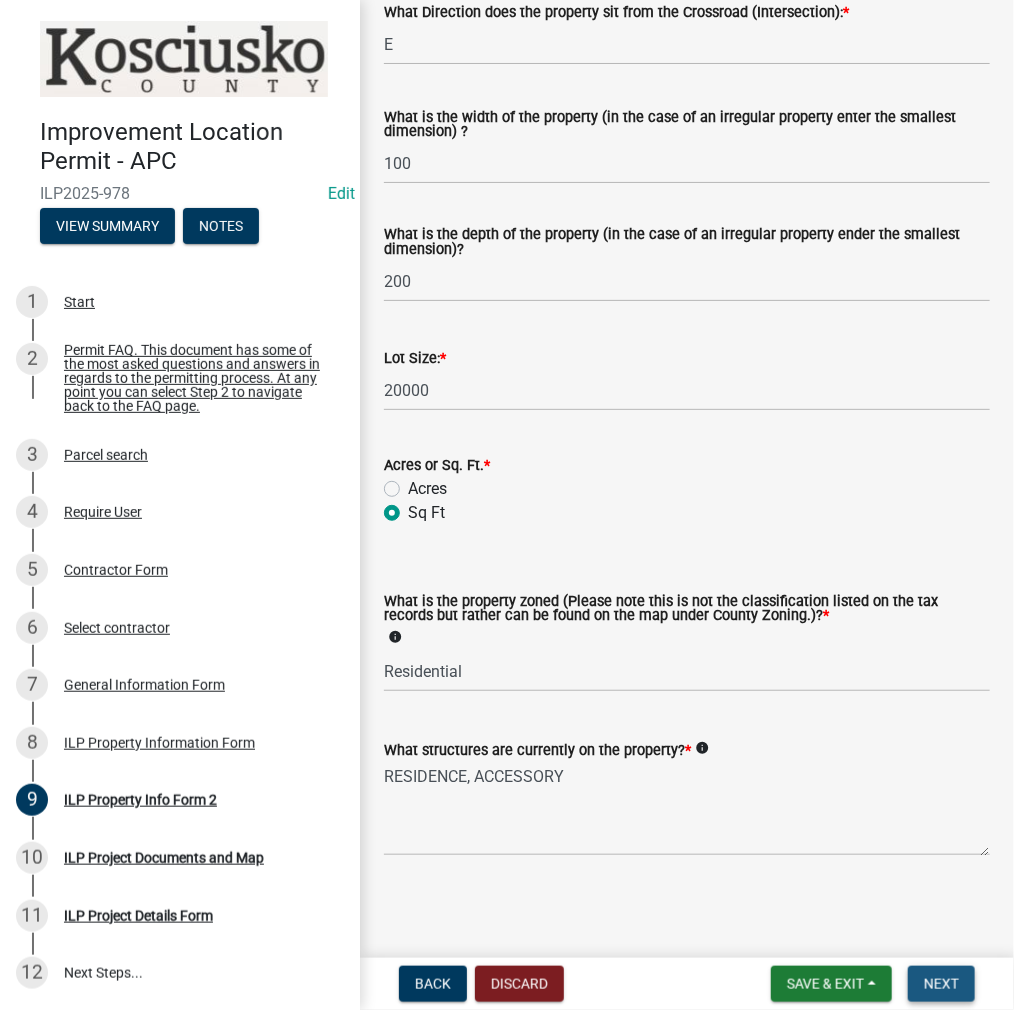 click on "Next" at bounding box center [941, 984] 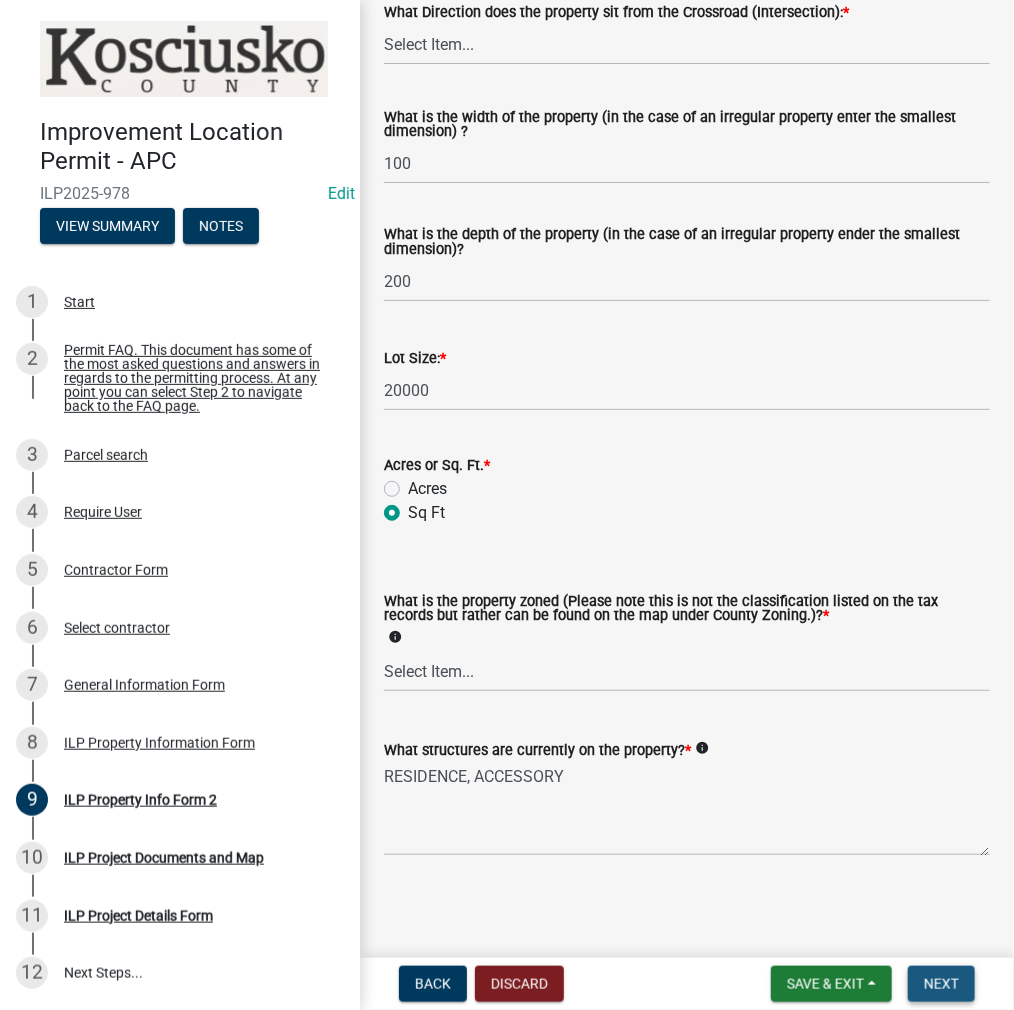 scroll, scrollTop: 0, scrollLeft: 0, axis: both 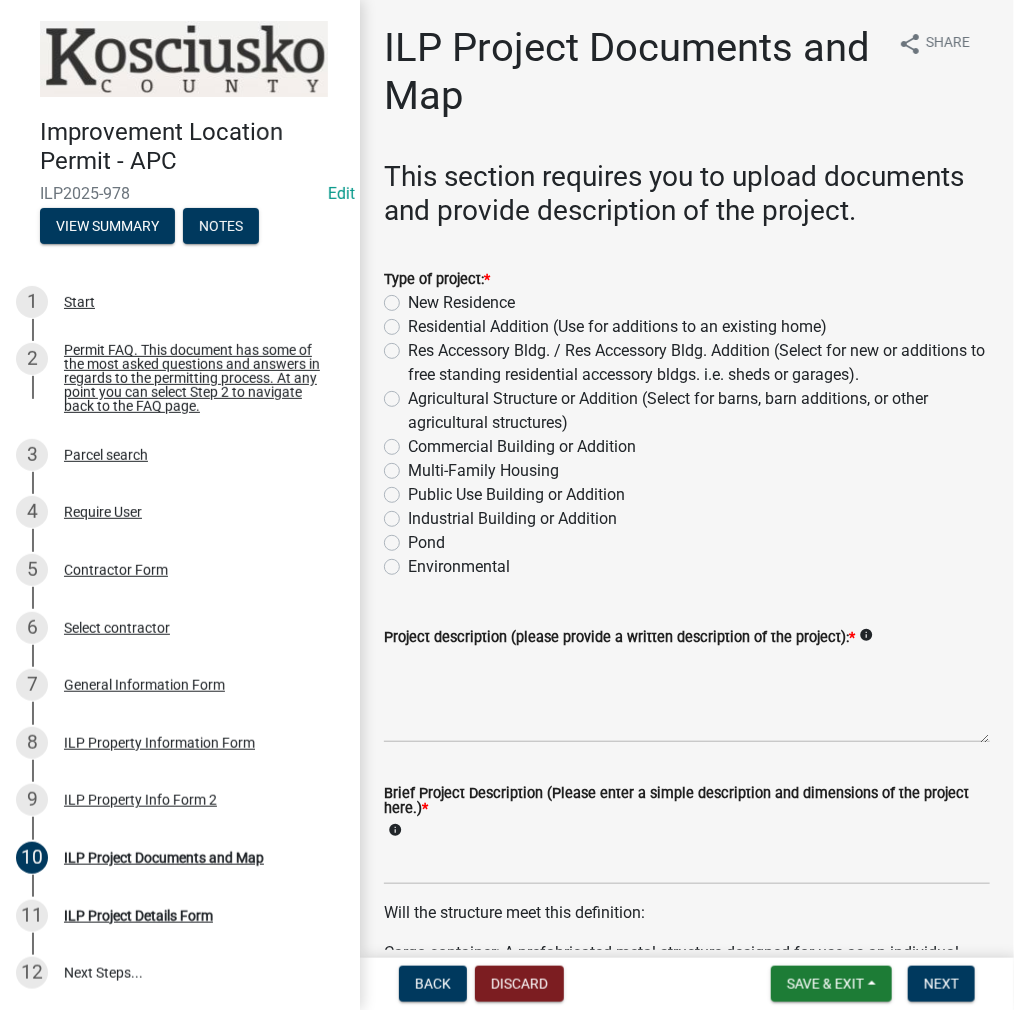click on "Res Accessory Bldg. / Res Accessory  Bldg. Addition (Select for new or additions to free standing residential accessory bldgs. i.e. sheds or garages)." 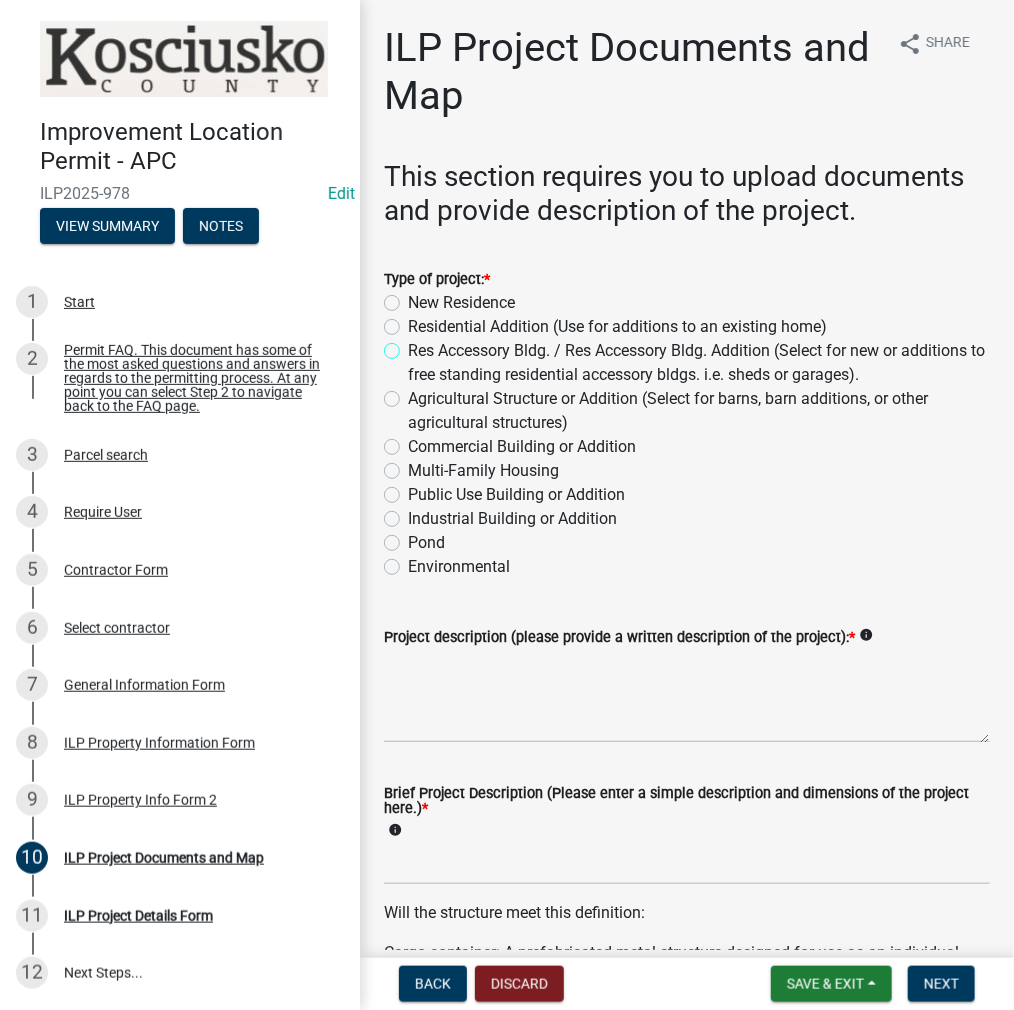 click on "Res Accessory Bldg. / Res Accessory  Bldg. Addition (Select for new or additions to free standing residential accessory bldgs. i.e. sheds or garages)." at bounding box center [414, 345] 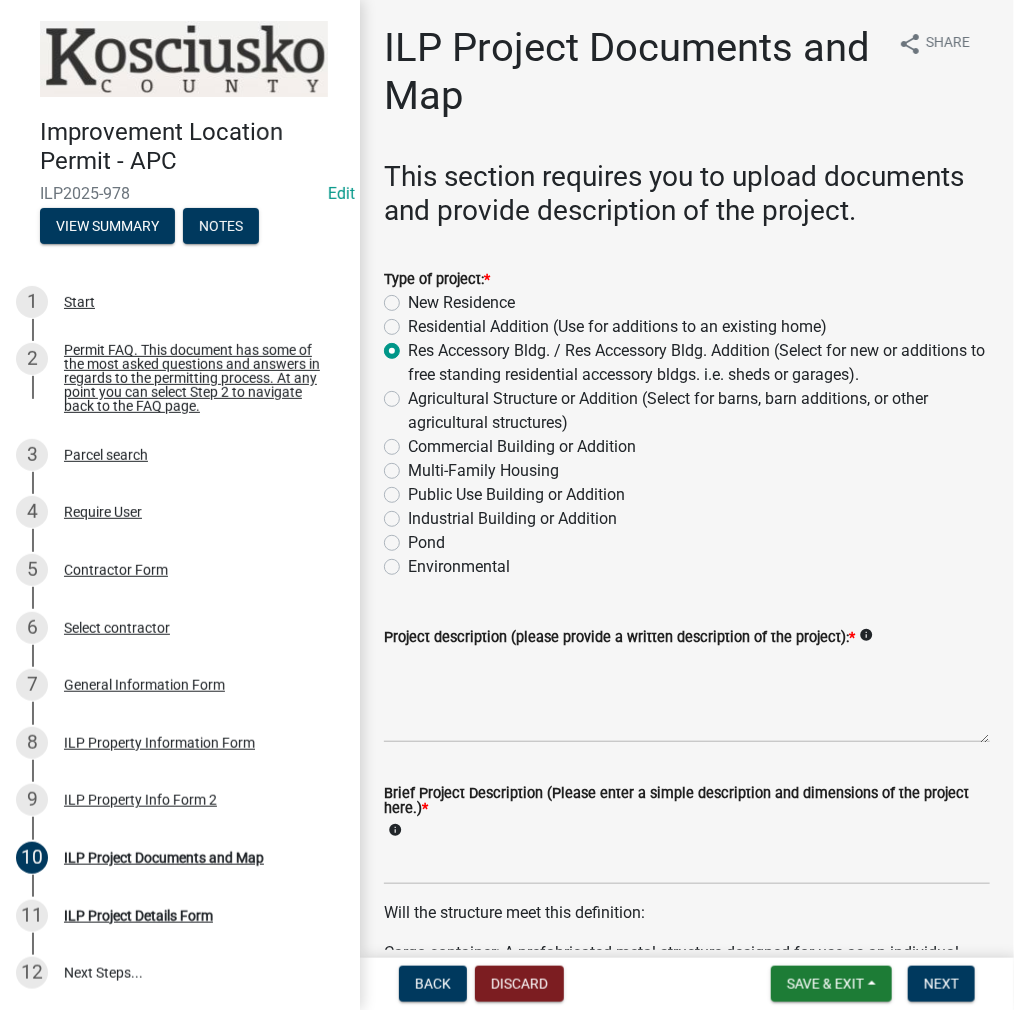 radio on "true" 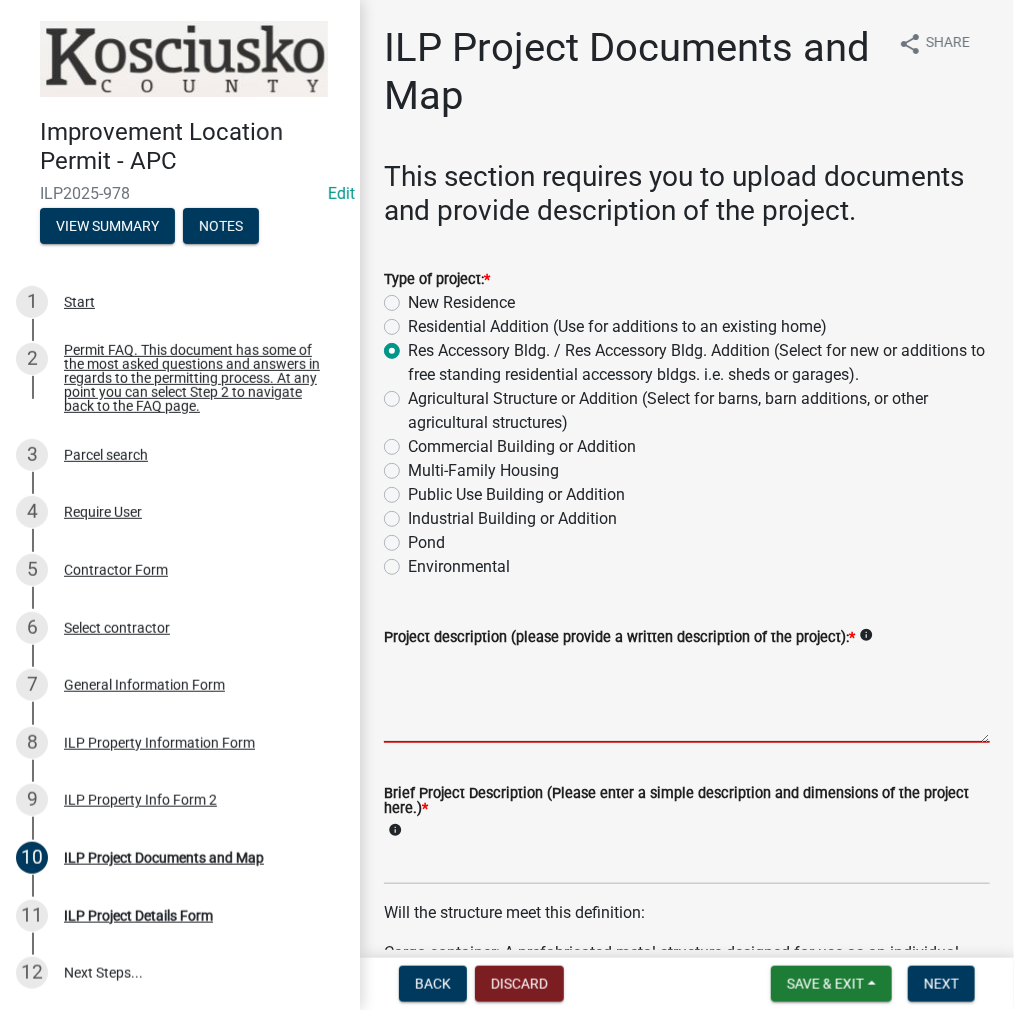 click on "Project description (please provide a written description of the project):  *" at bounding box center (687, 696) 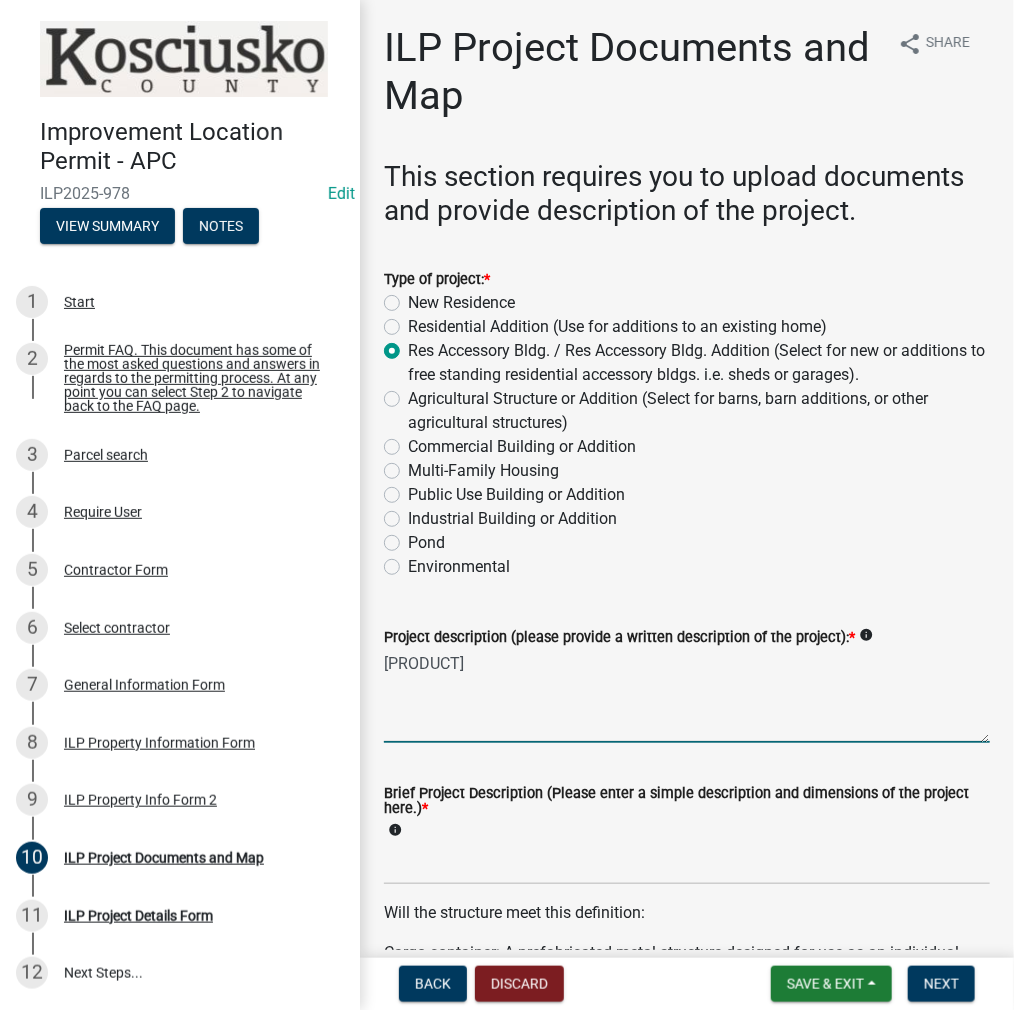 type on "[PRODUCT]" 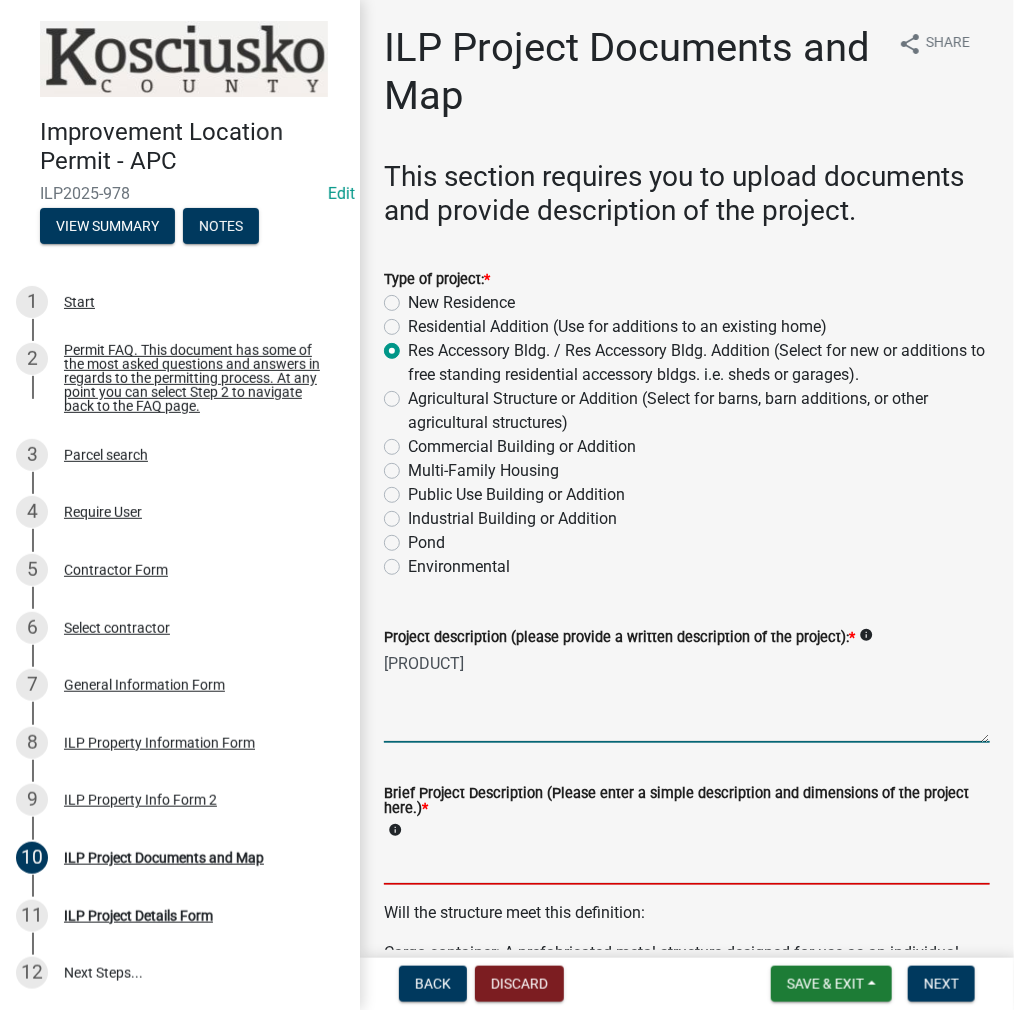 click on "Brief Project Description (Please enter a simple description and dimensions of the project here.)  *" at bounding box center [687, 864] 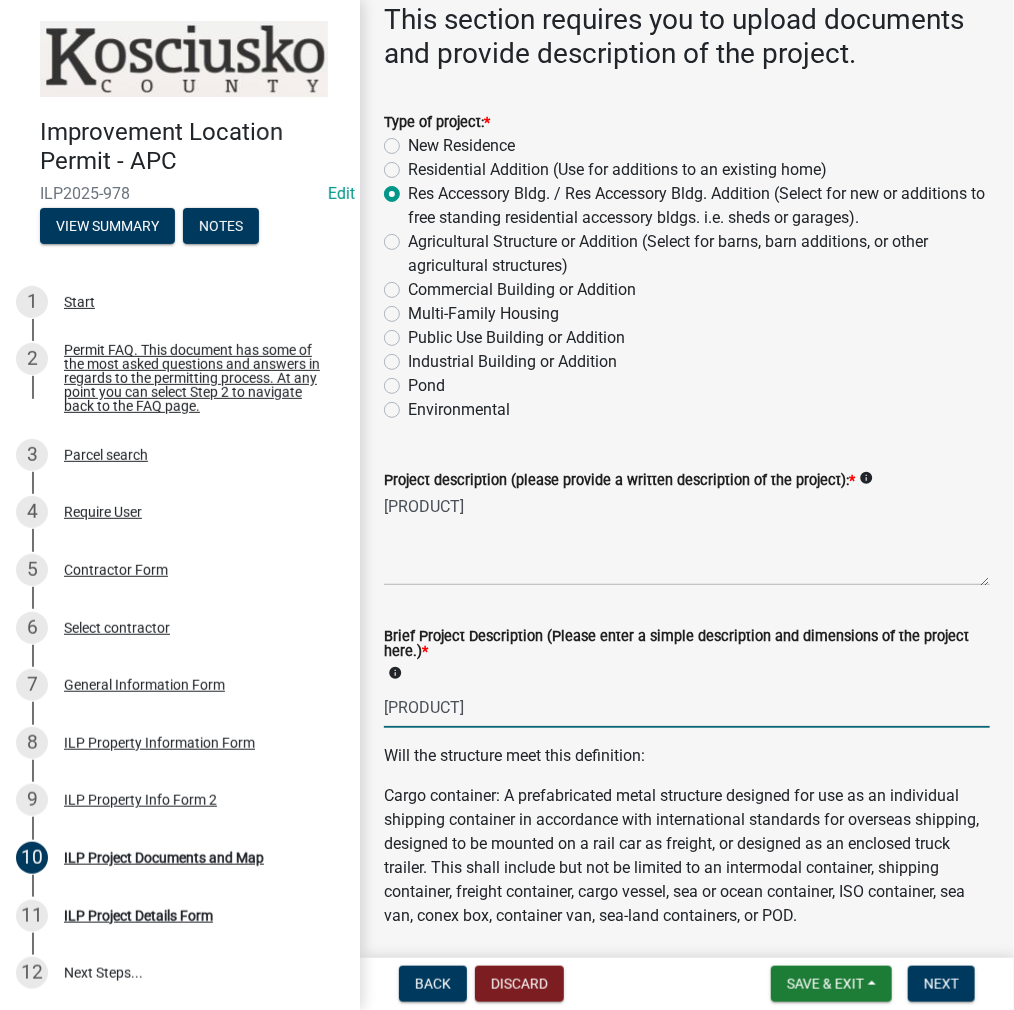scroll, scrollTop: 300, scrollLeft: 0, axis: vertical 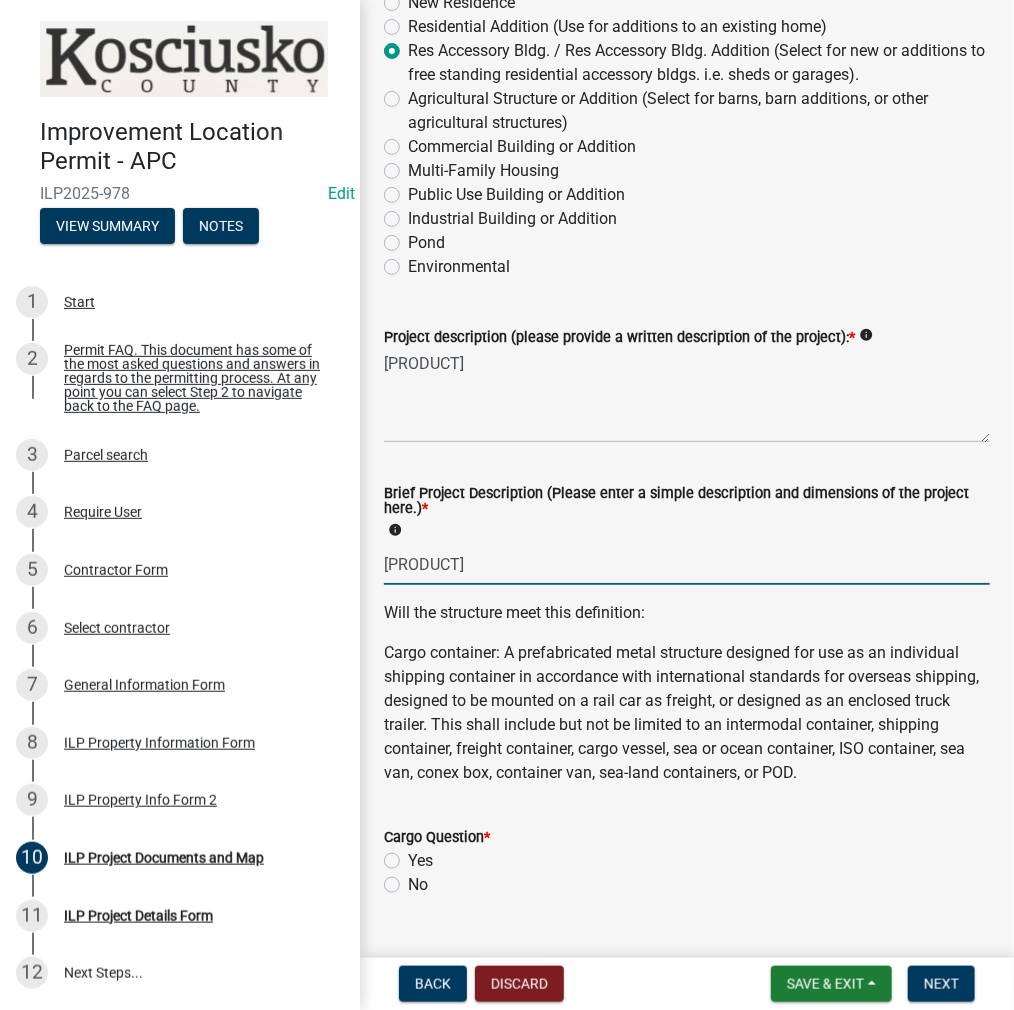 type on "[PRODUCT]" 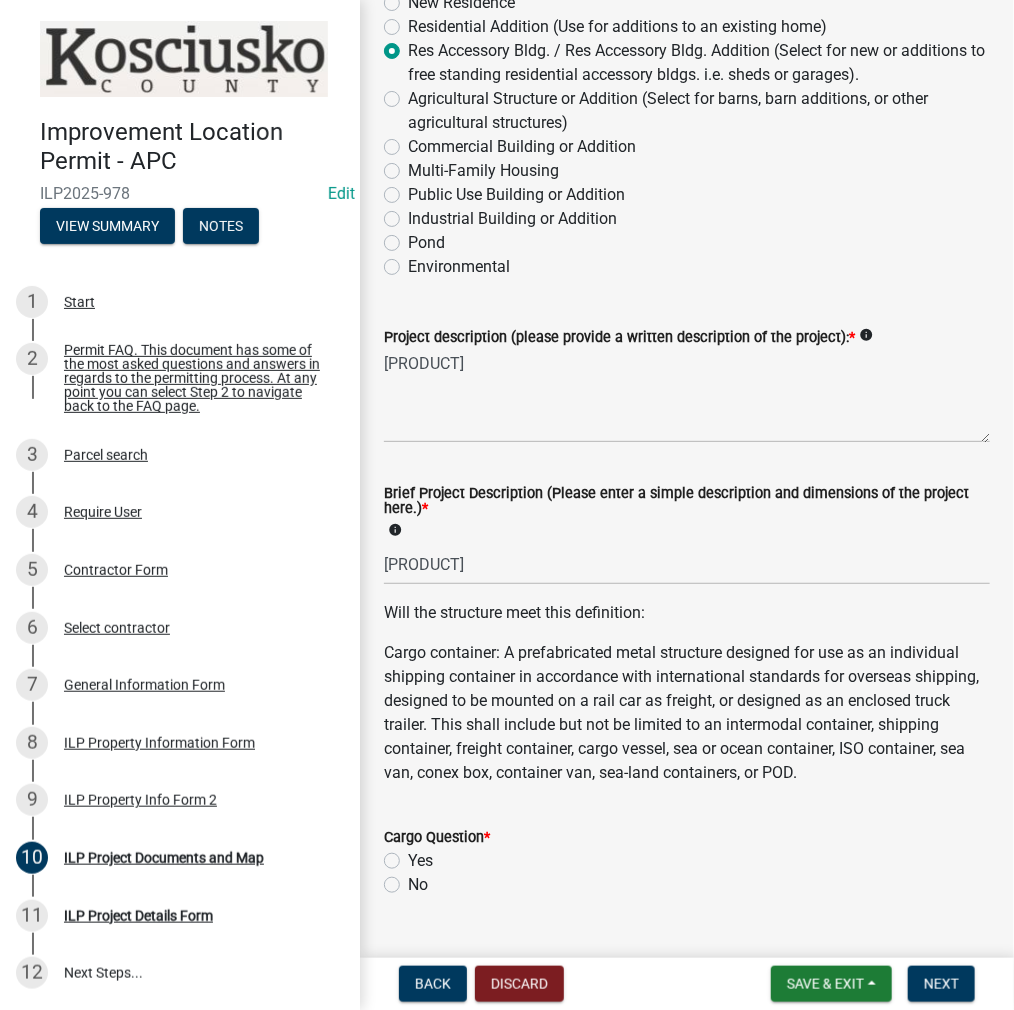 click on "No" 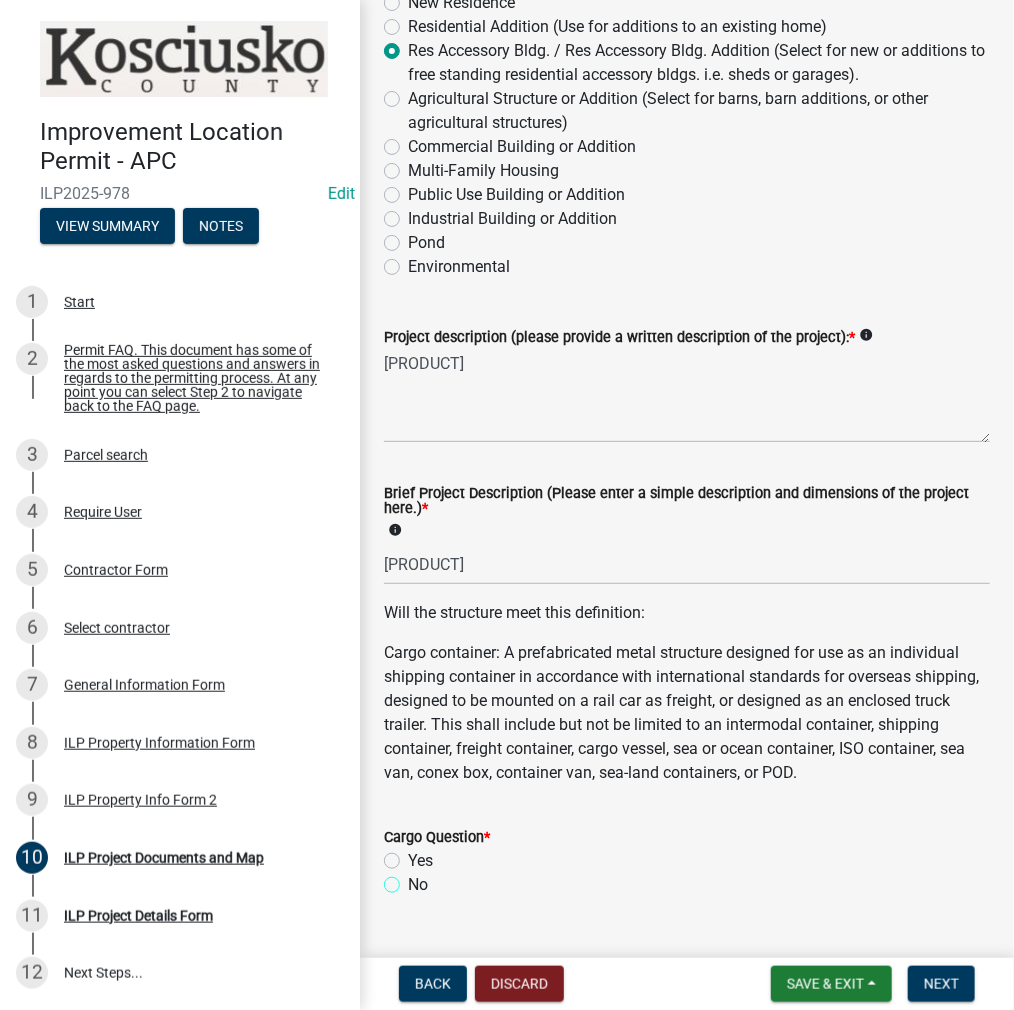 click on "No" at bounding box center [414, 879] 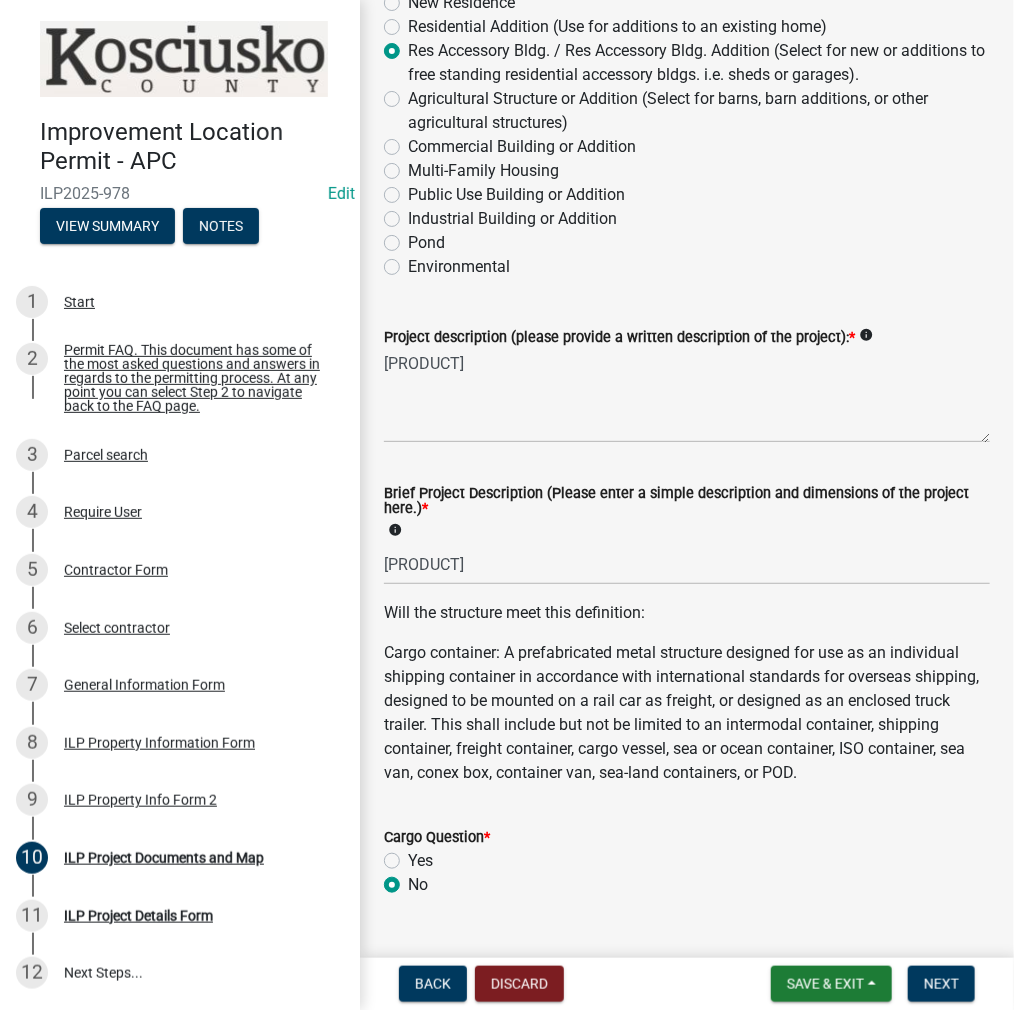 radio on "true" 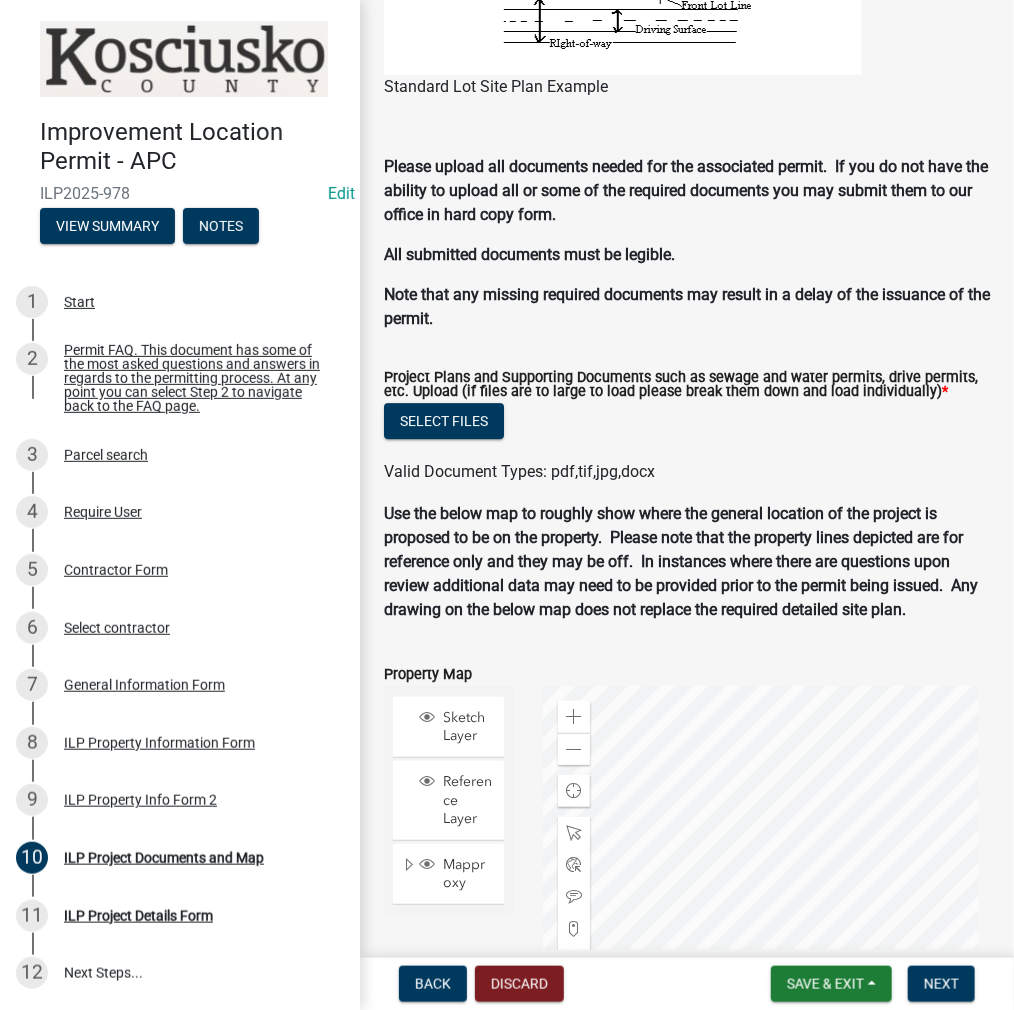 scroll, scrollTop: 1929, scrollLeft: 0, axis: vertical 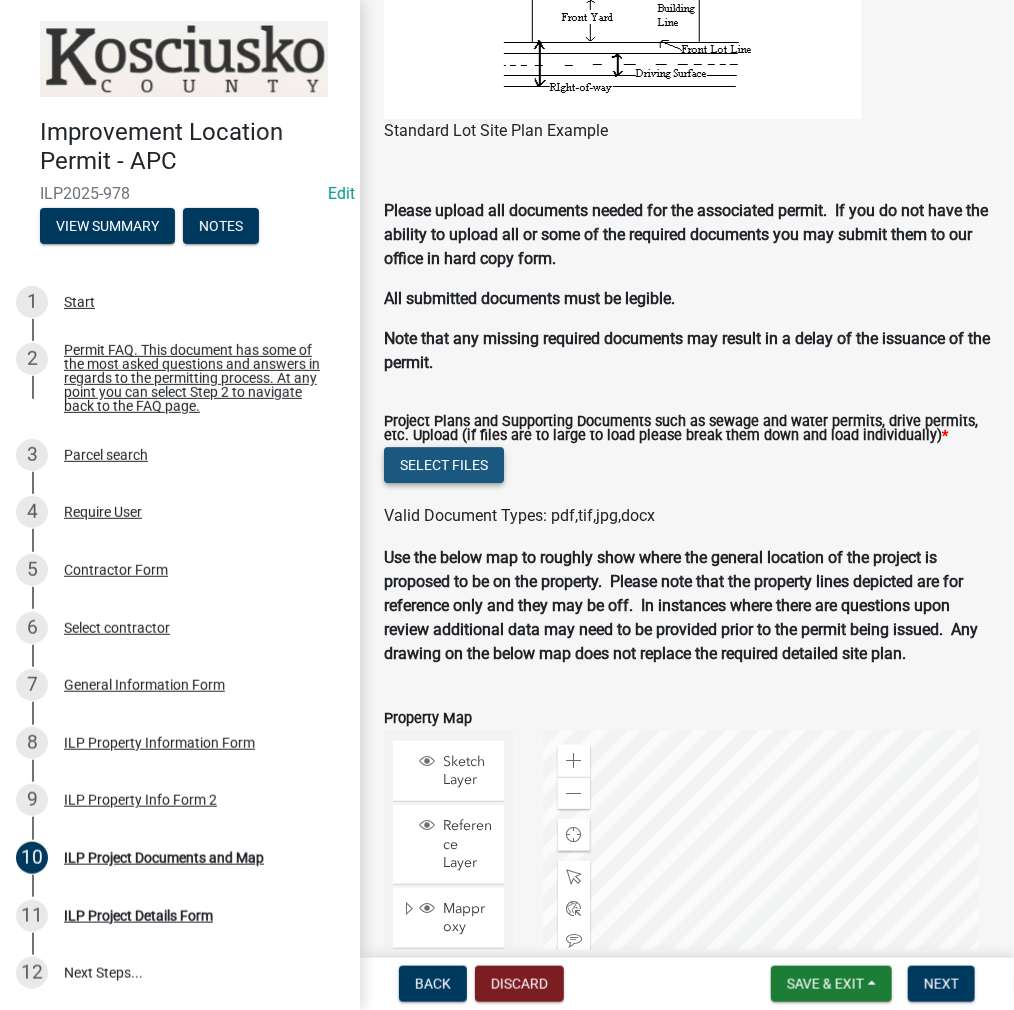 click on "Select files" 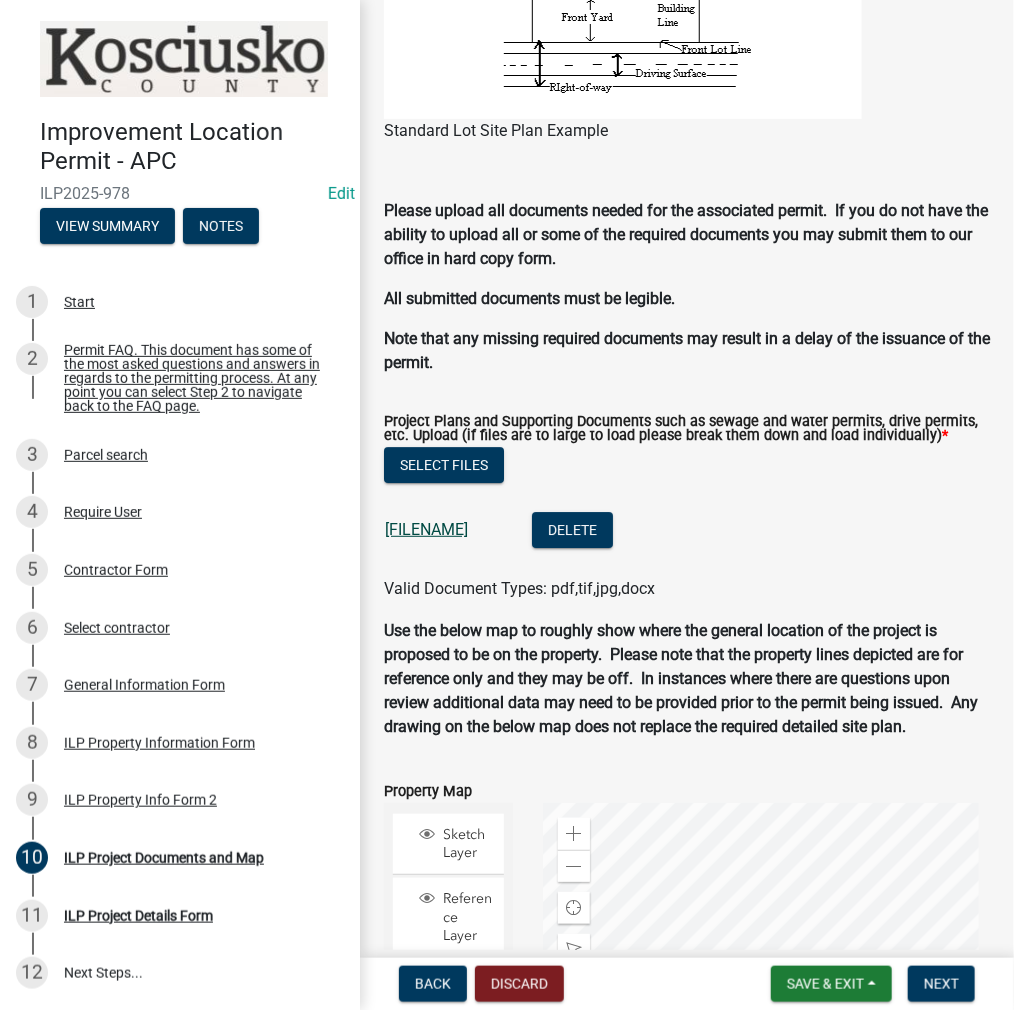 click on "[FILENAME]" 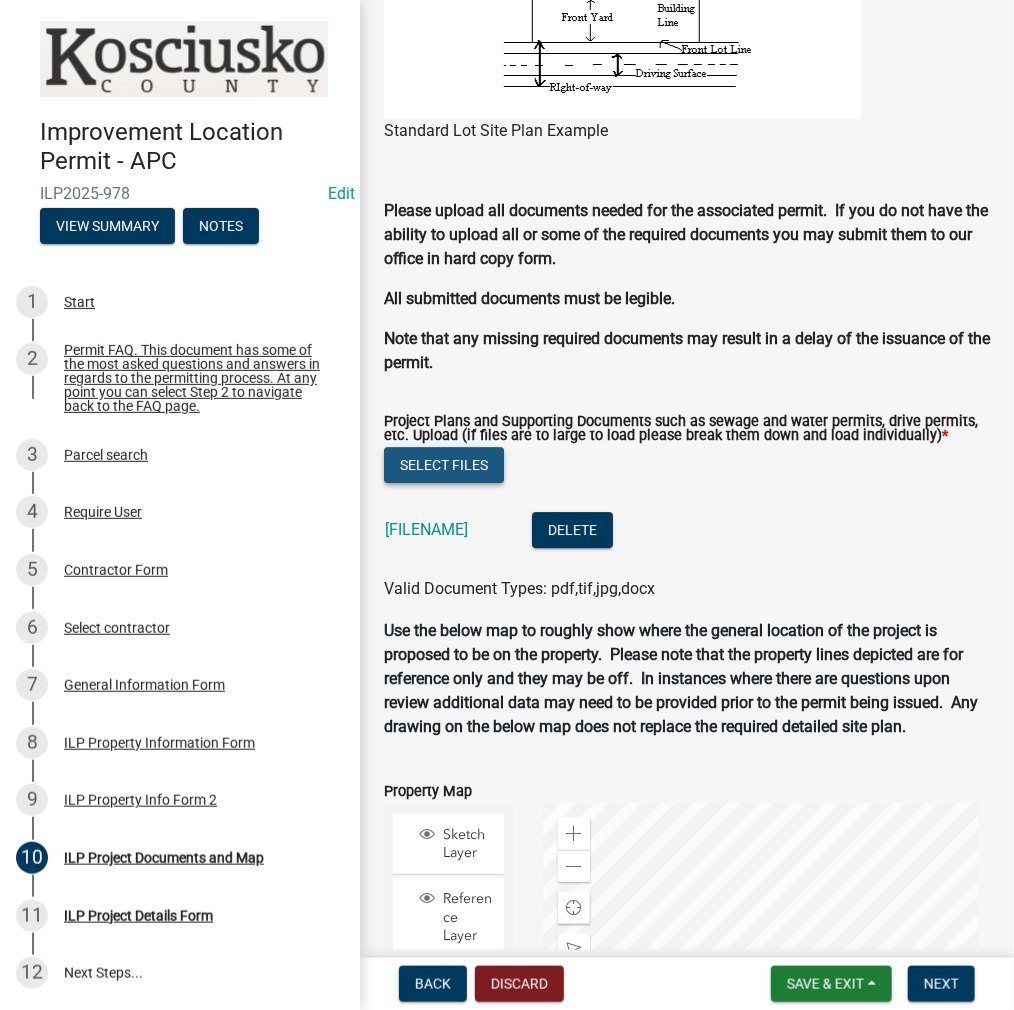 click on "Select files" 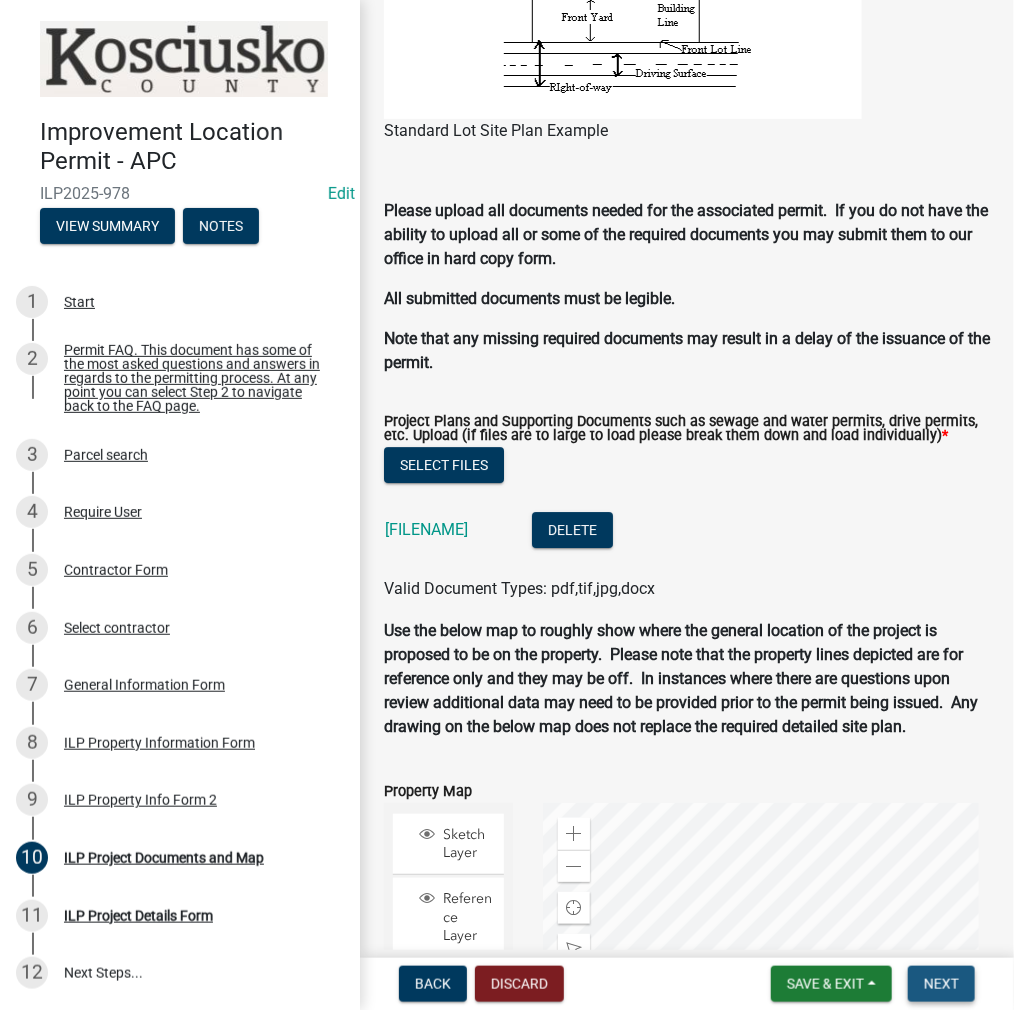 click on "Next" at bounding box center [941, 984] 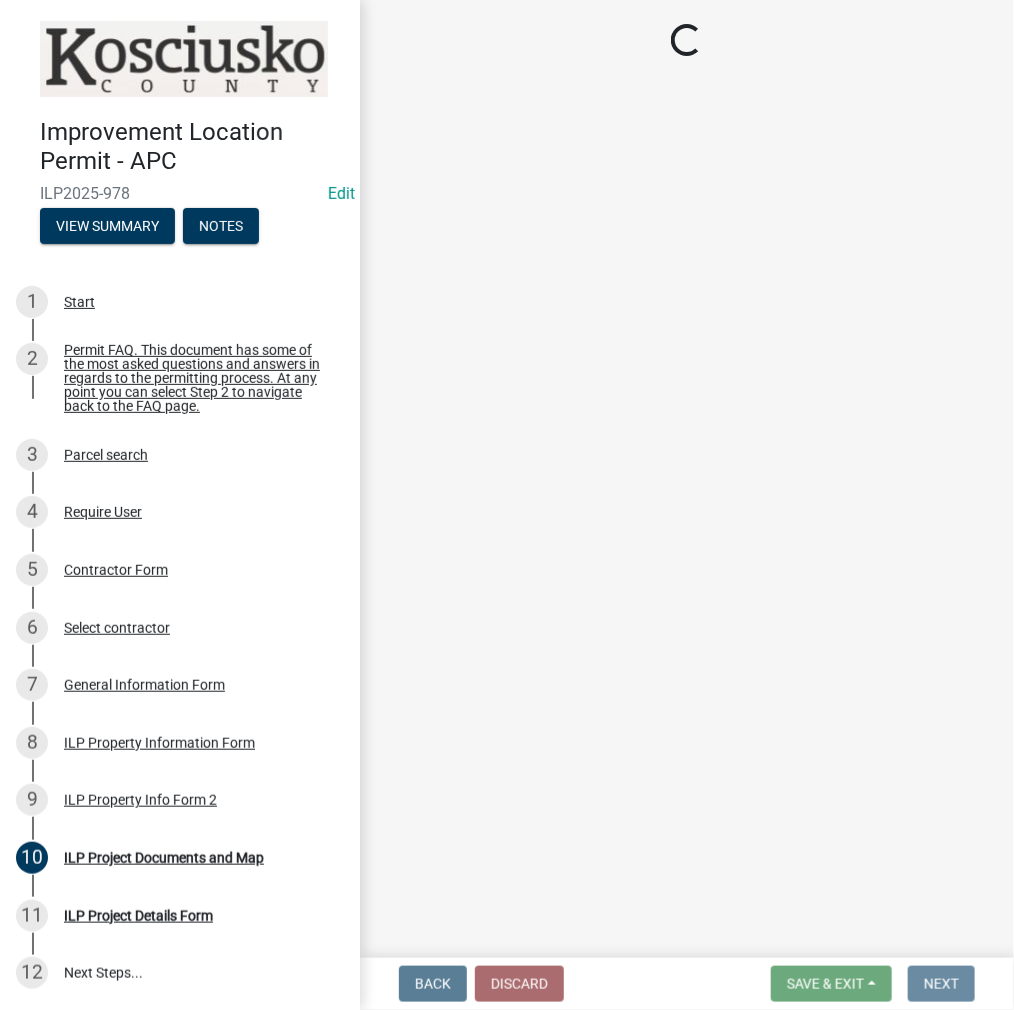 scroll, scrollTop: 0, scrollLeft: 0, axis: both 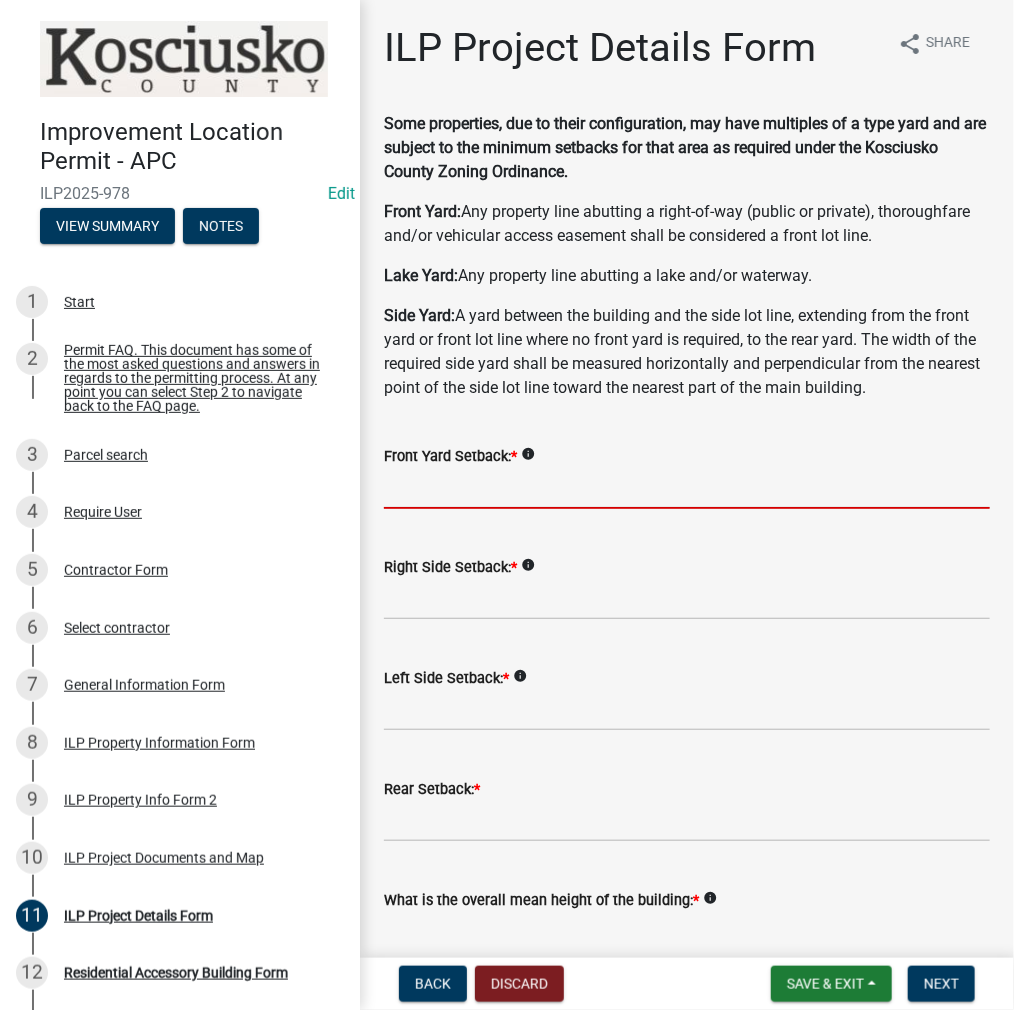 click 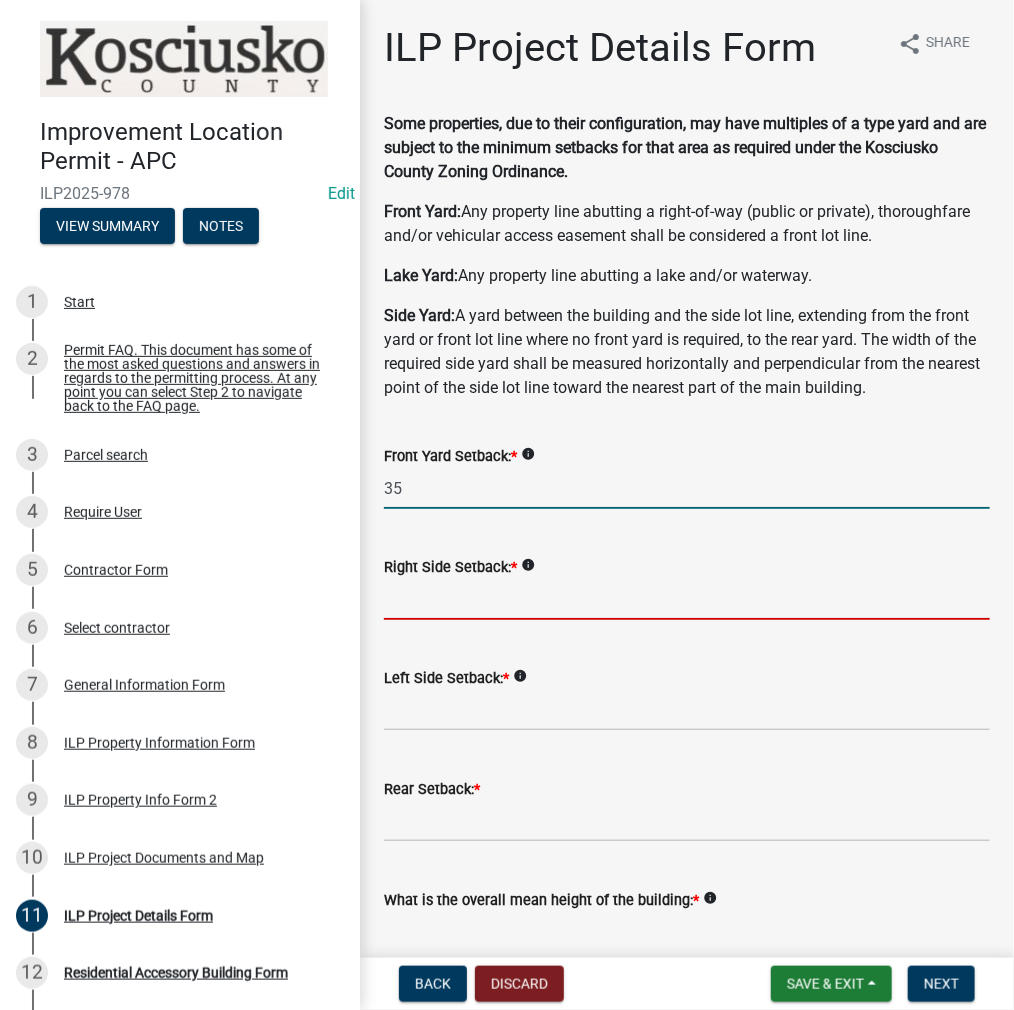 type on "35.0" 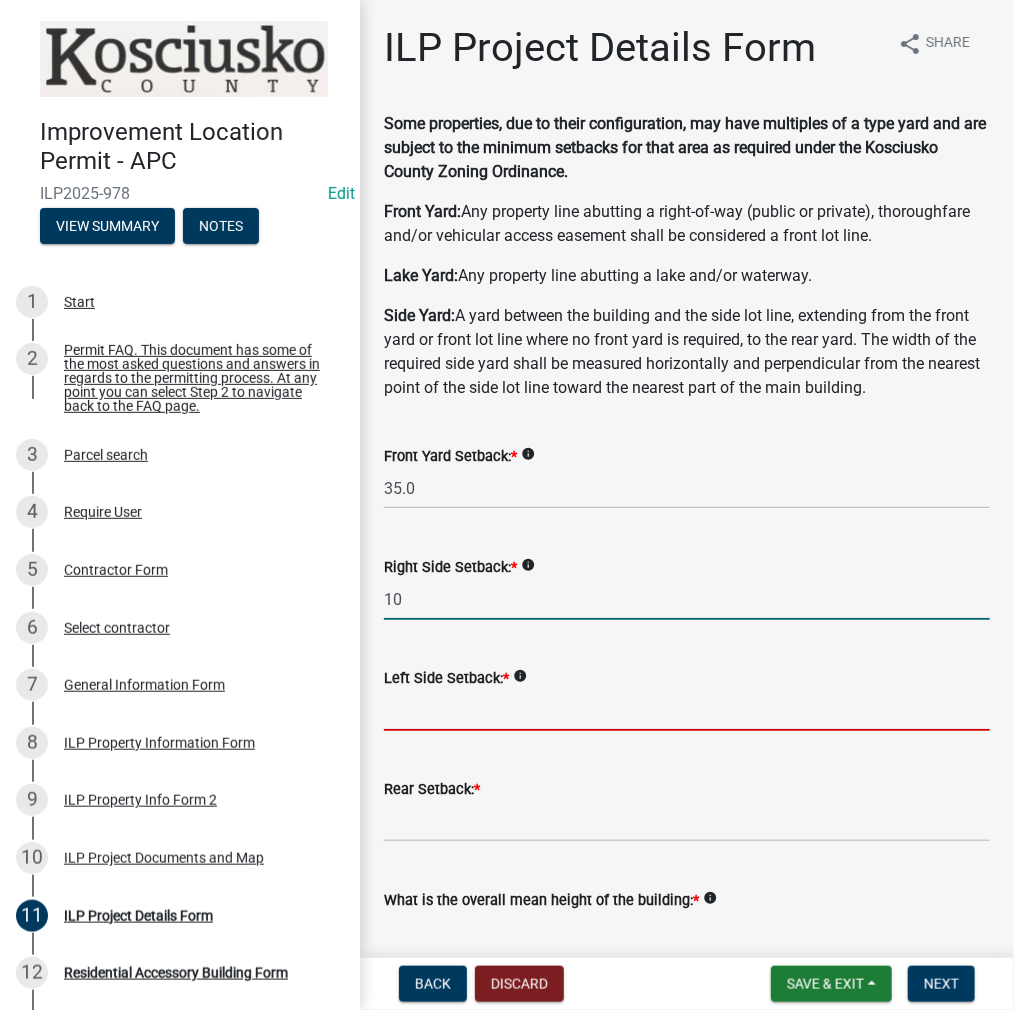 type on "10.0" 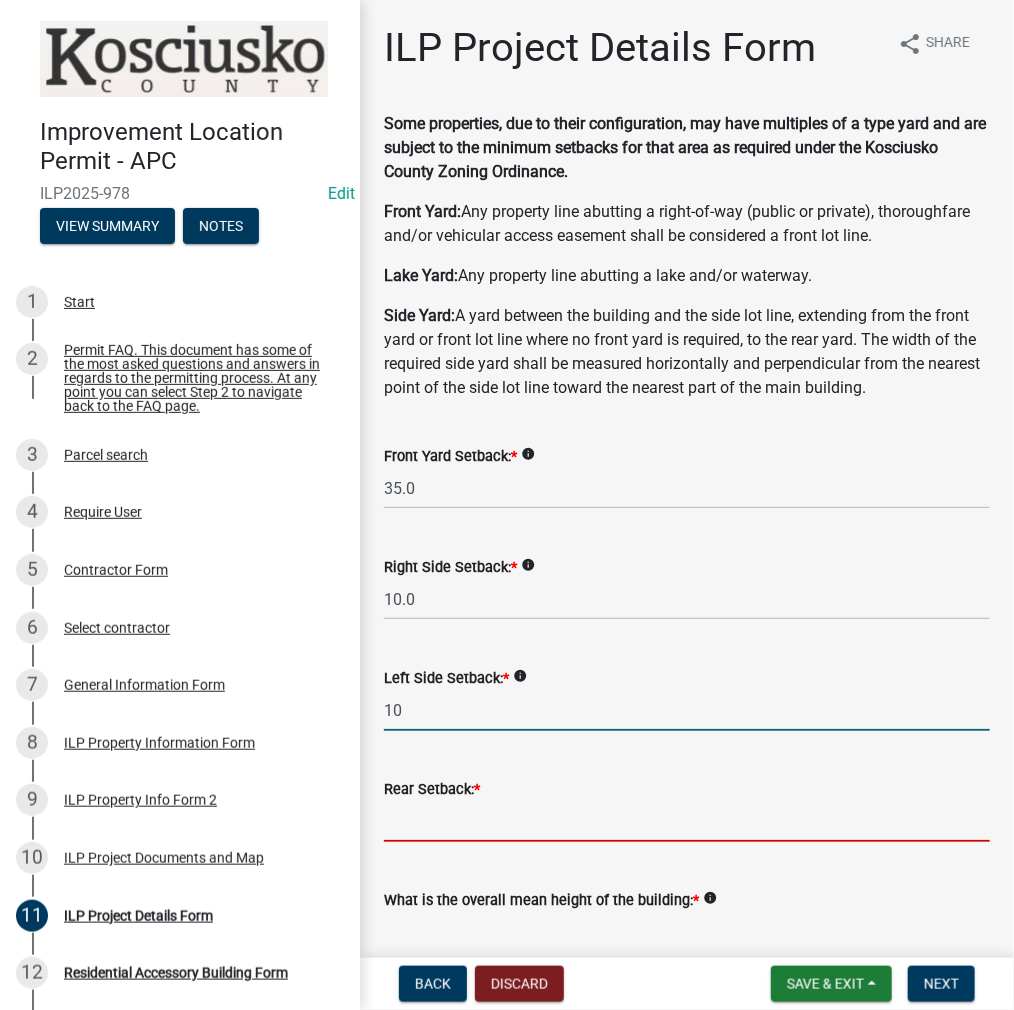 type on "10.0" 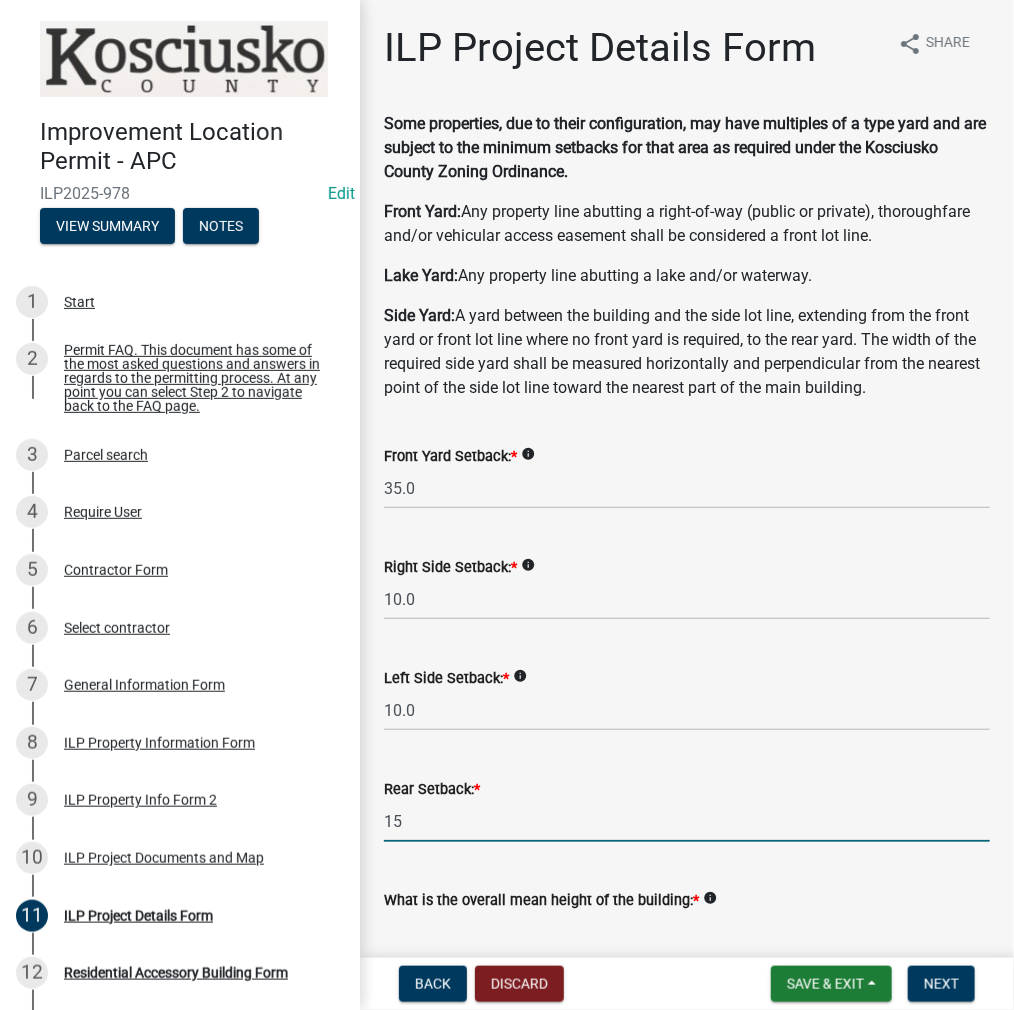 type on "15.0" 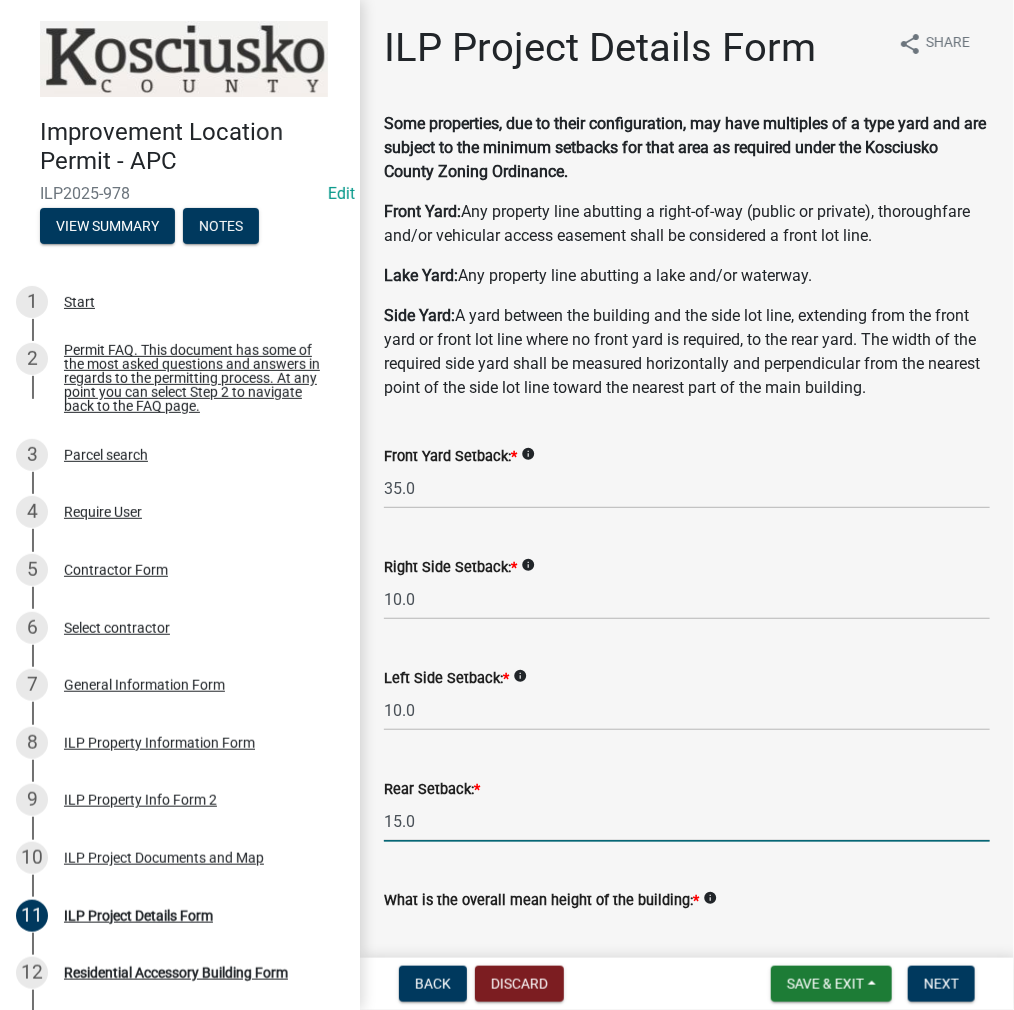 scroll, scrollTop: 2, scrollLeft: 0, axis: vertical 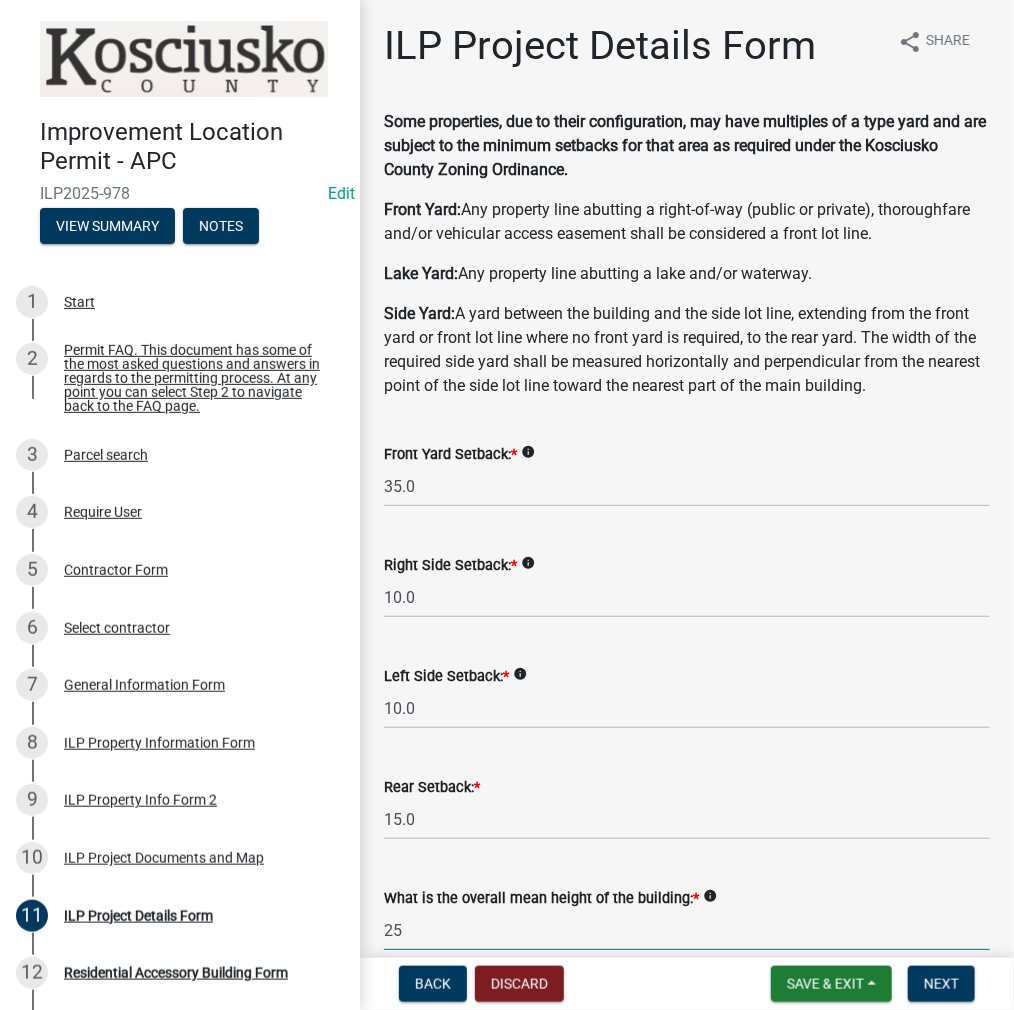 type on "25.0" 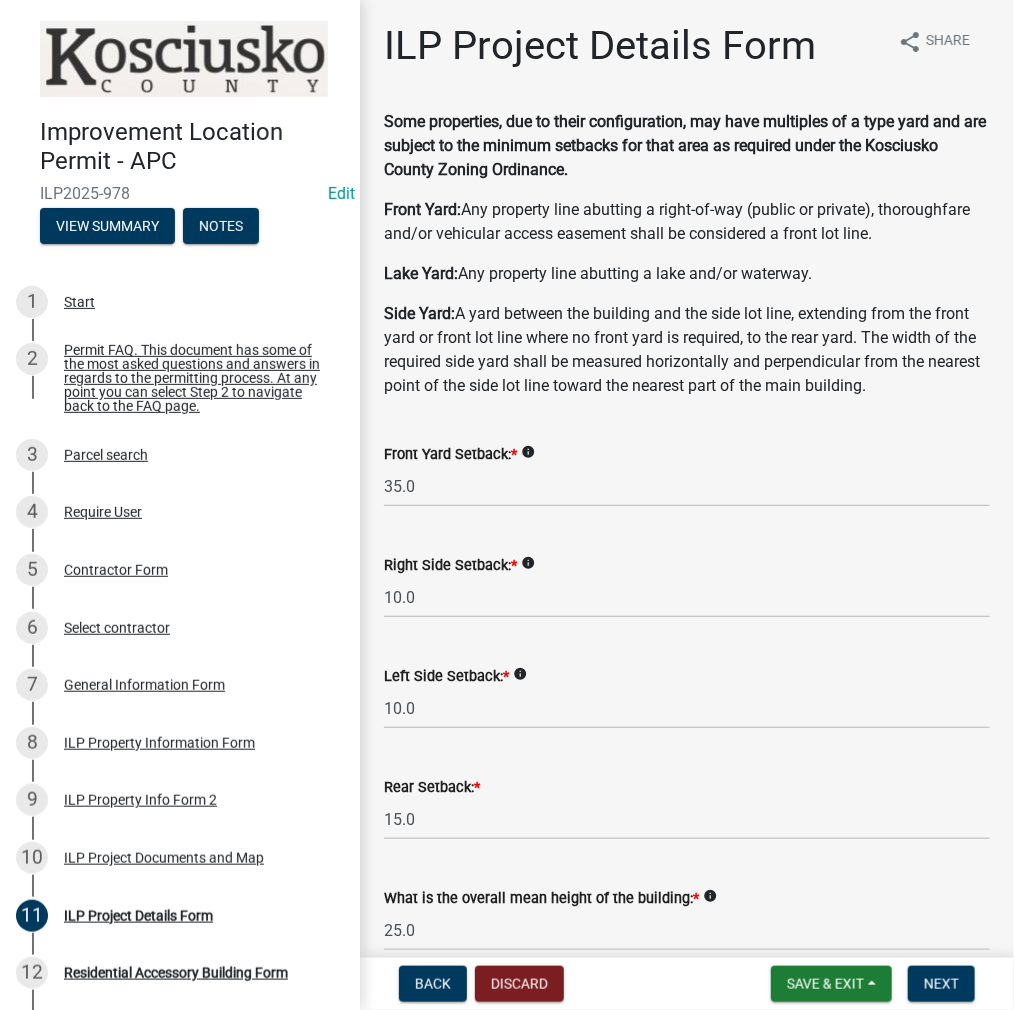 scroll, scrollTop: 568, scrollLeft: 0, axis: vertical 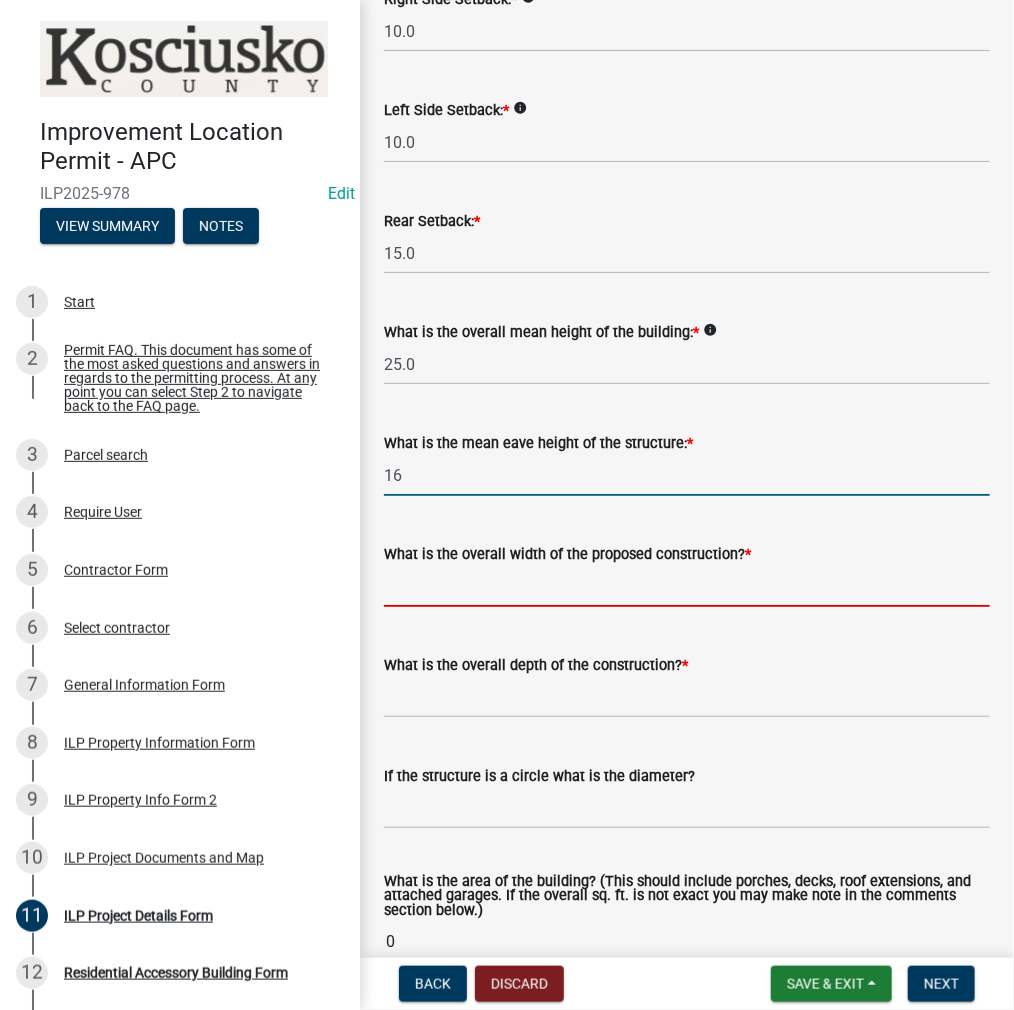 type on "16.0" 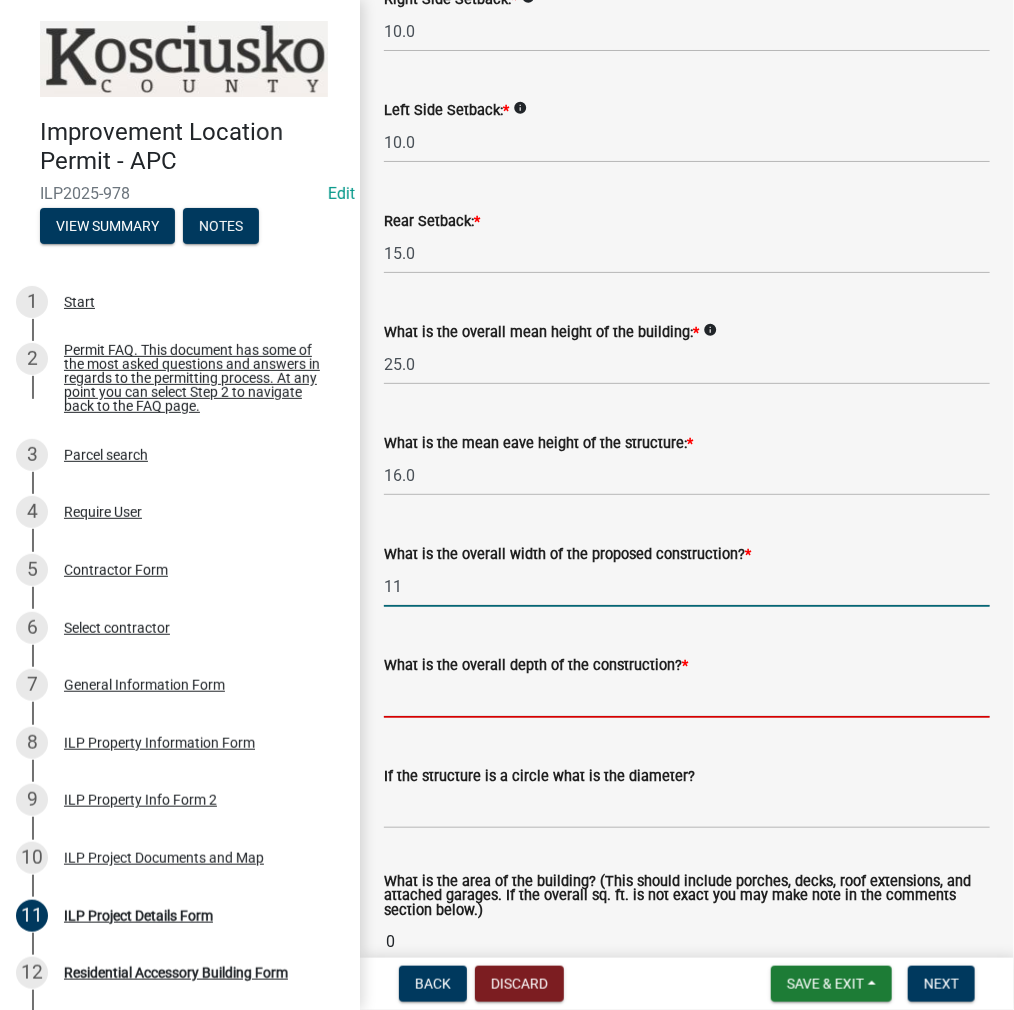 type on "11.00" 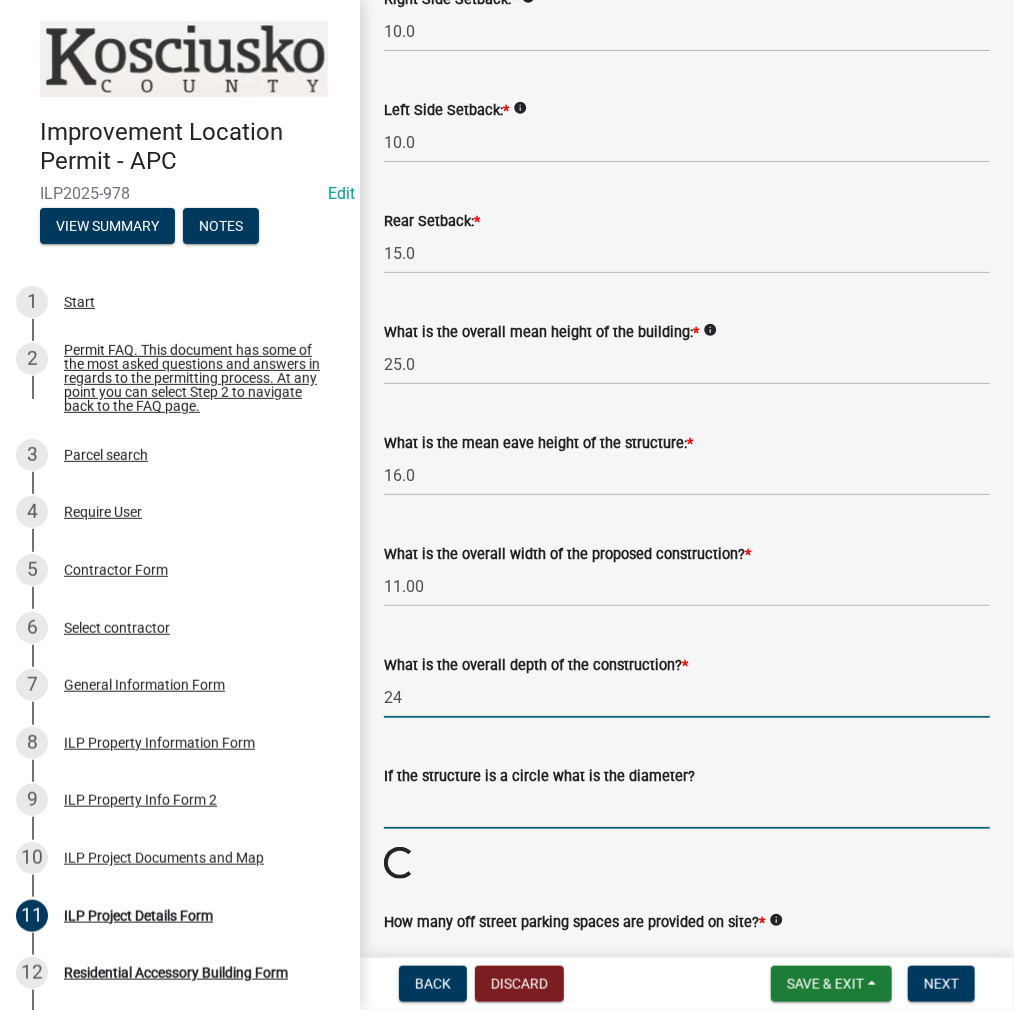 type on "24.00" 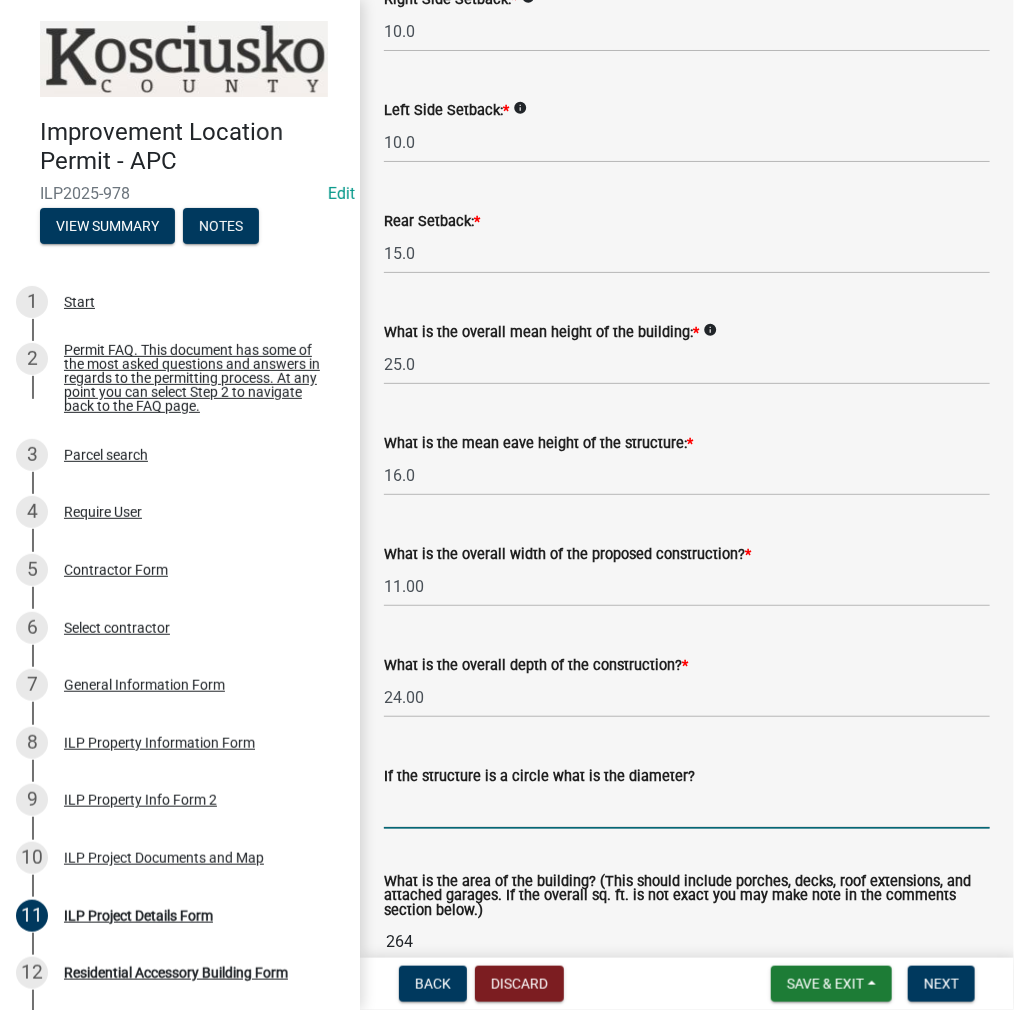 scroll, scrollTop: 868, scrollLeft: 0, axis: vertical 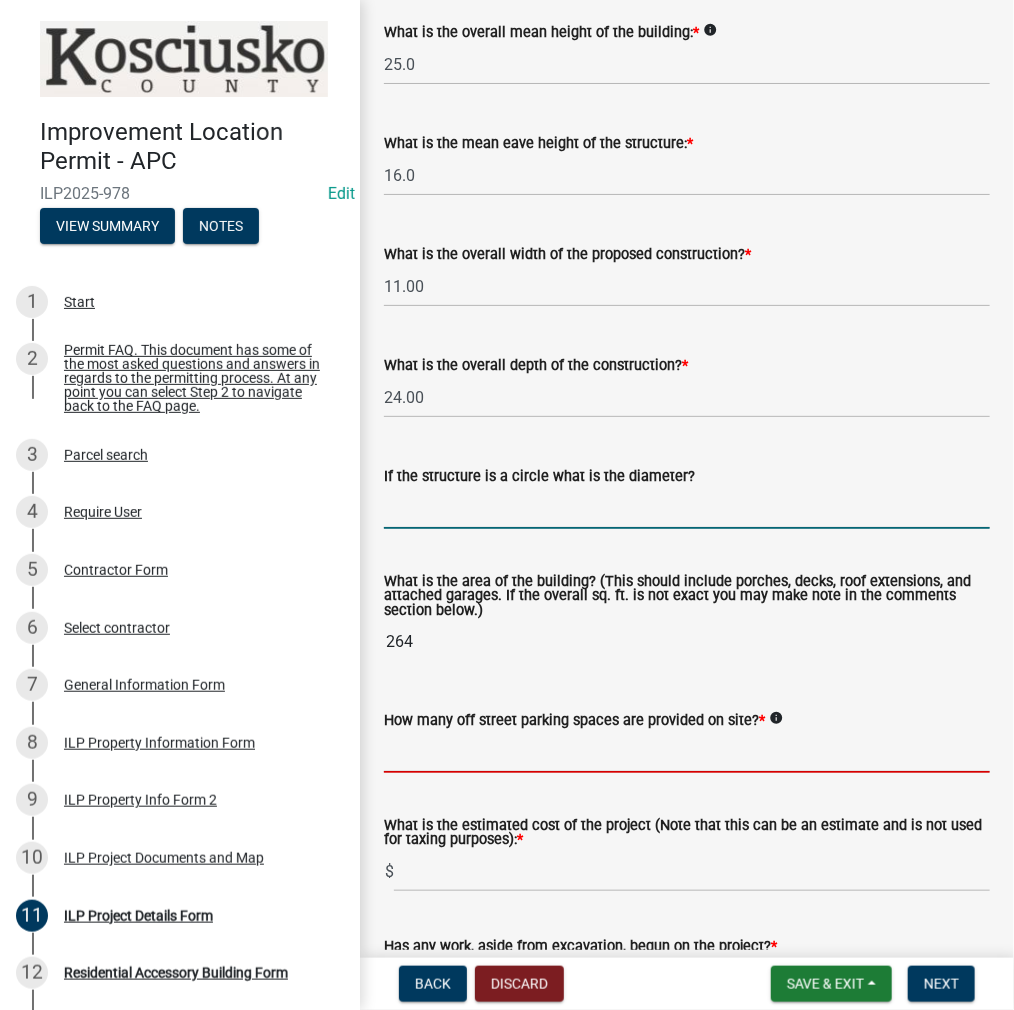 click 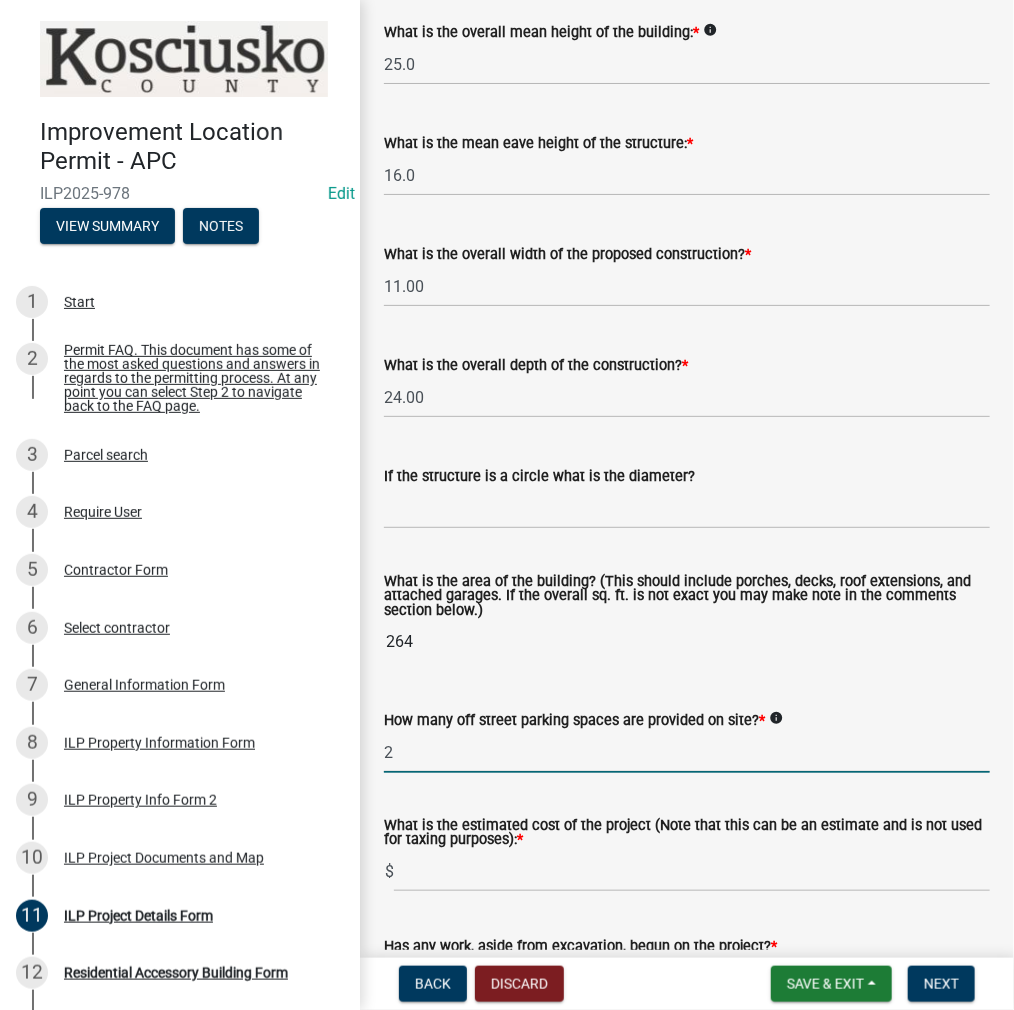 type on "2" 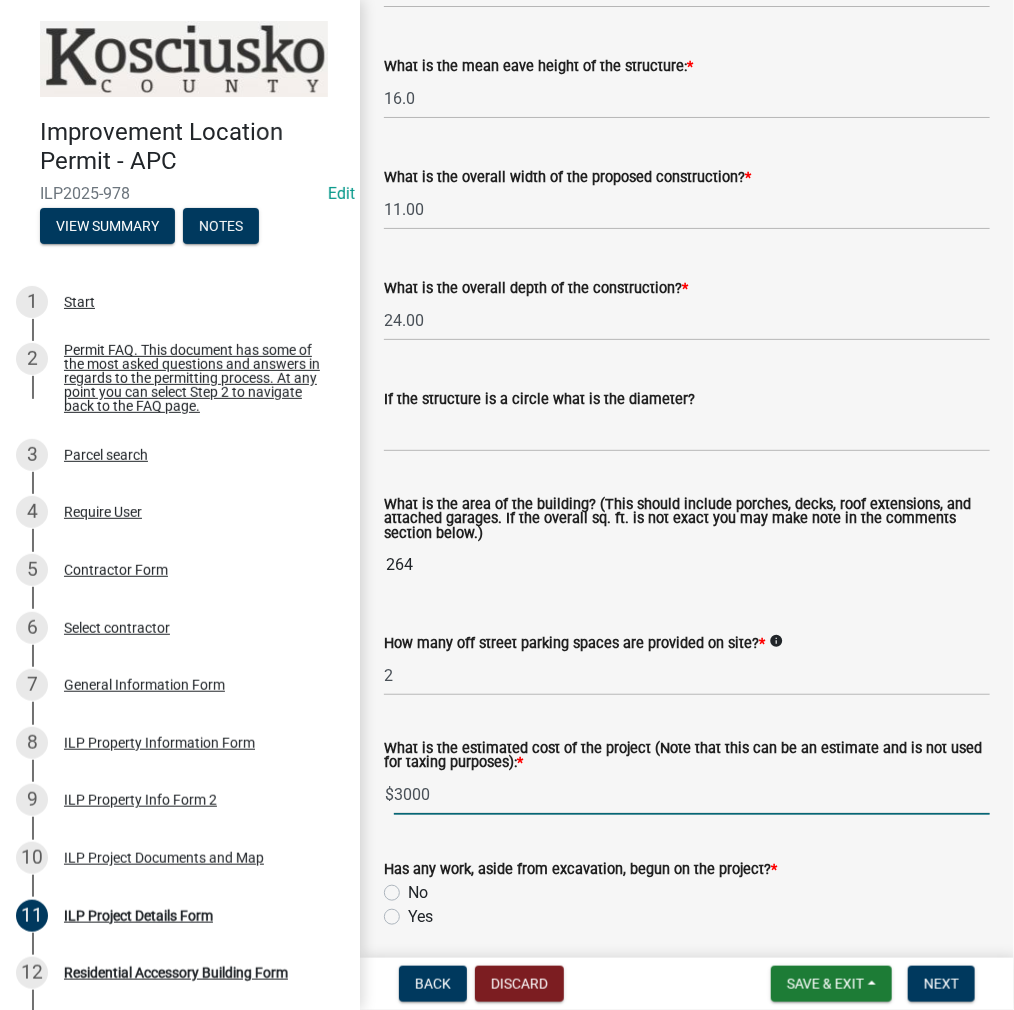 scroll, scrollTop: 1068, scrollLeft: 0, axis: vertical 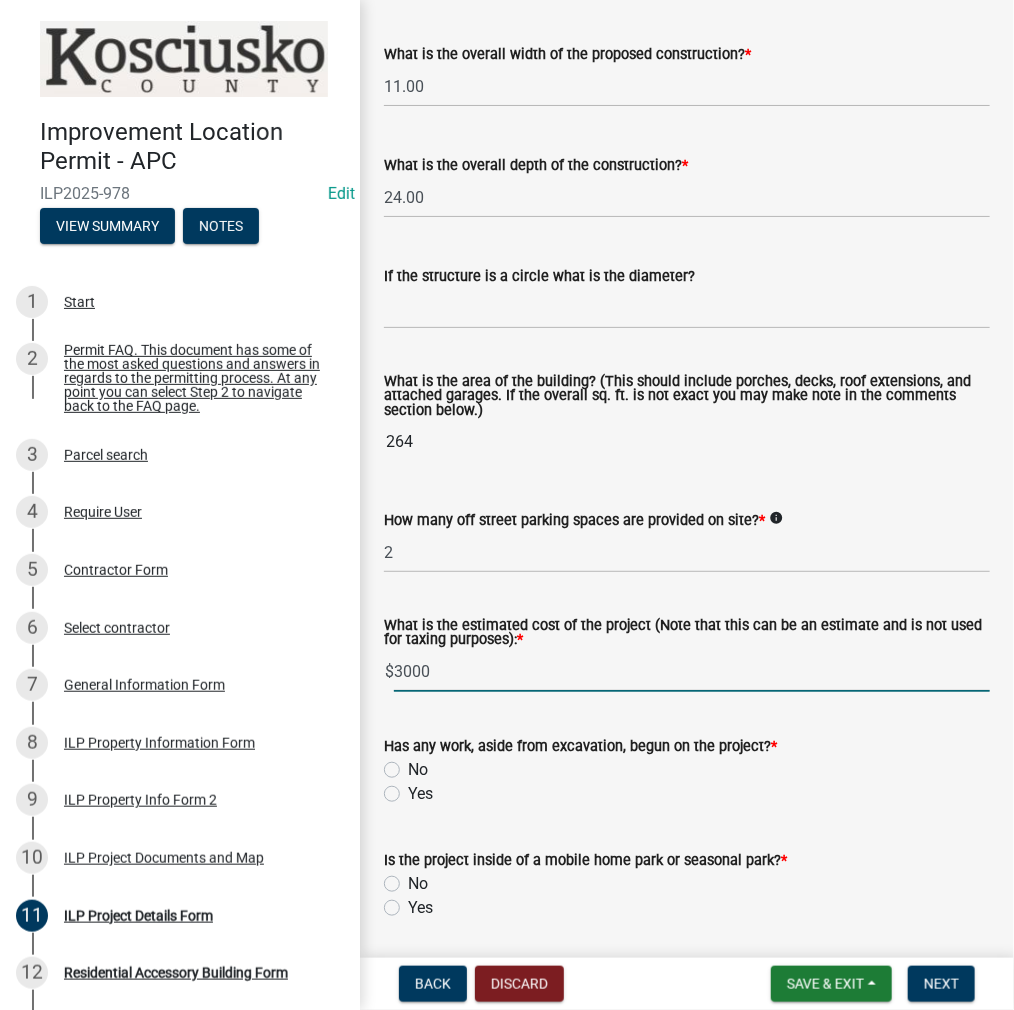 type on "3000" 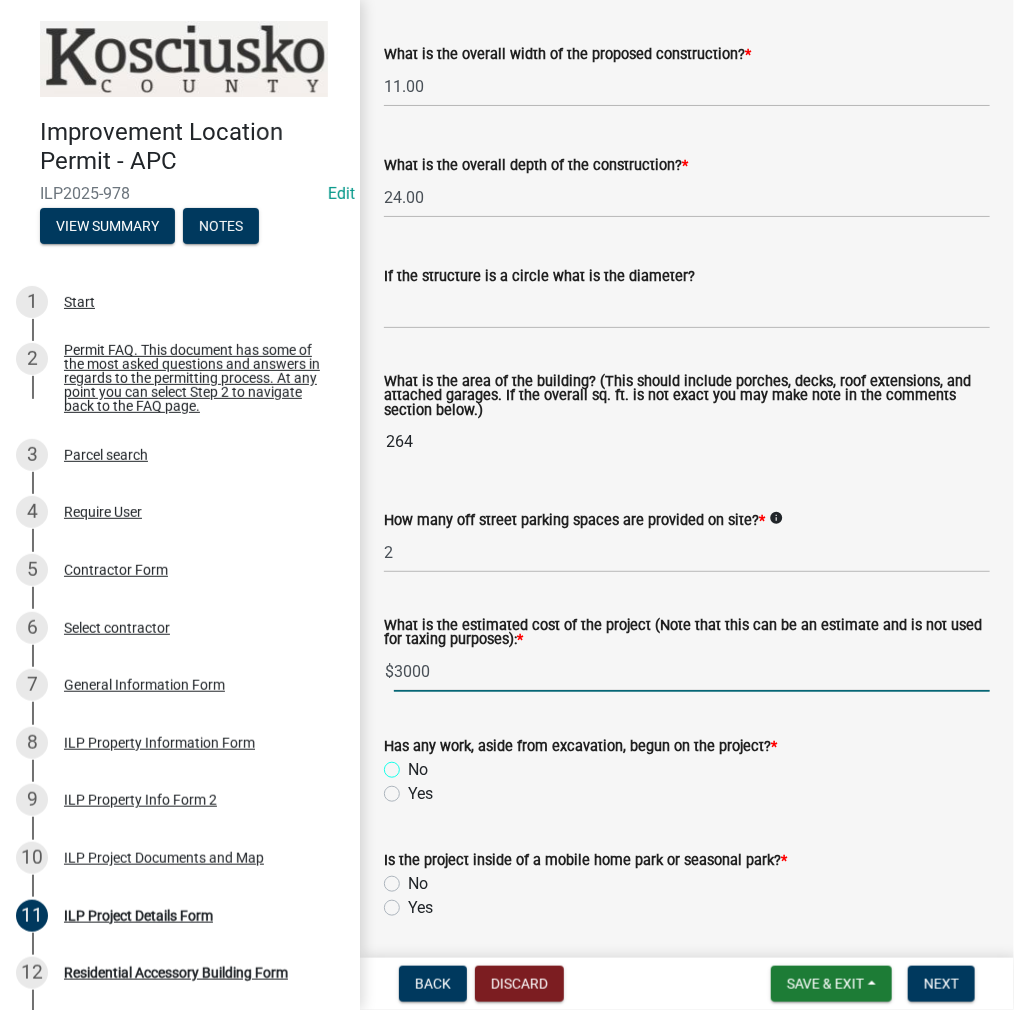 click on "No" at bounding box center [414, 764] 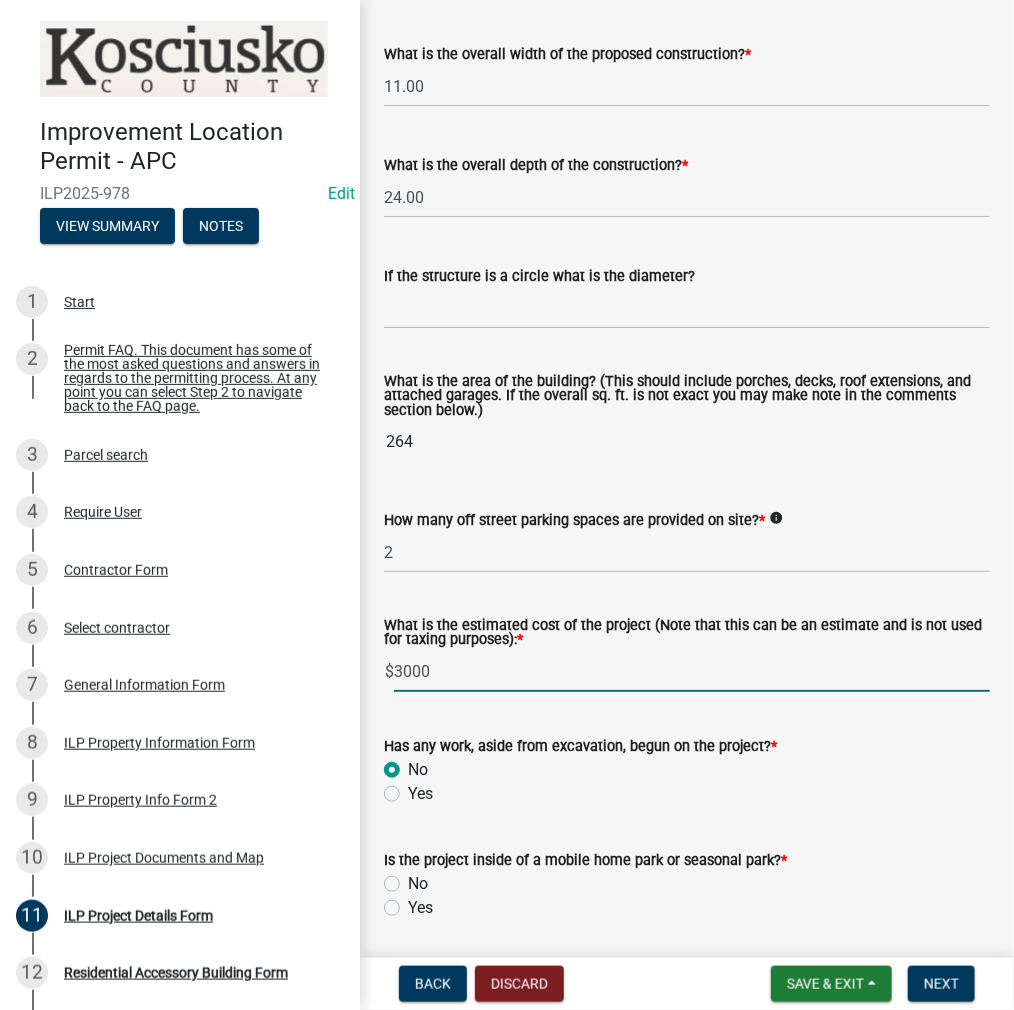 radio on "true" 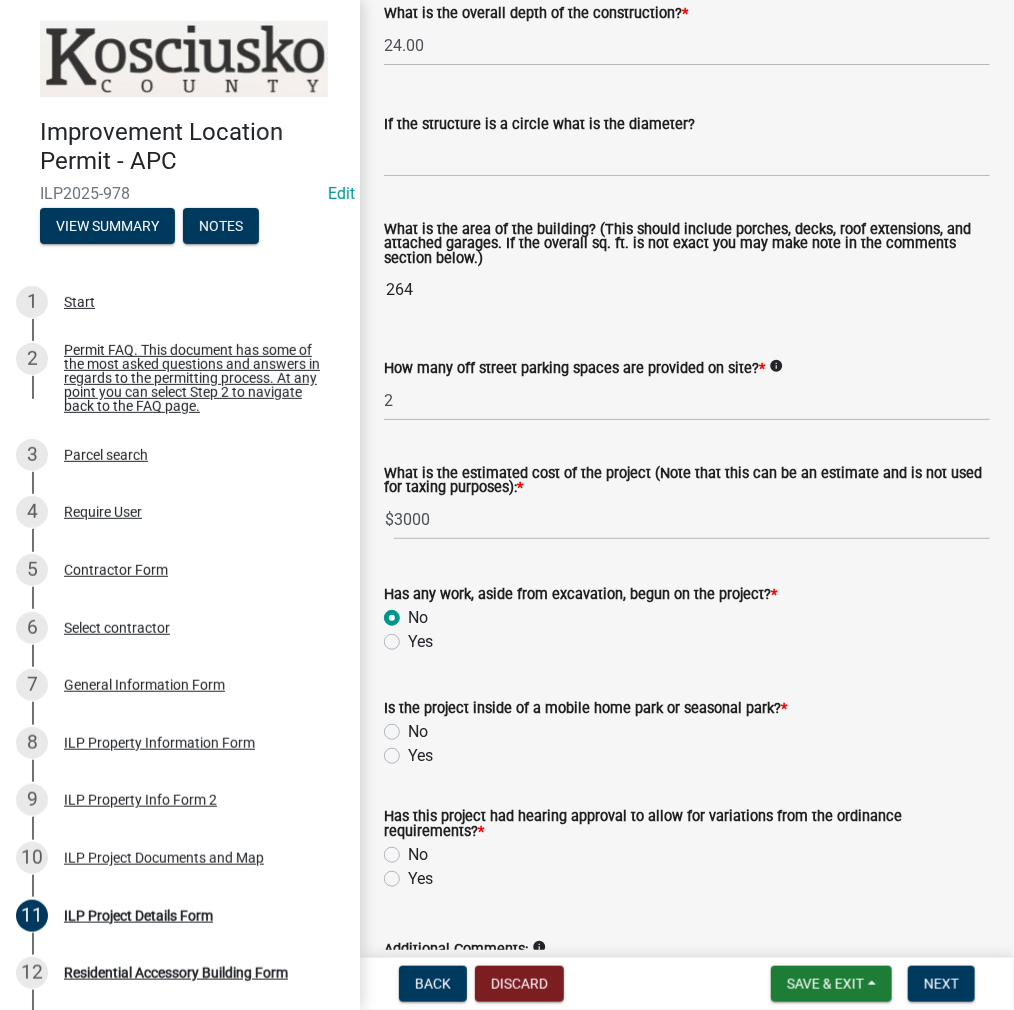 scroll, scrollTop: 1268, scrollLeft: 0, axis: vertical 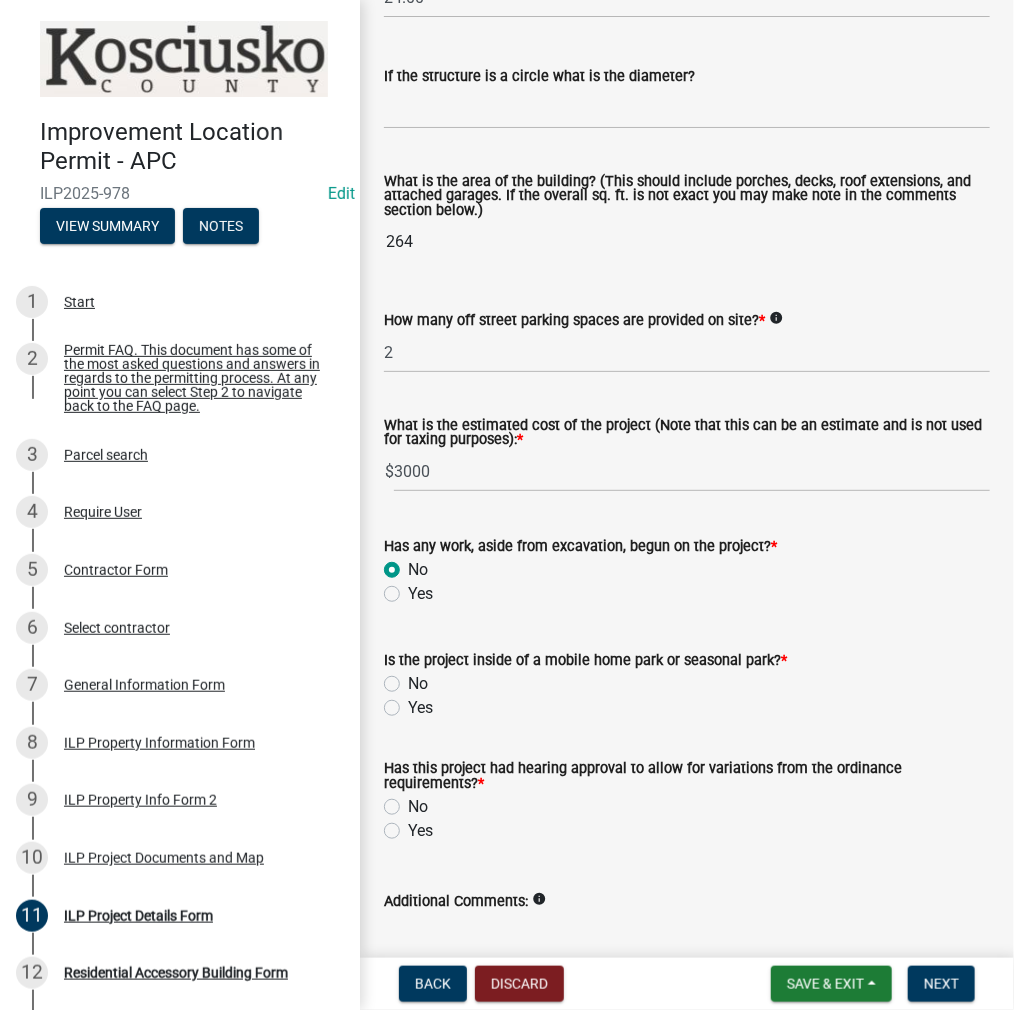 click on "No" 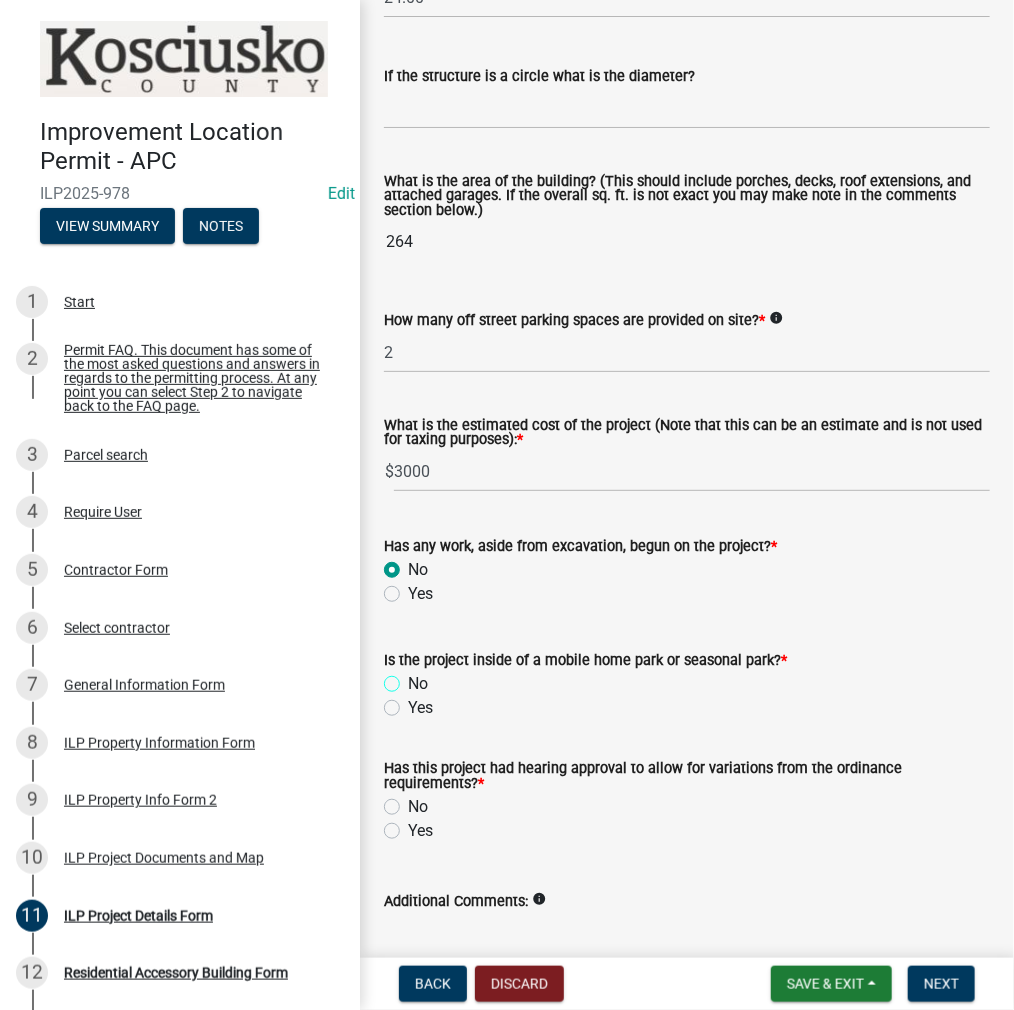 click on "No" at bounding box center [414, 678] 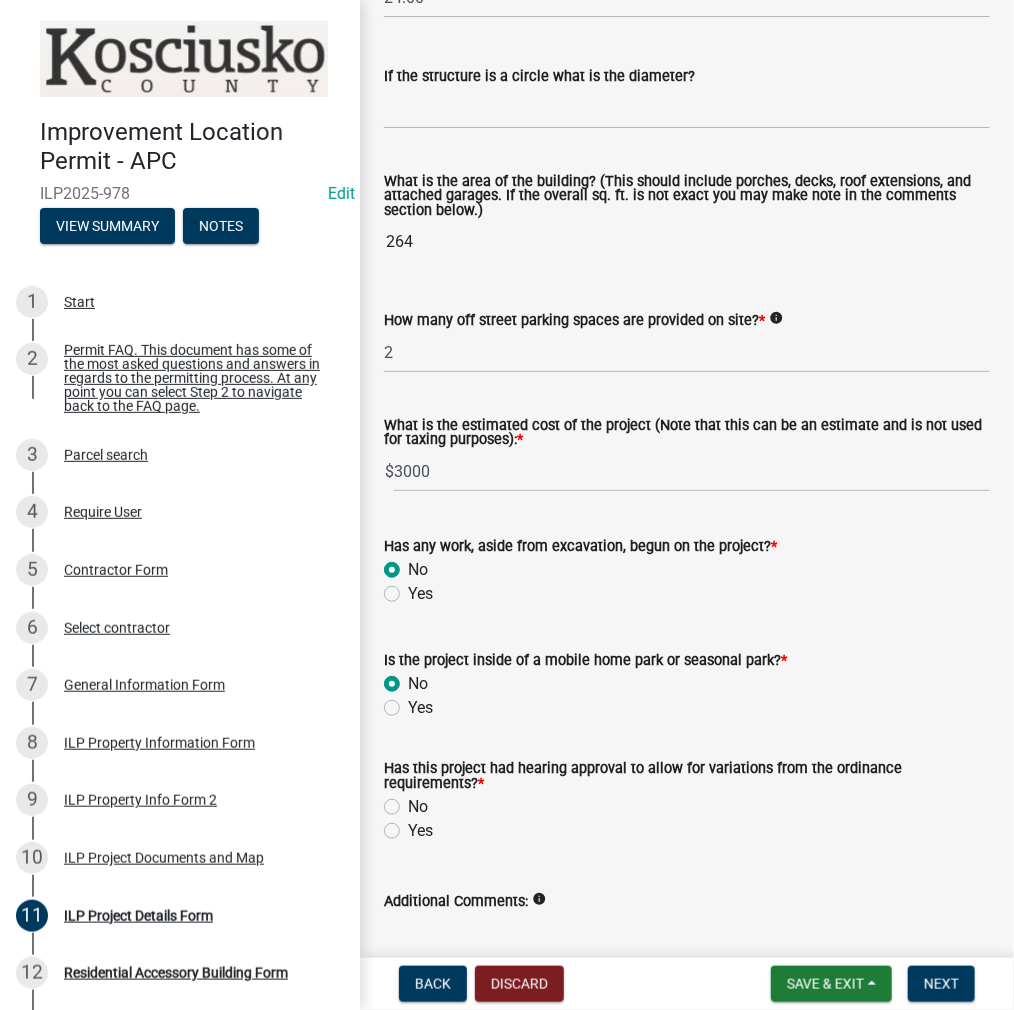 radio on "true" 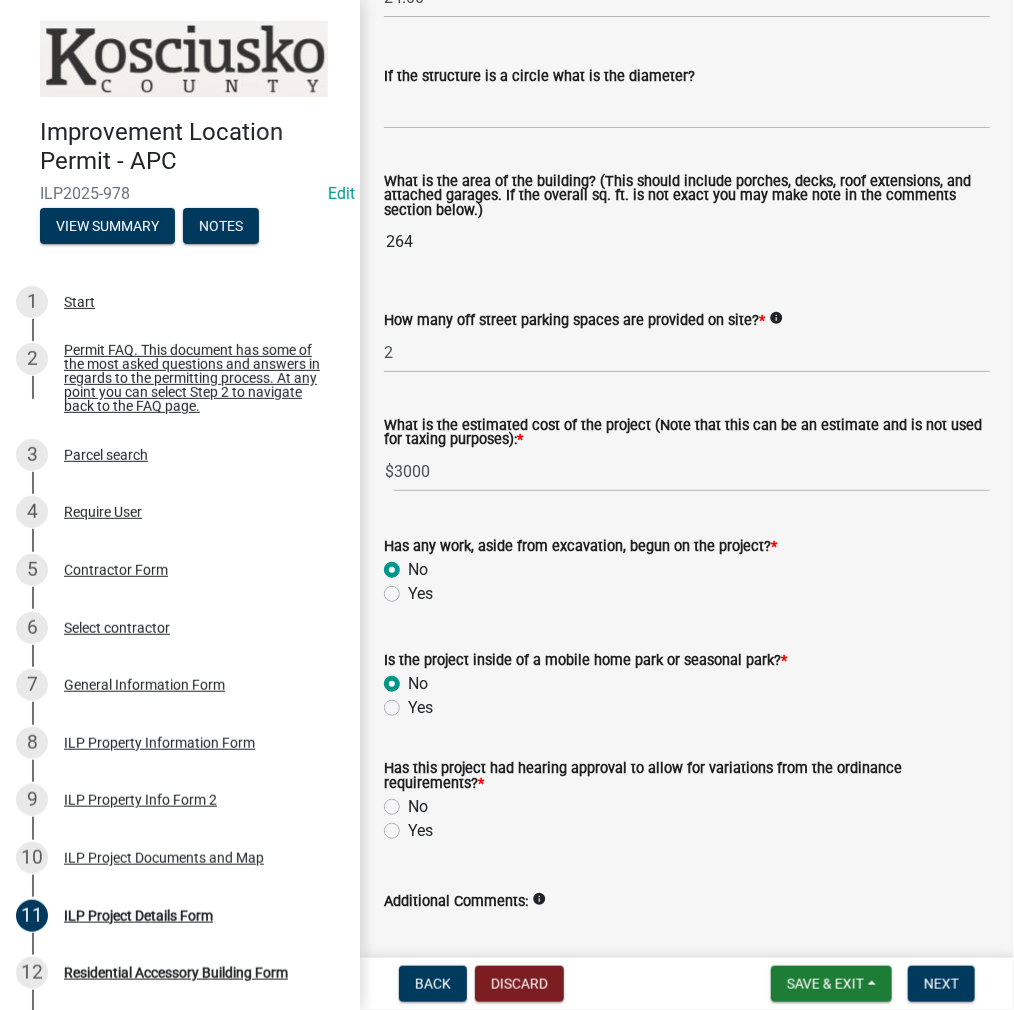 click on "No" 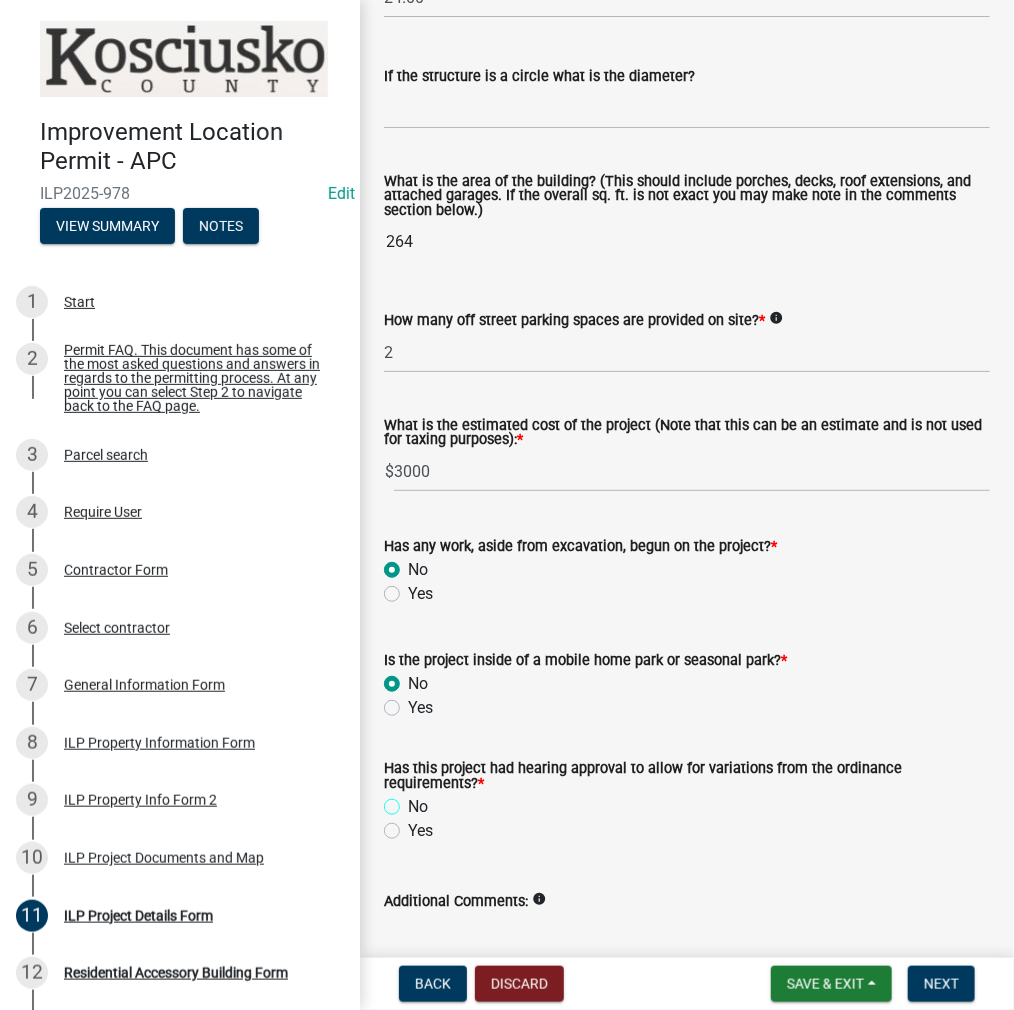 click on "No" at bounding box center [414, 801] 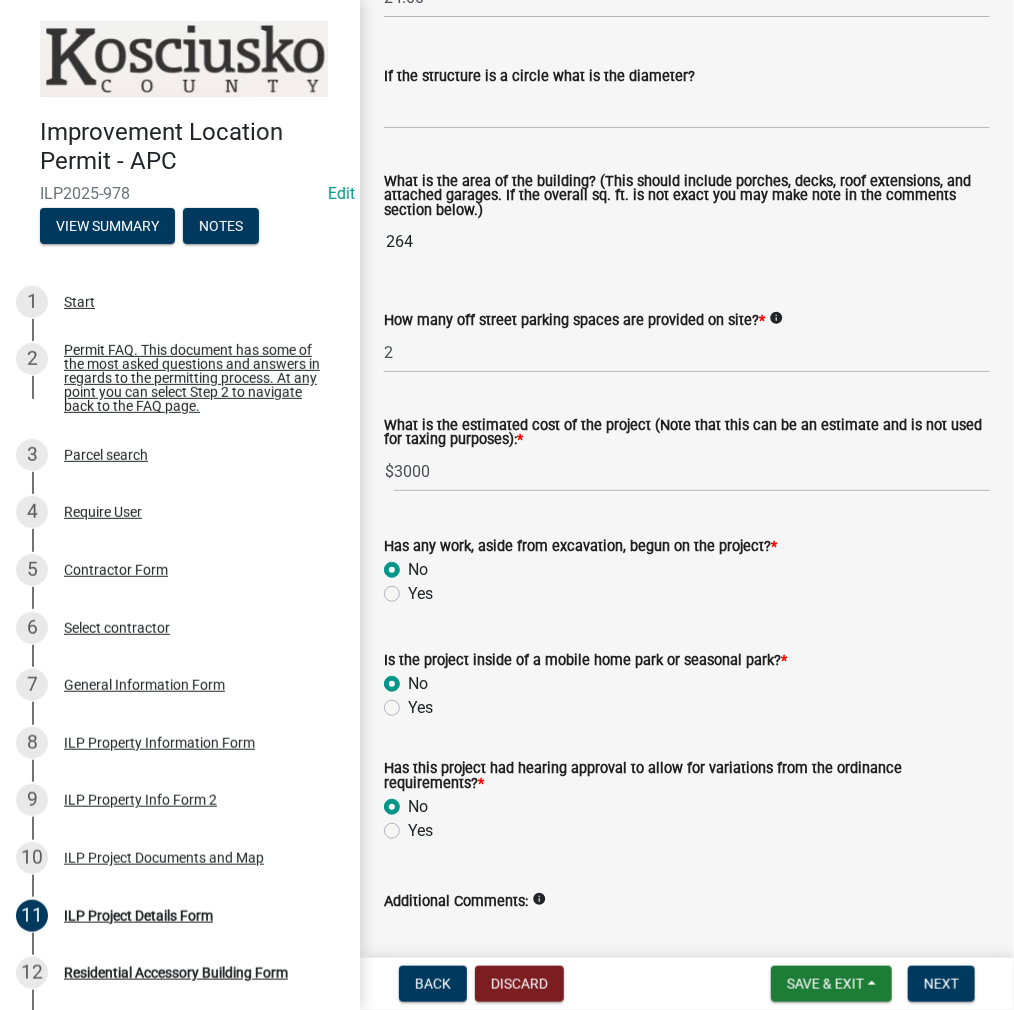 radio on "true" 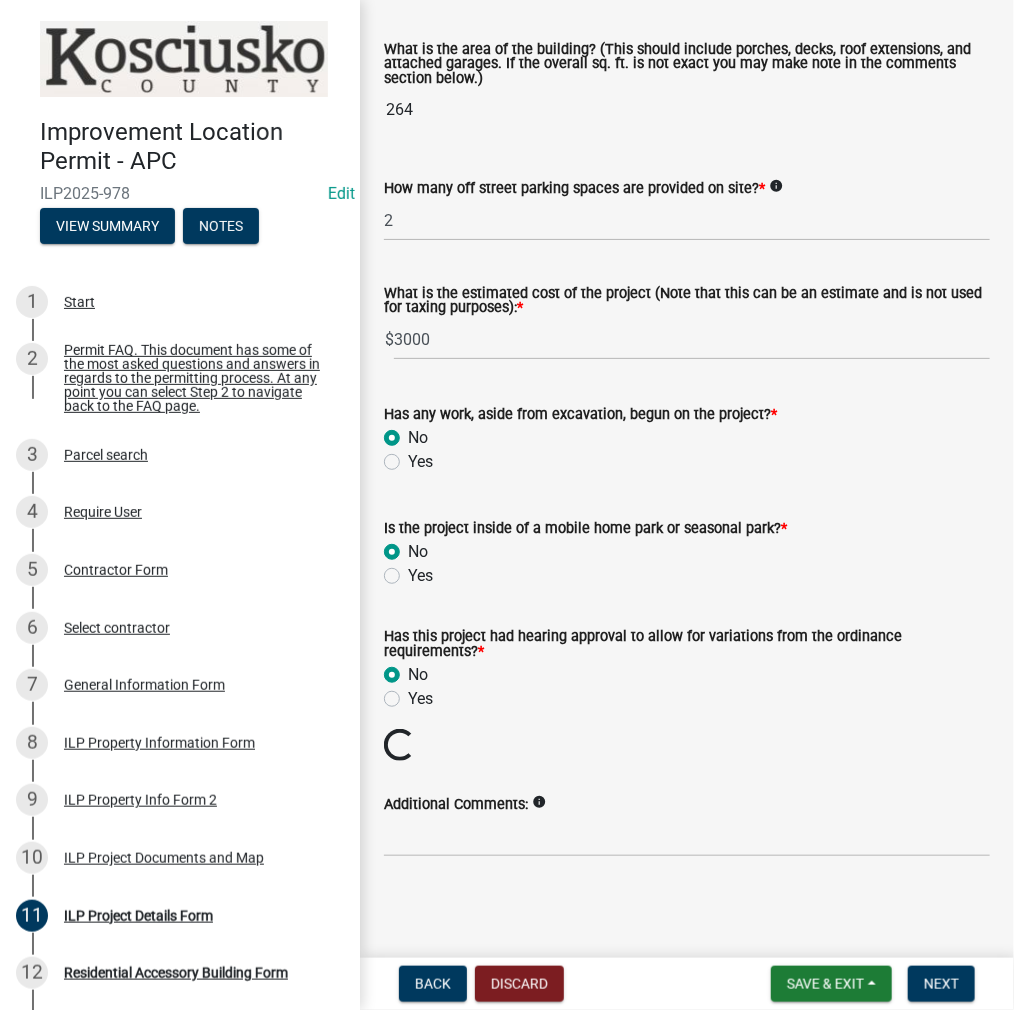scroll, scrollTop: 1366, scrollLeft: 0, axis: vertical 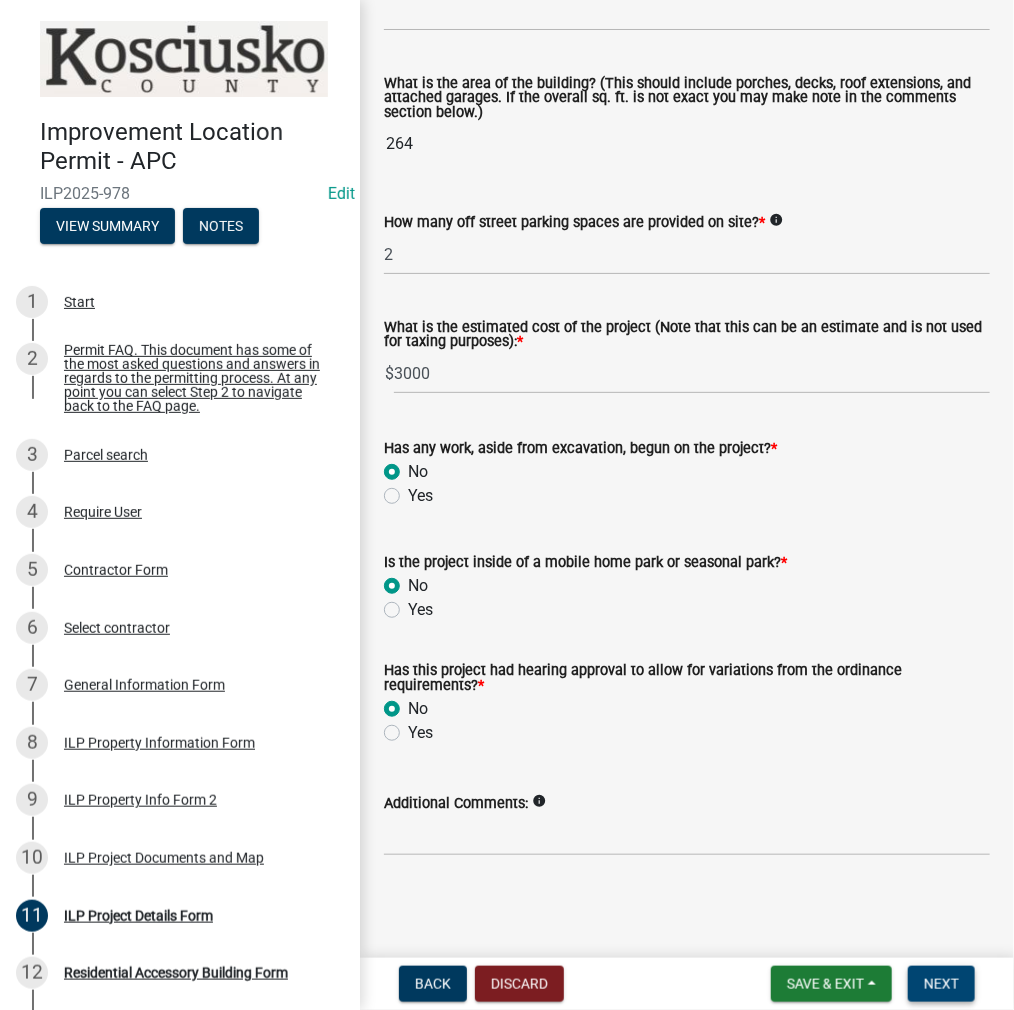 click on "Next" at bounding box center (941, 984) 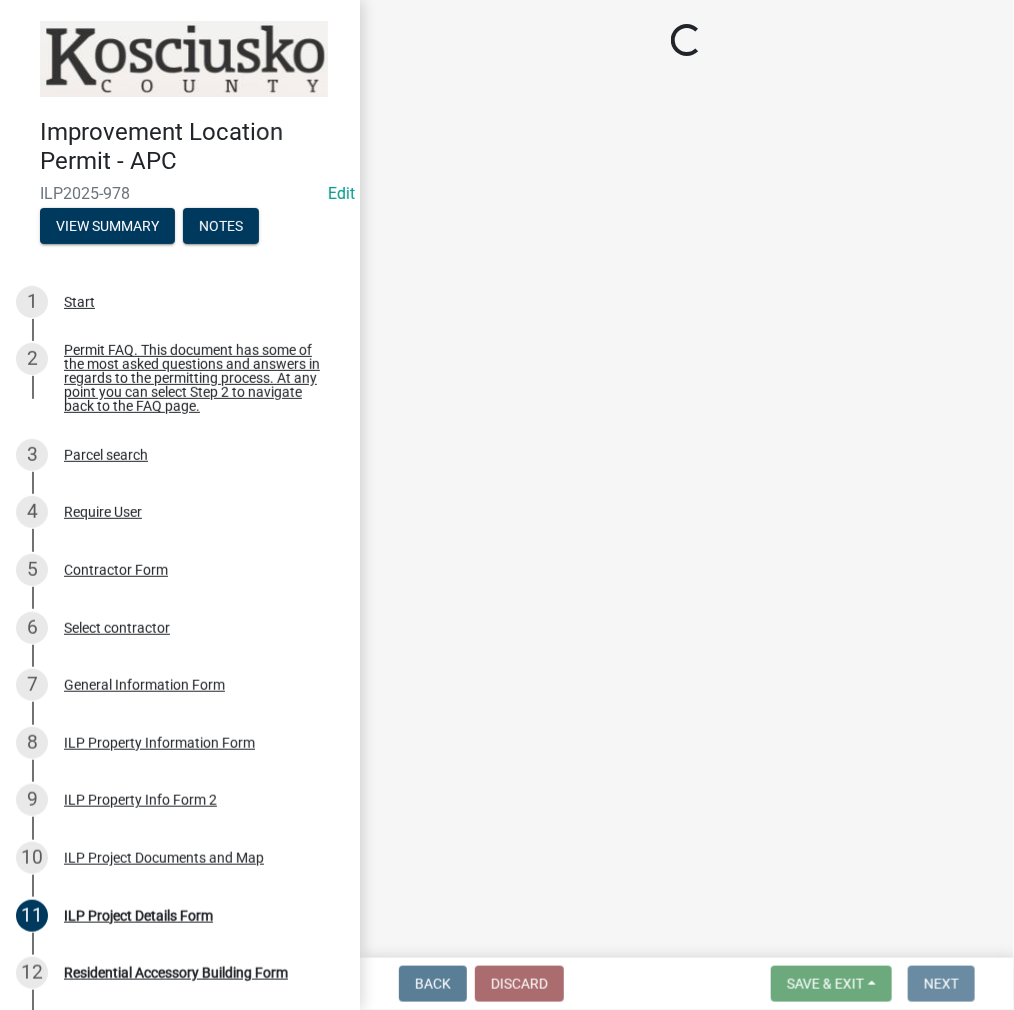 scroll, scrollTop: 0, scrollLeft: 0, axis: both 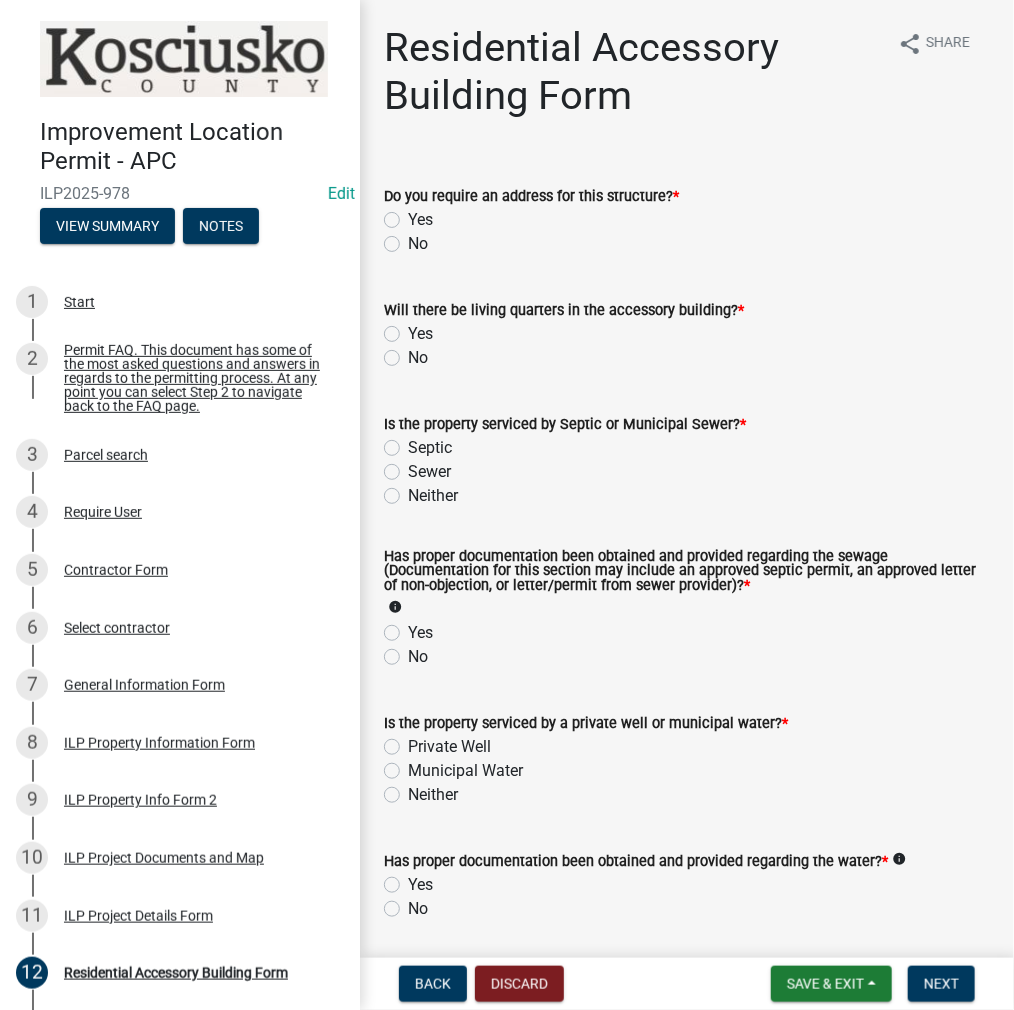 click on "No" 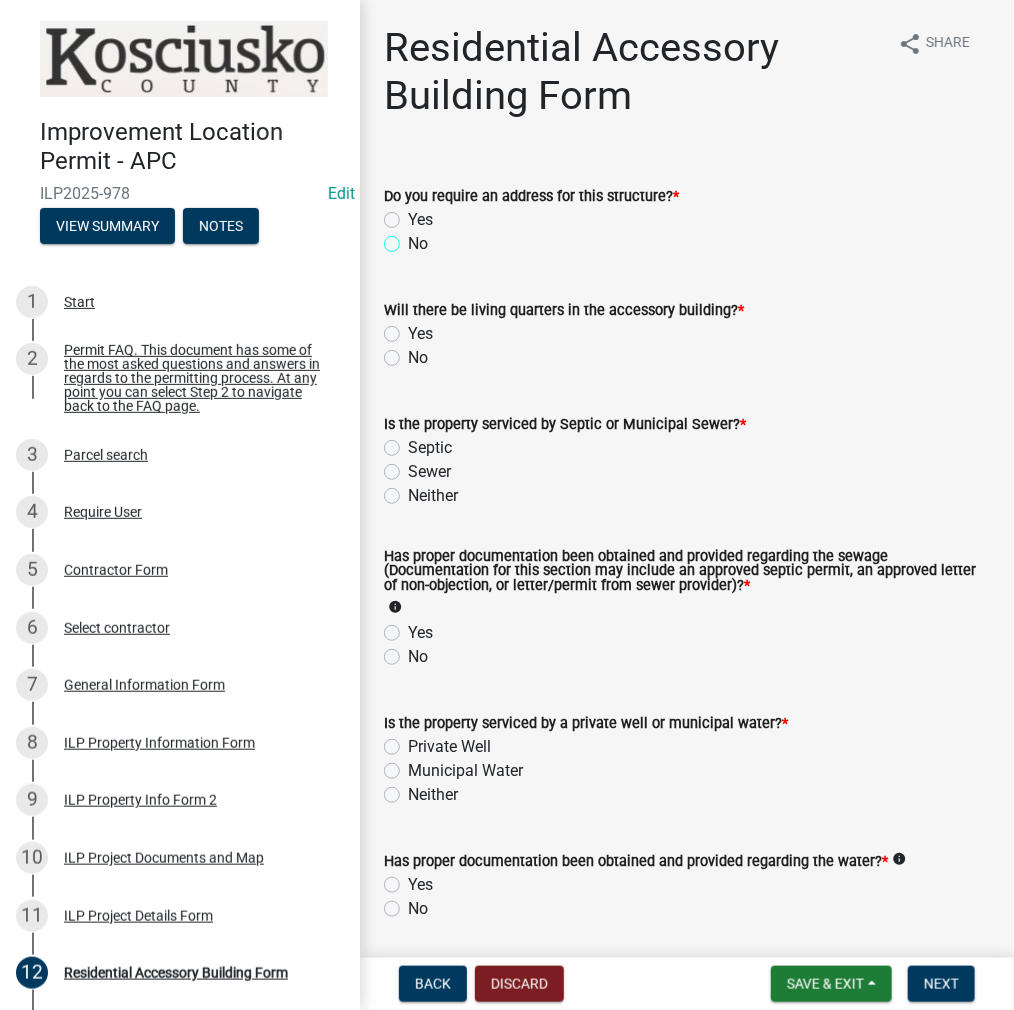 click on "No" at bounding box center [414, 238] 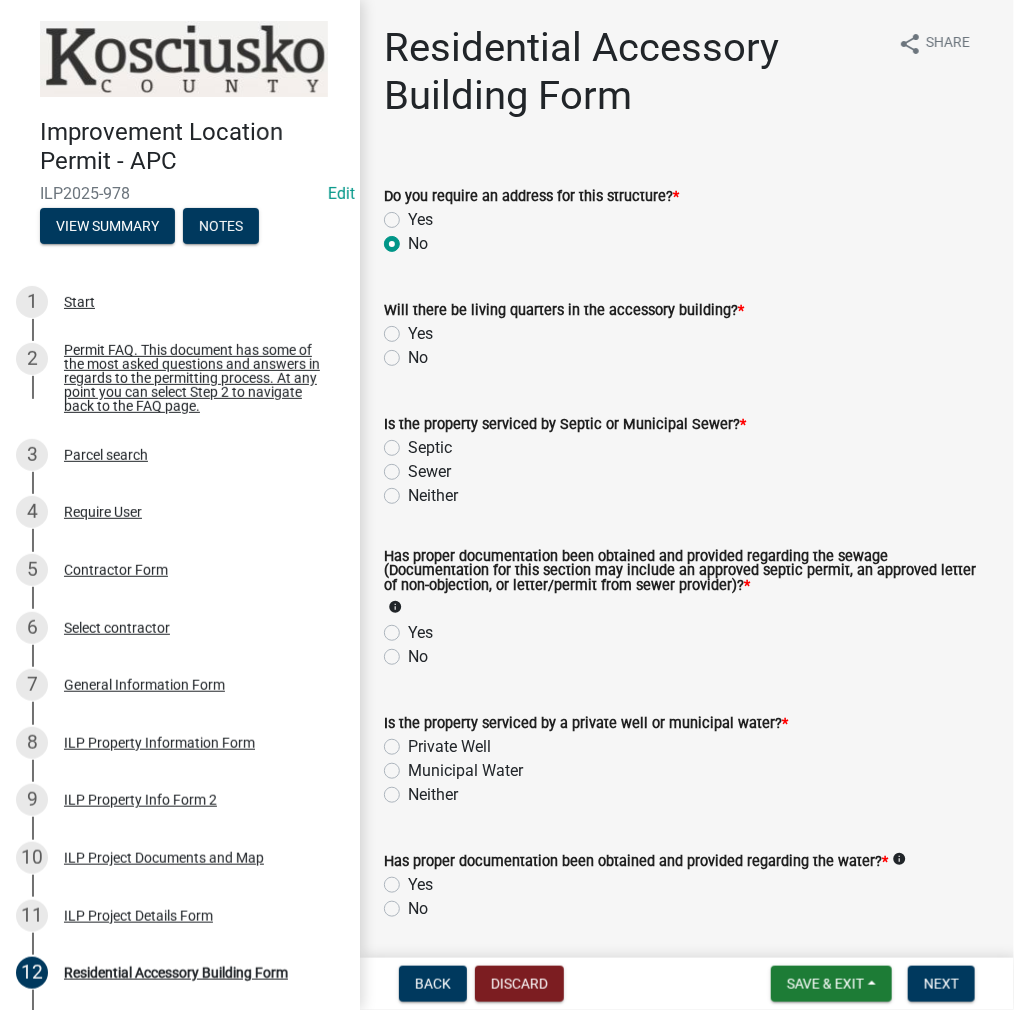 radio on "true" 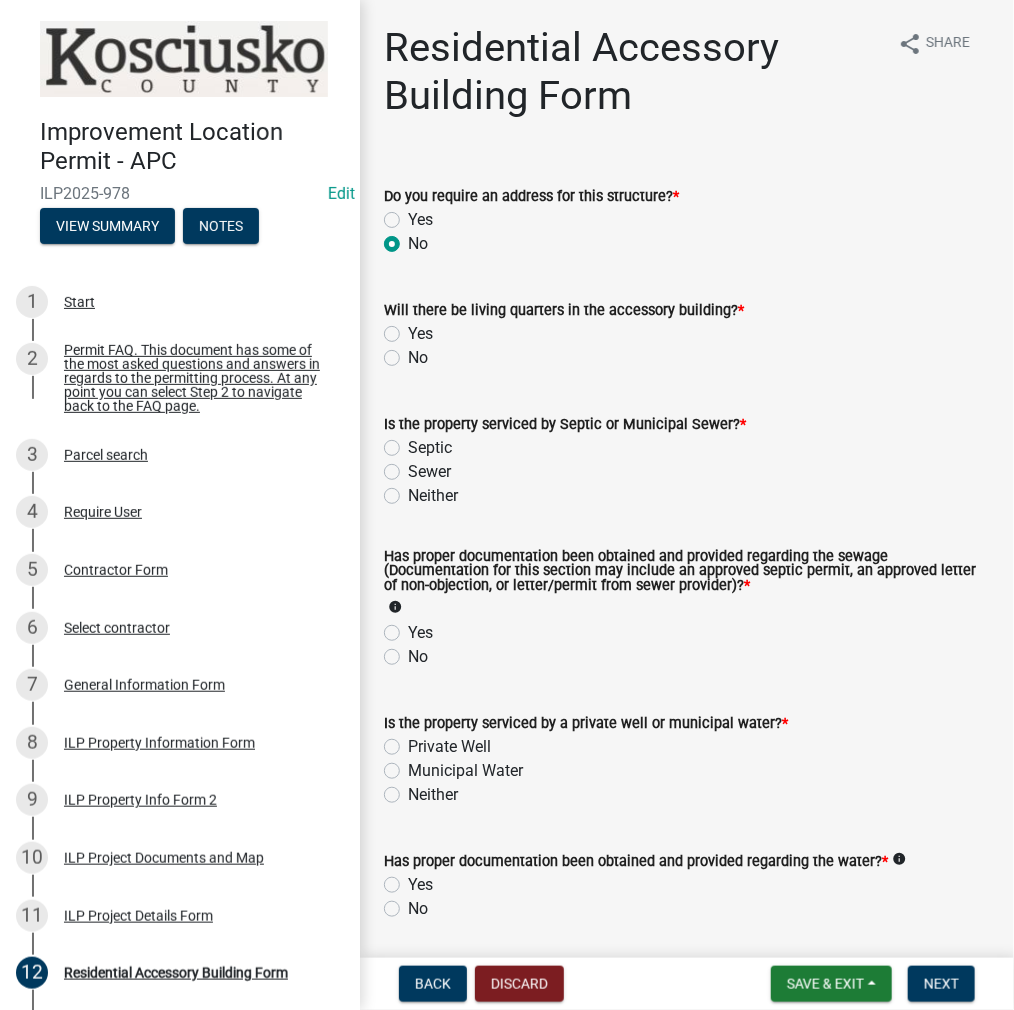 click on "No" 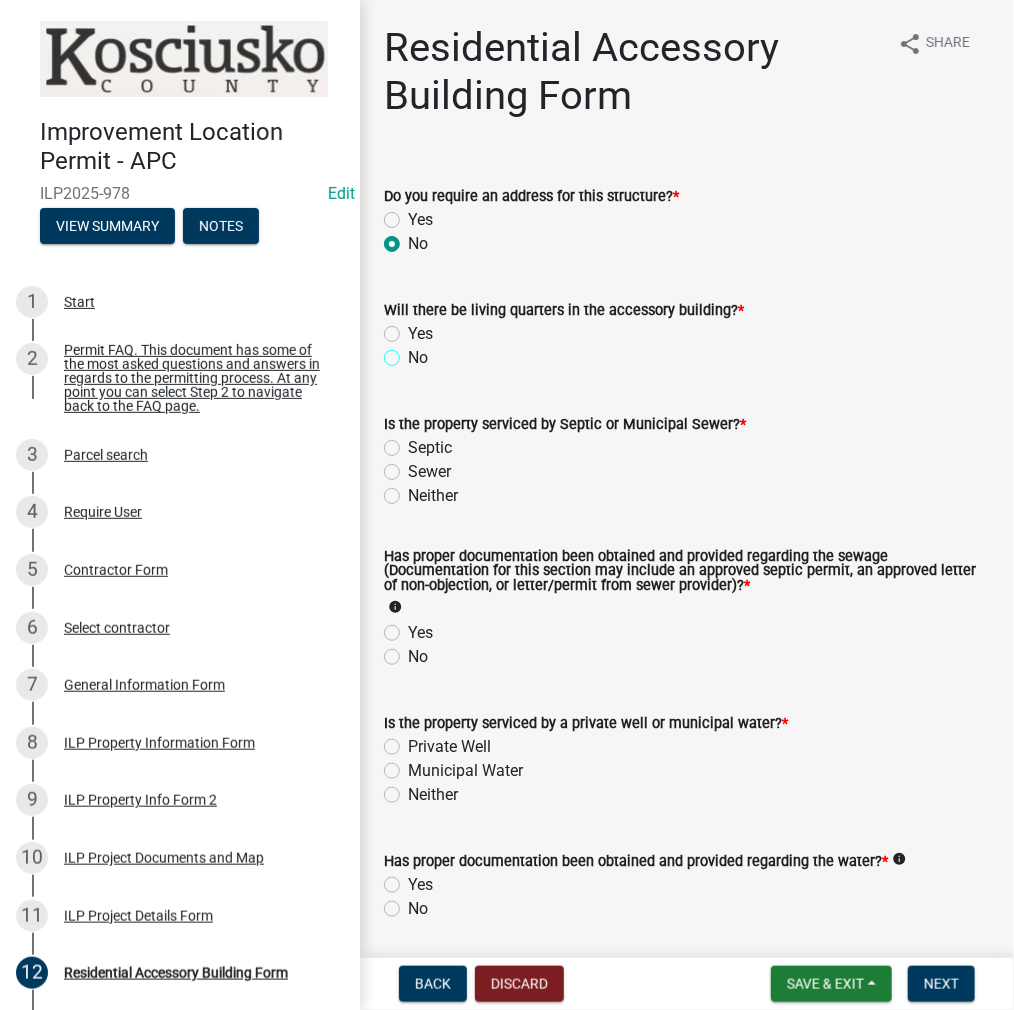 click on "No" at bounding box center (414, 352) 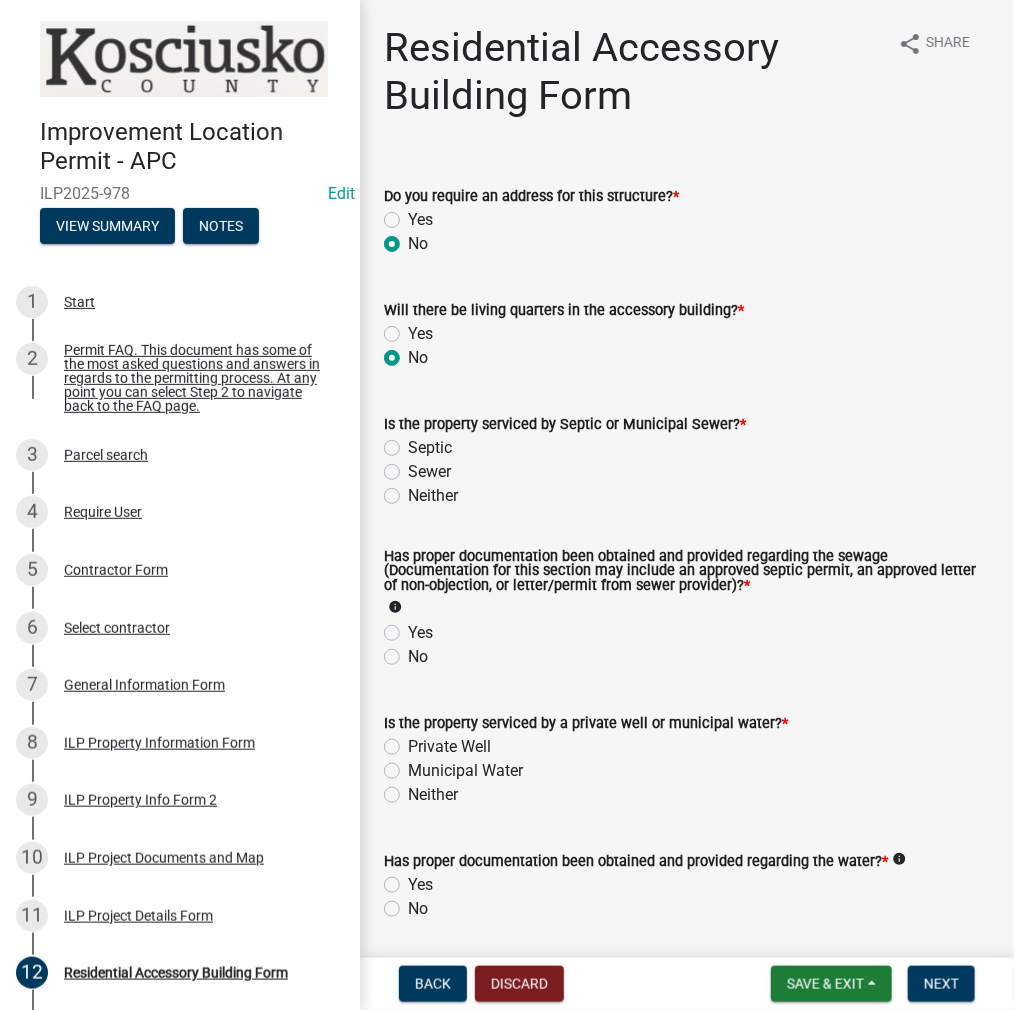 radio on "true" 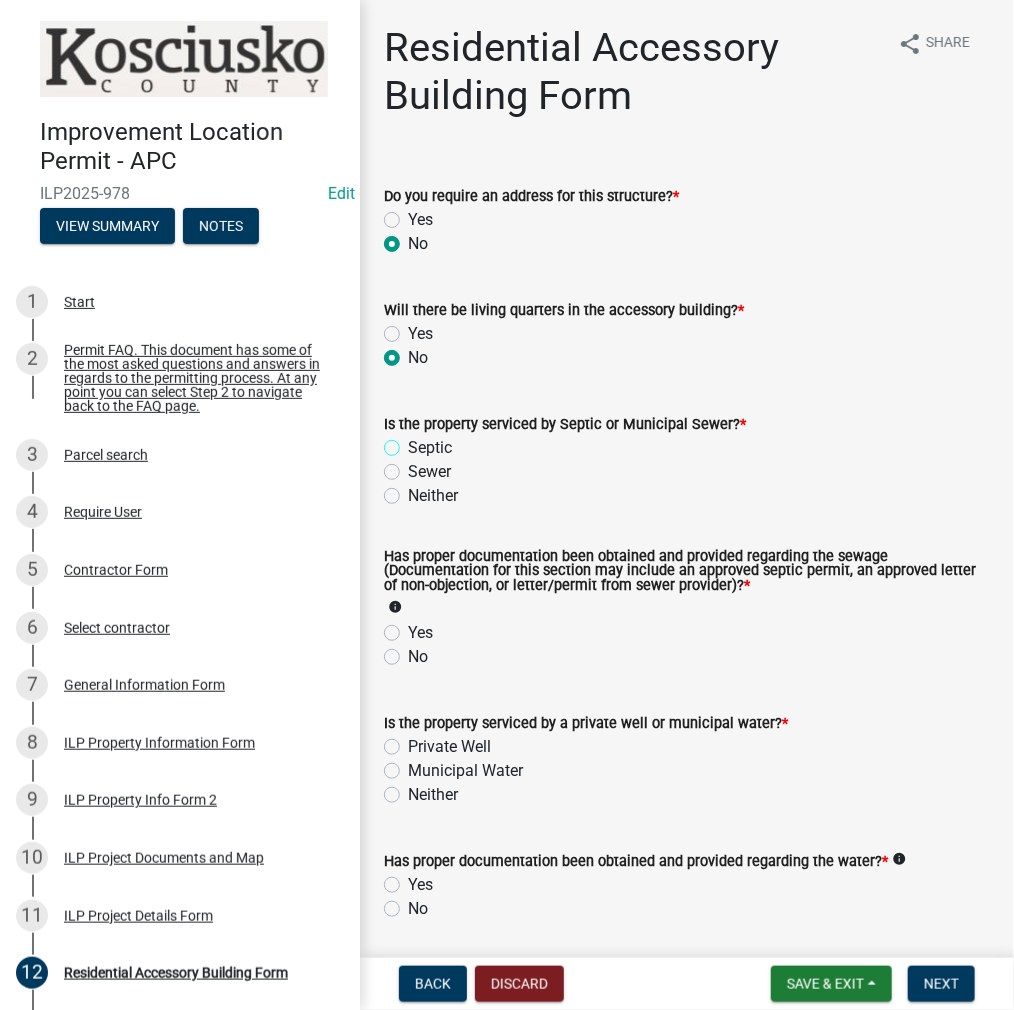 click on "Septic" at bounding box center (414, 442) 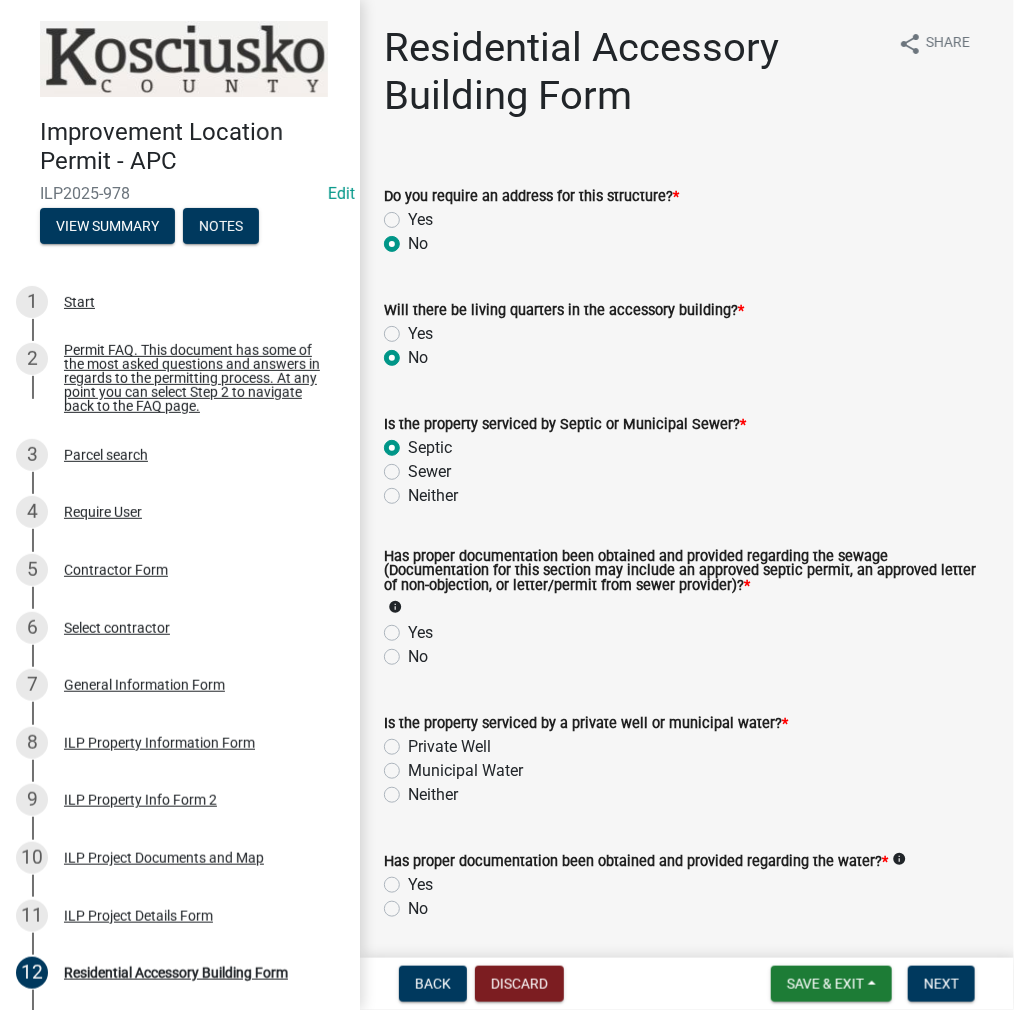radio on "true" 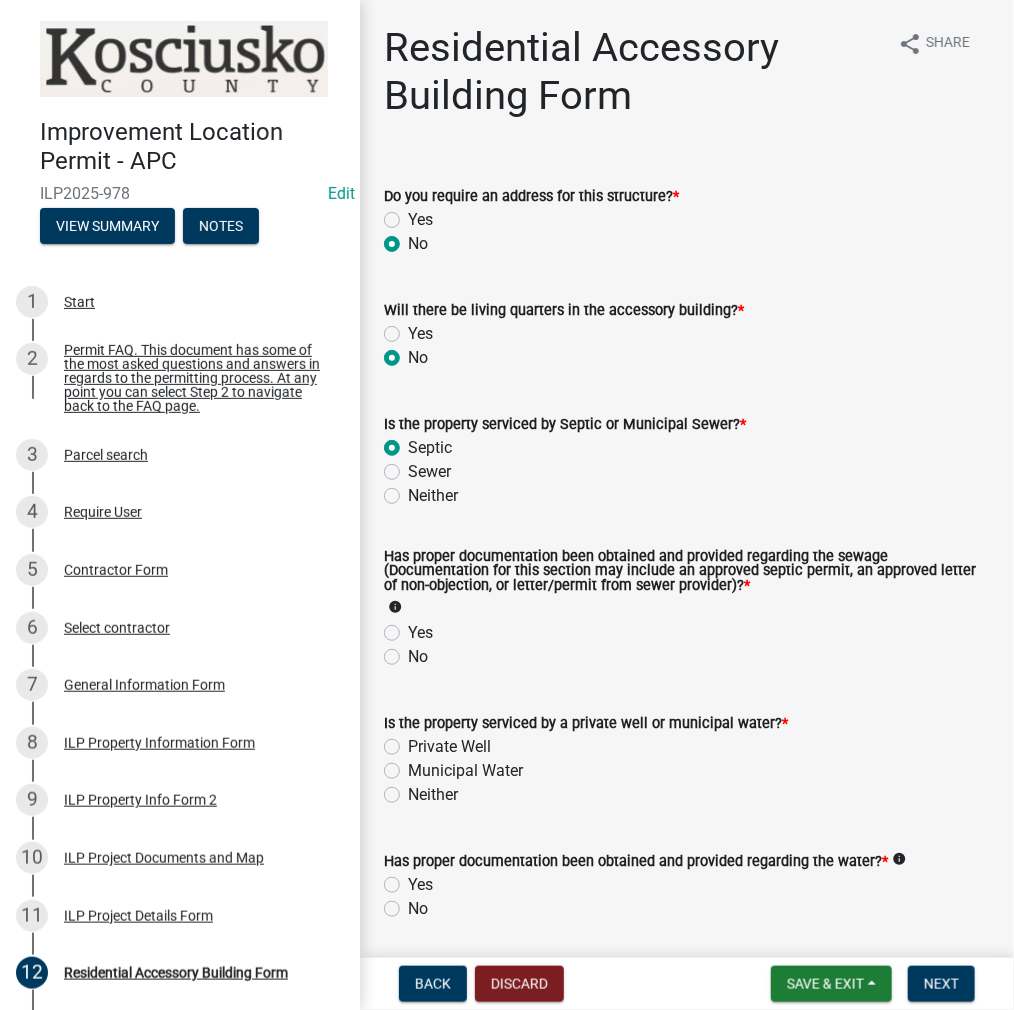 click on "Yes" 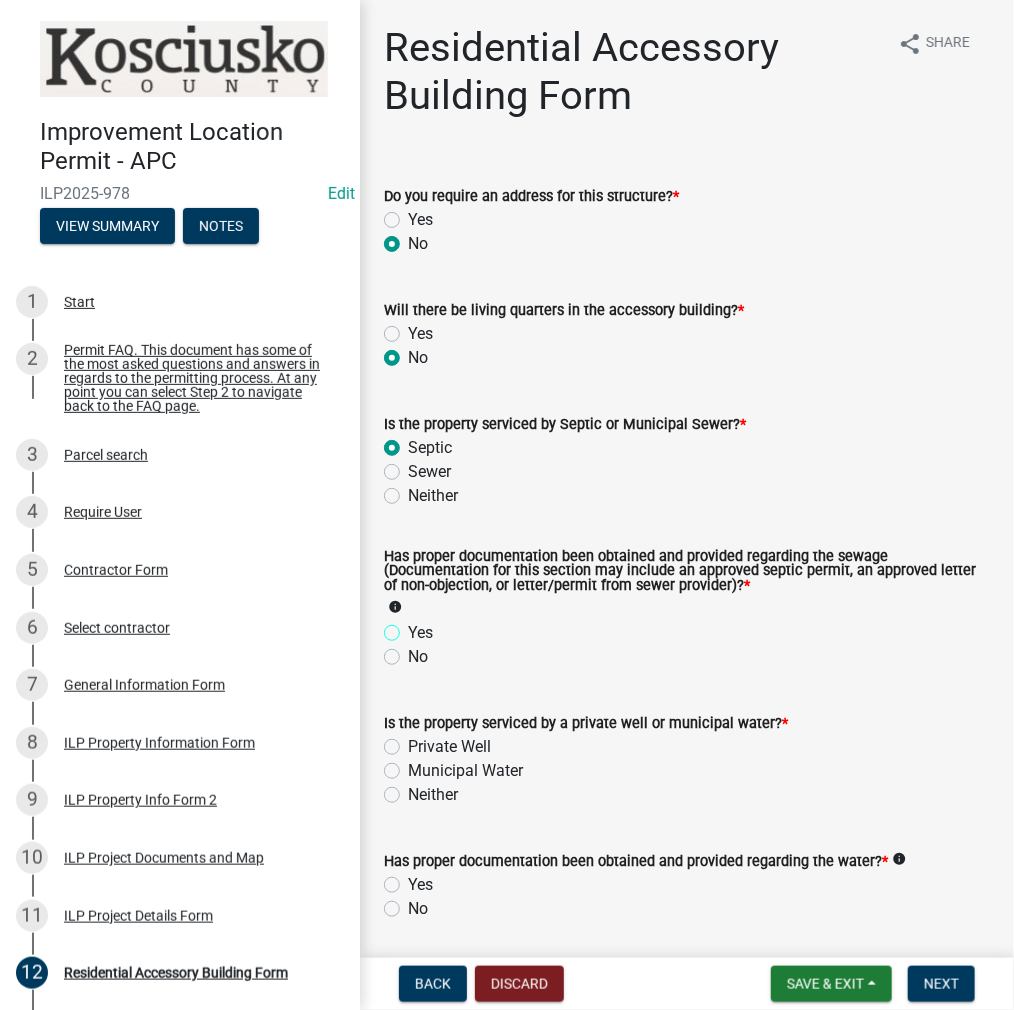 click on "Yes" at bounding box center [414, 627] 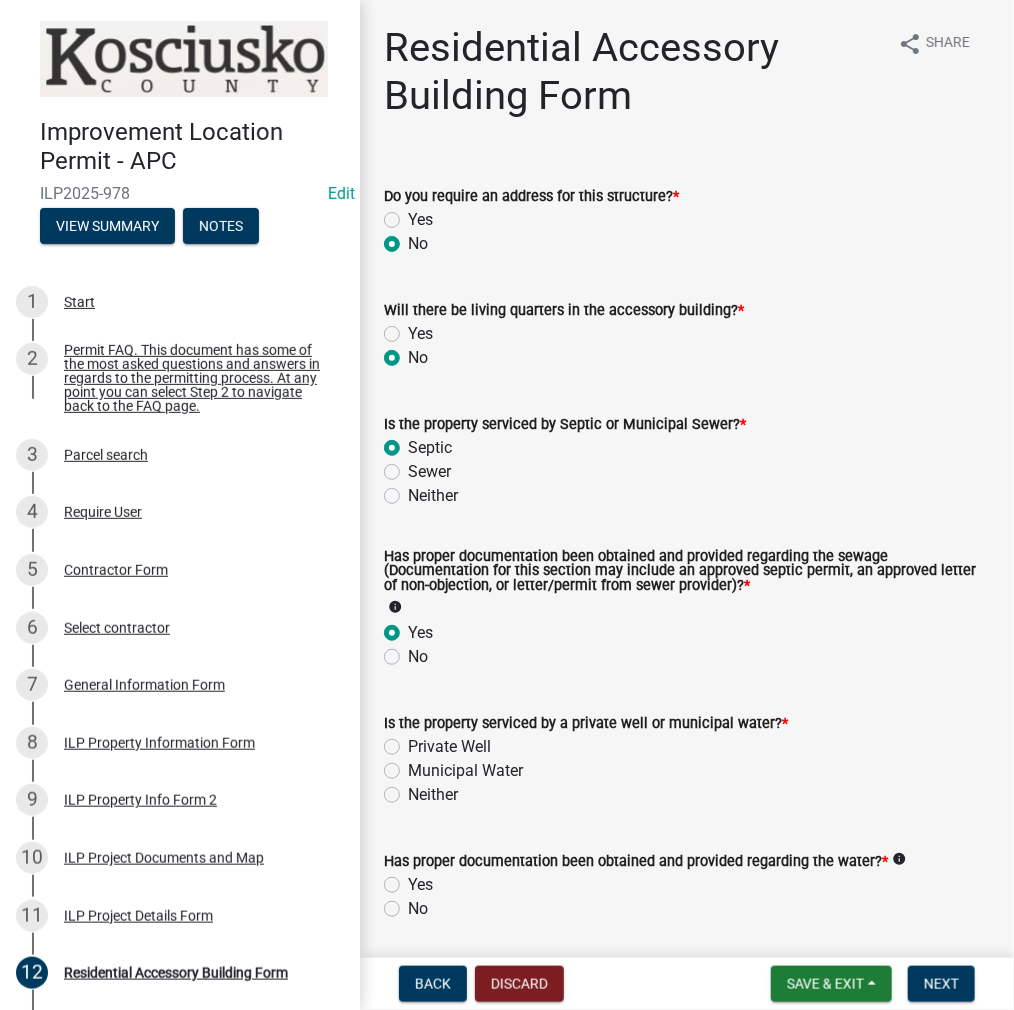 radio on "true" 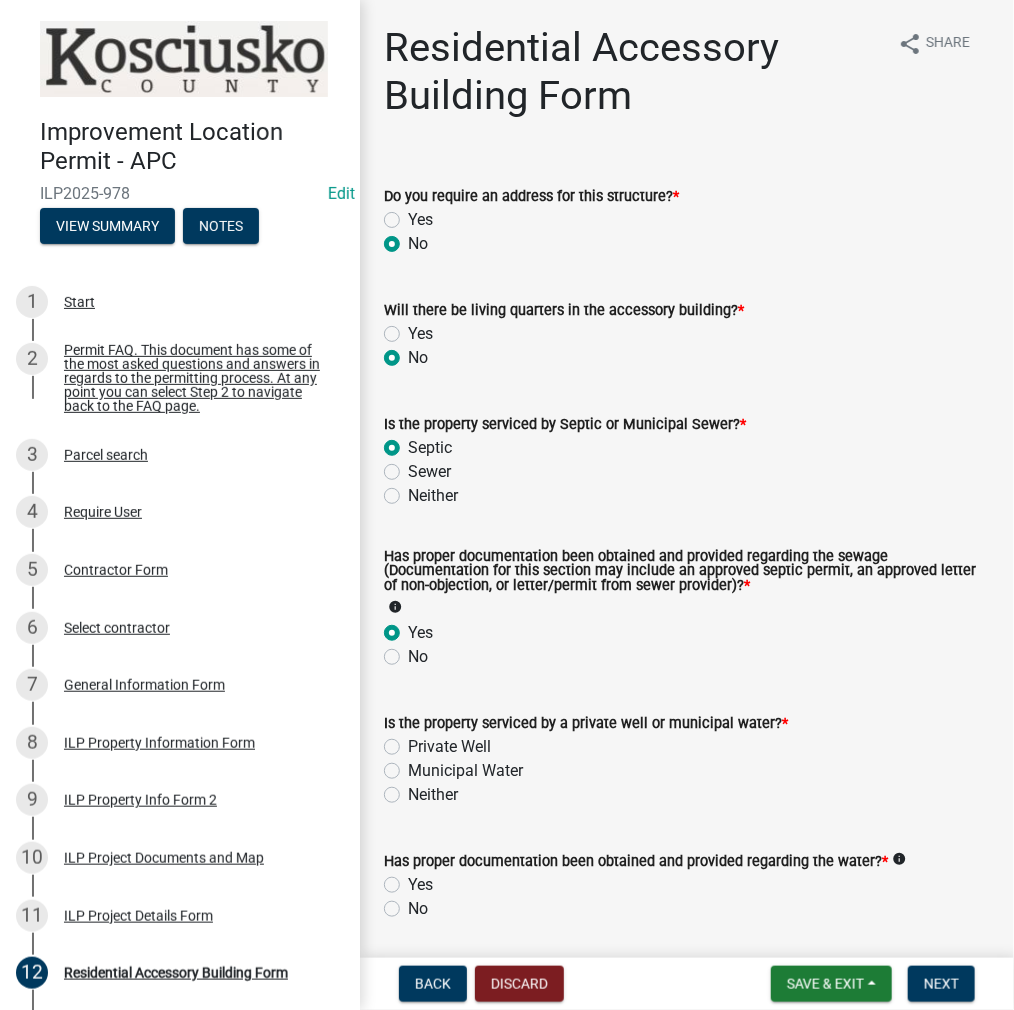 click on "Private Well" 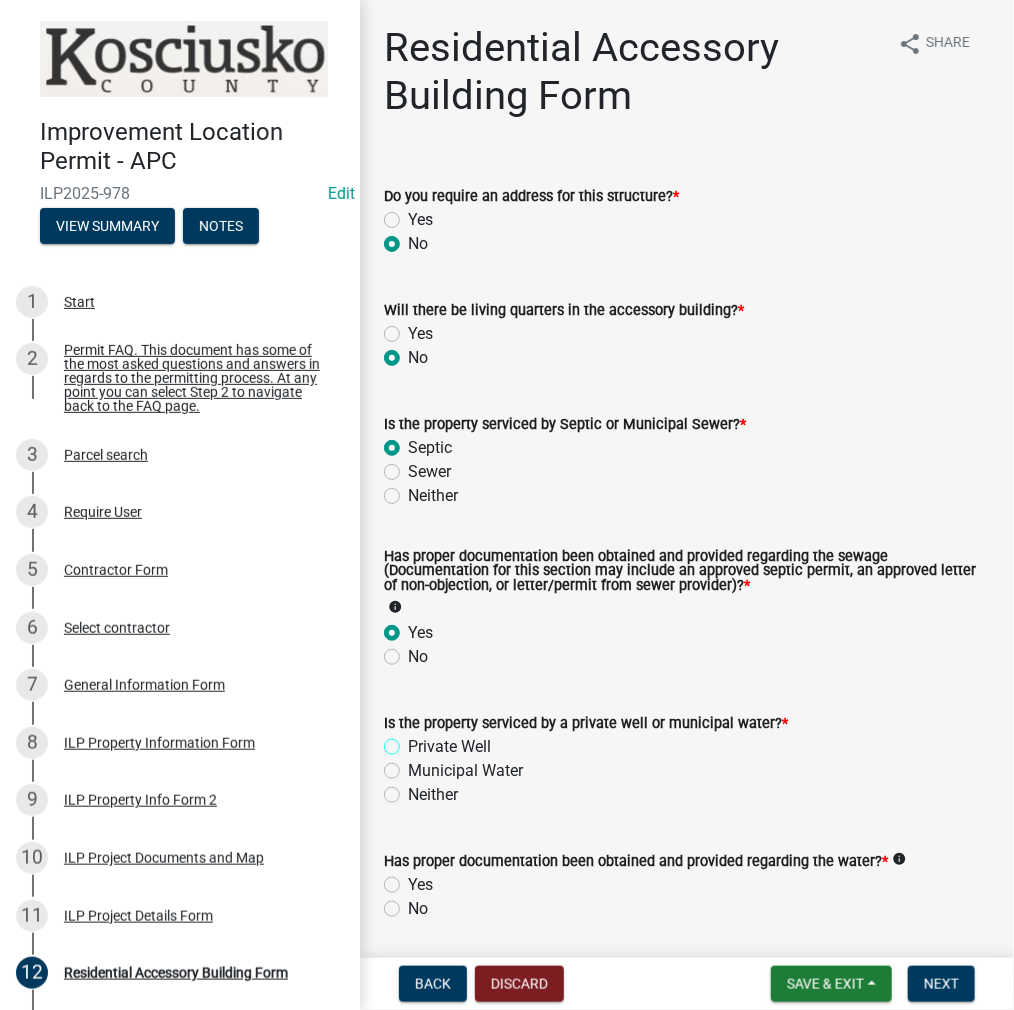 click on "Private Well" at bounding box center [414, 741] 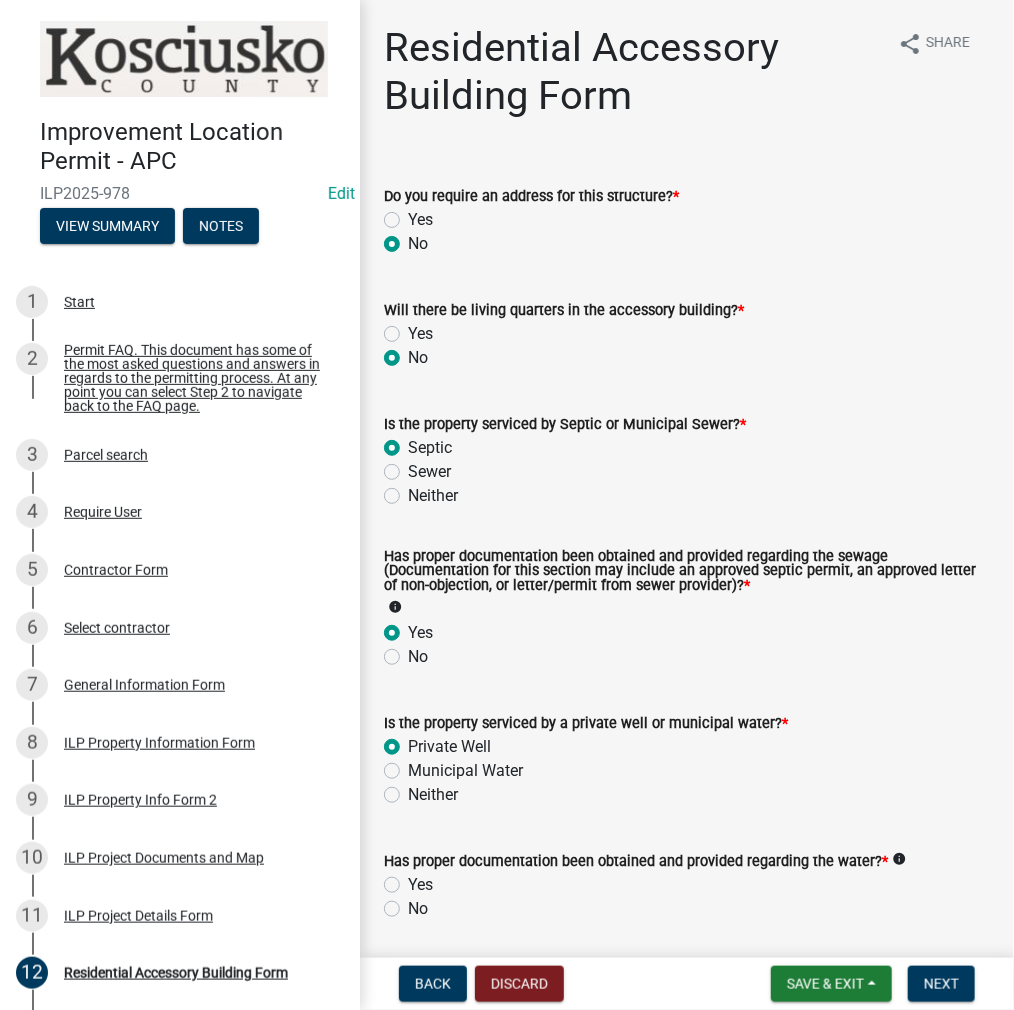 radio on "true" 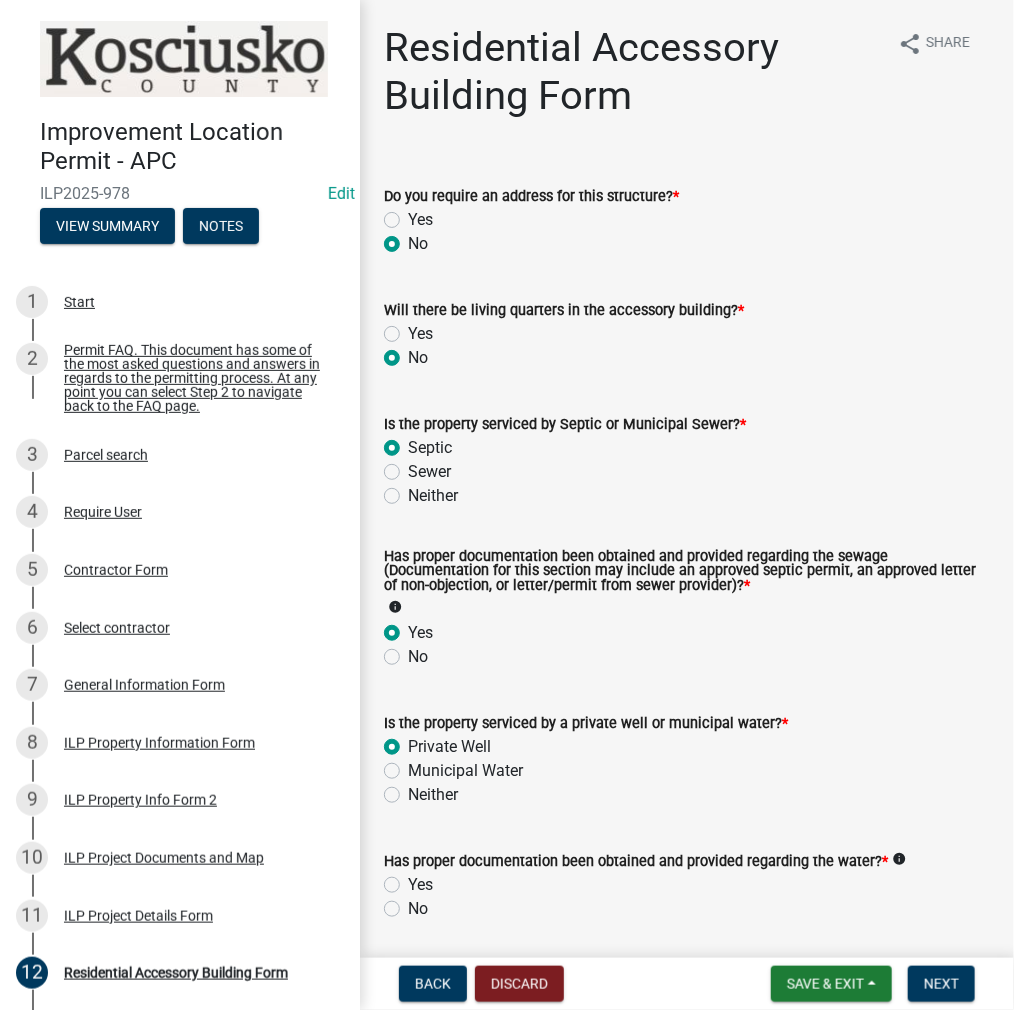 click on "Yes" 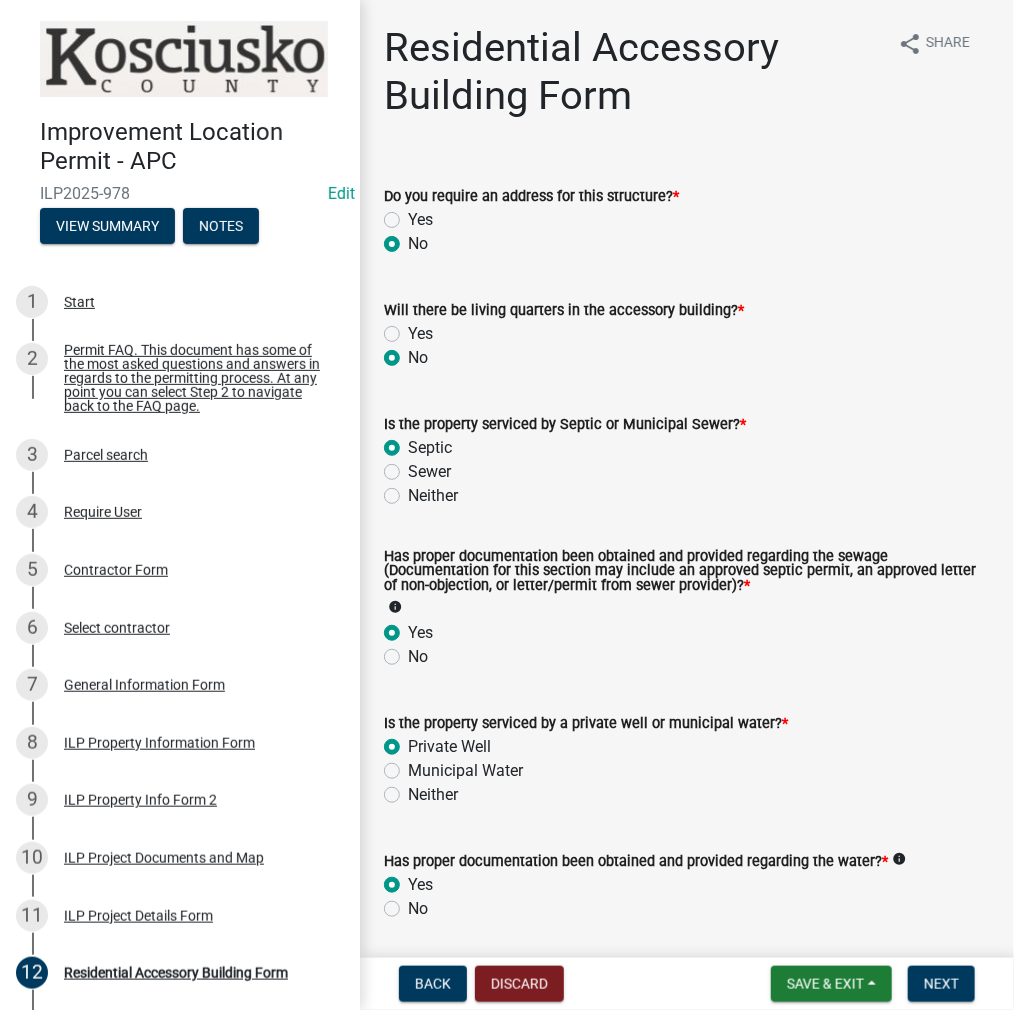 radio on "true" 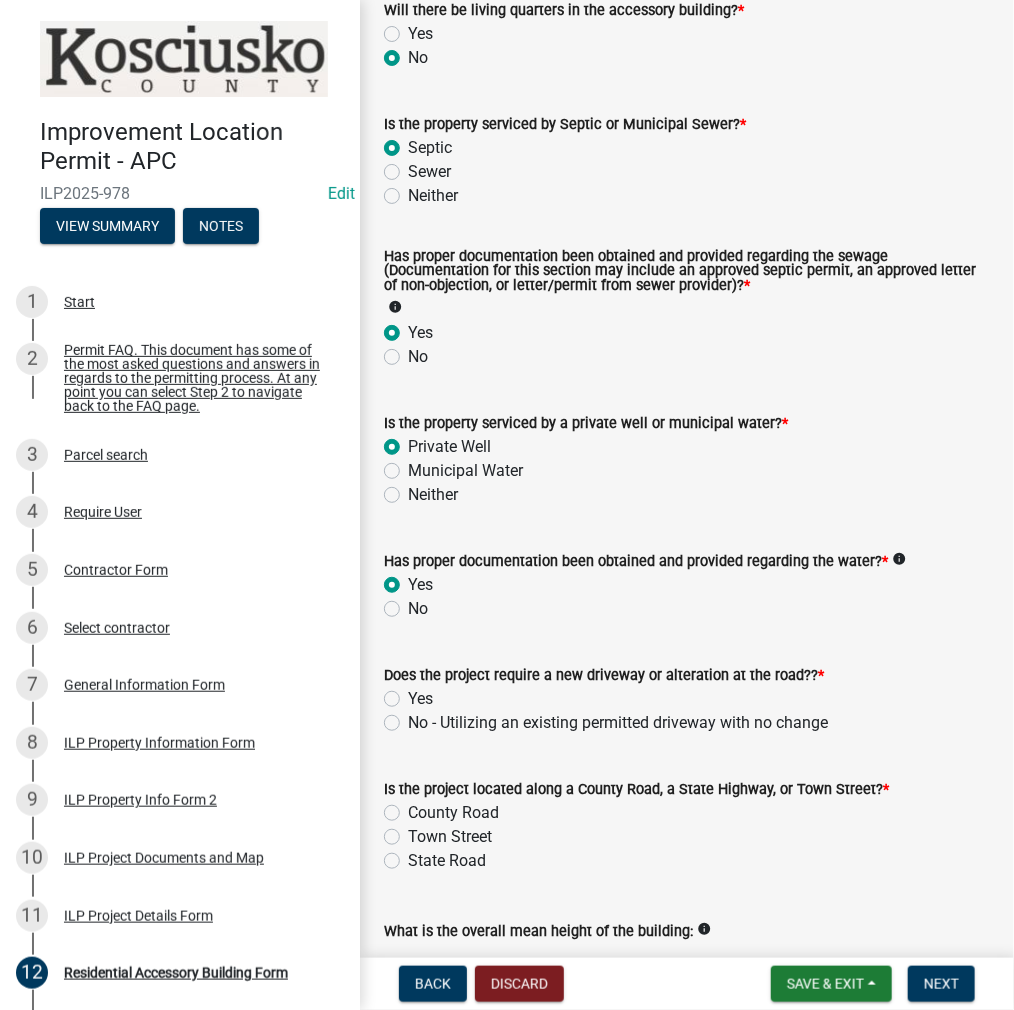 scroll, scrollTop: 500, scrollLeft: 0, axis: vertical 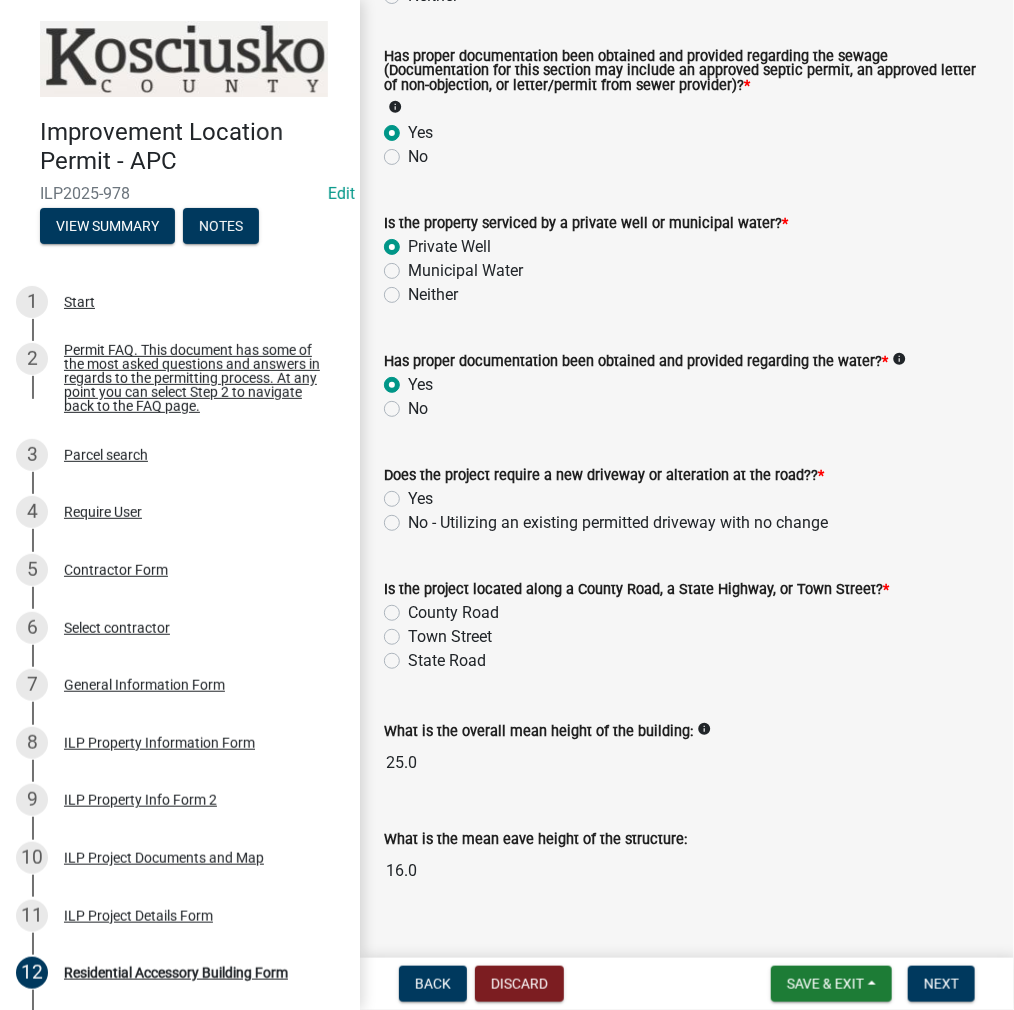 click on "No - Utilizing an existing permitted driveway with no change" 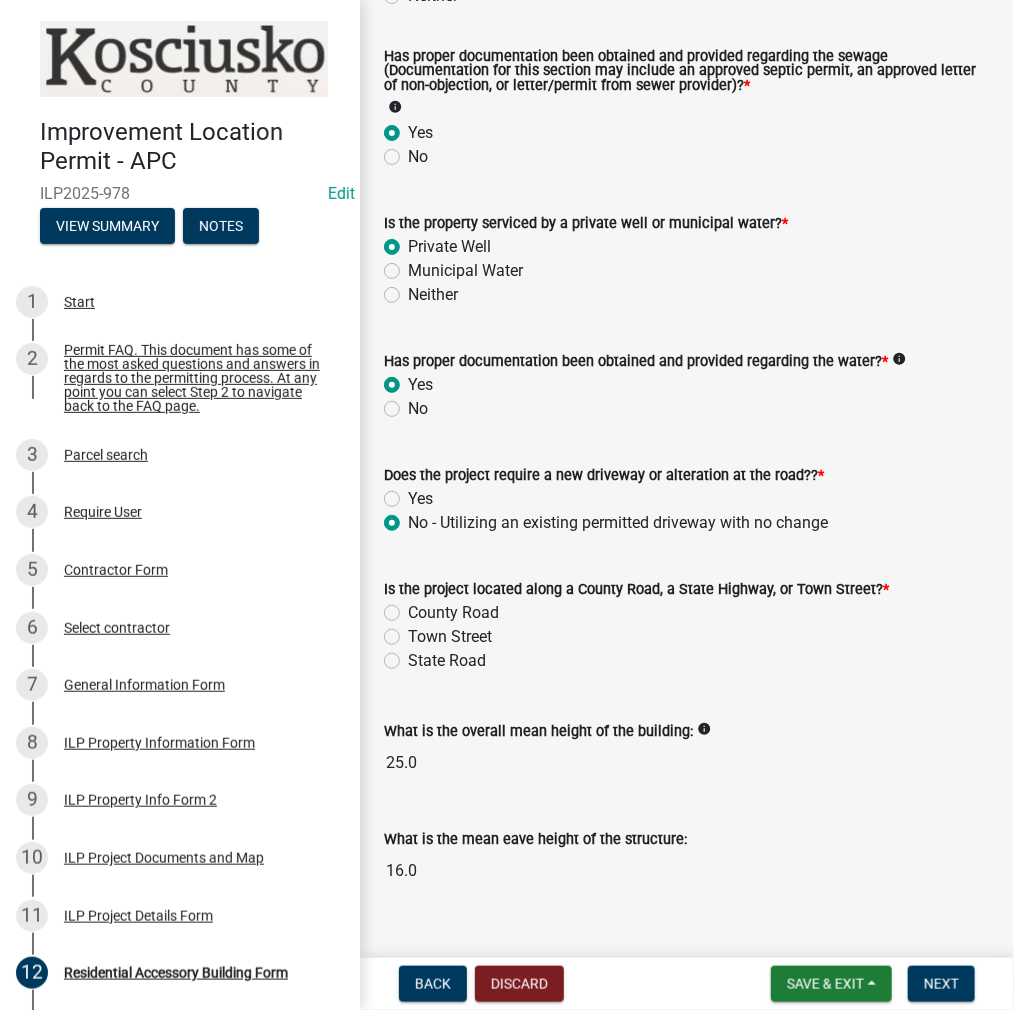 radio on "true" 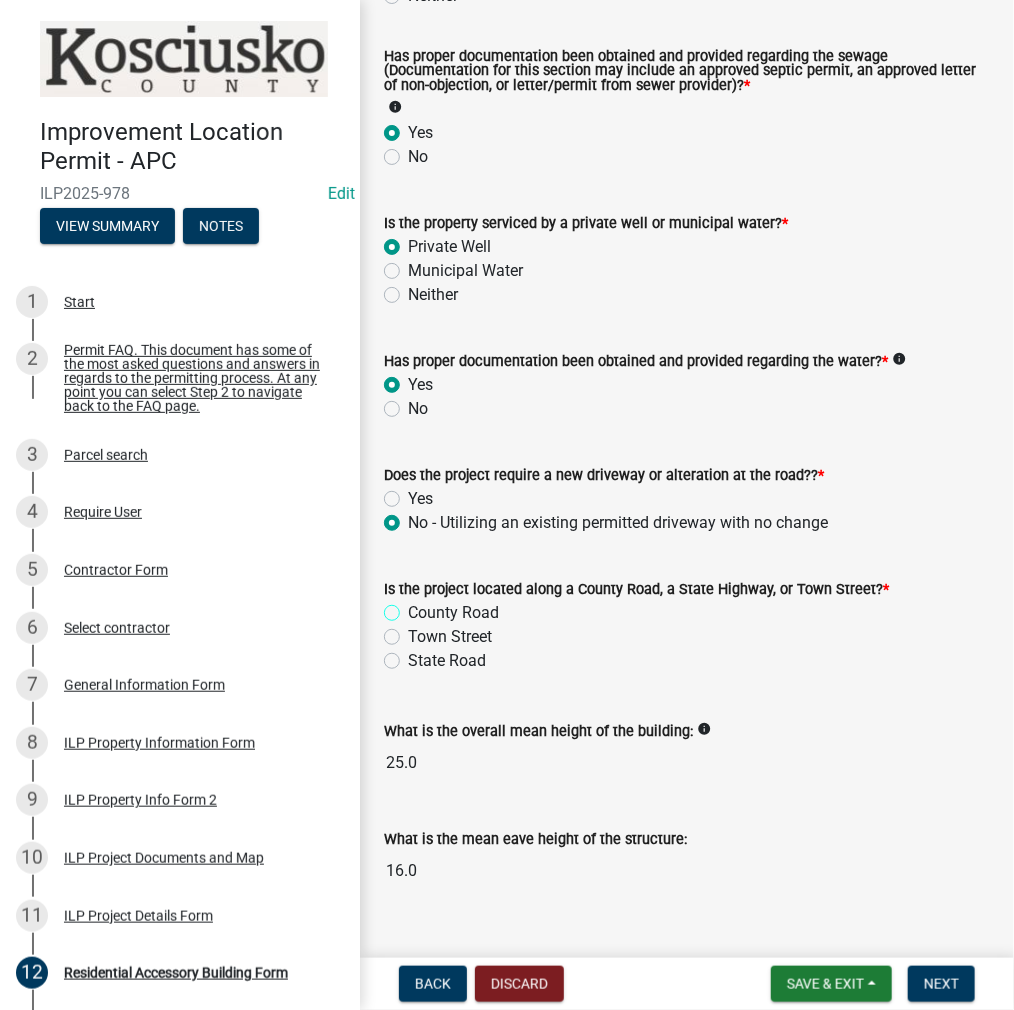 click on "County Road" at bounding box center [414, 607] 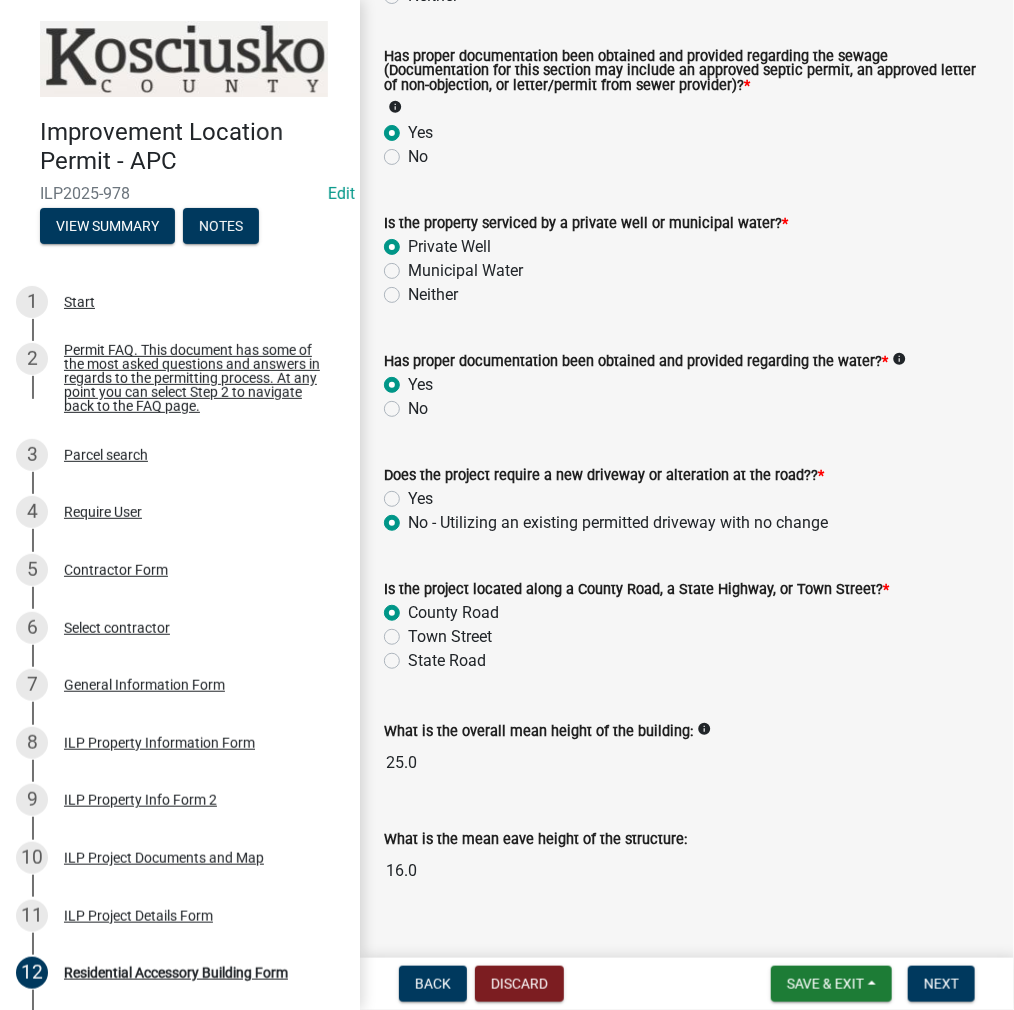 radio on "true" 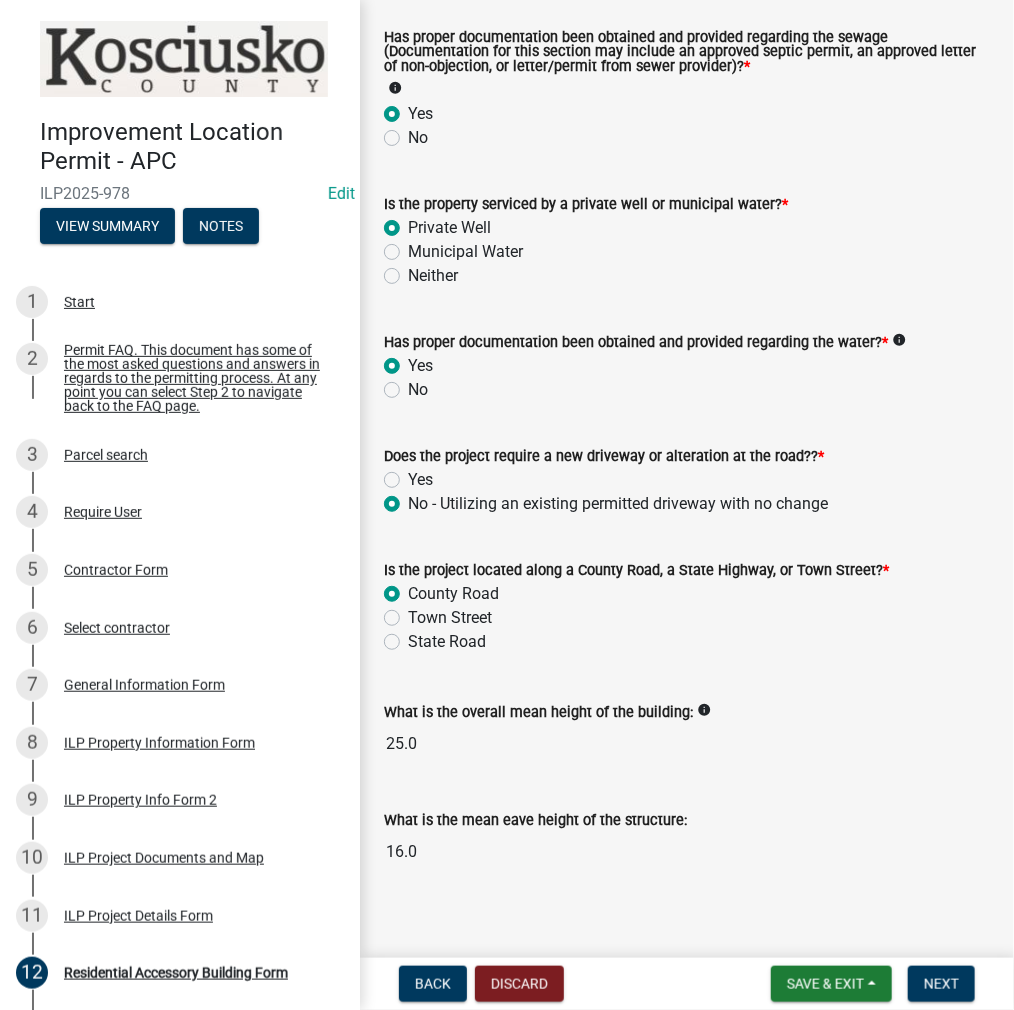 scroll, scrollTop: 534, scrollLeft: 0, axis: vertical 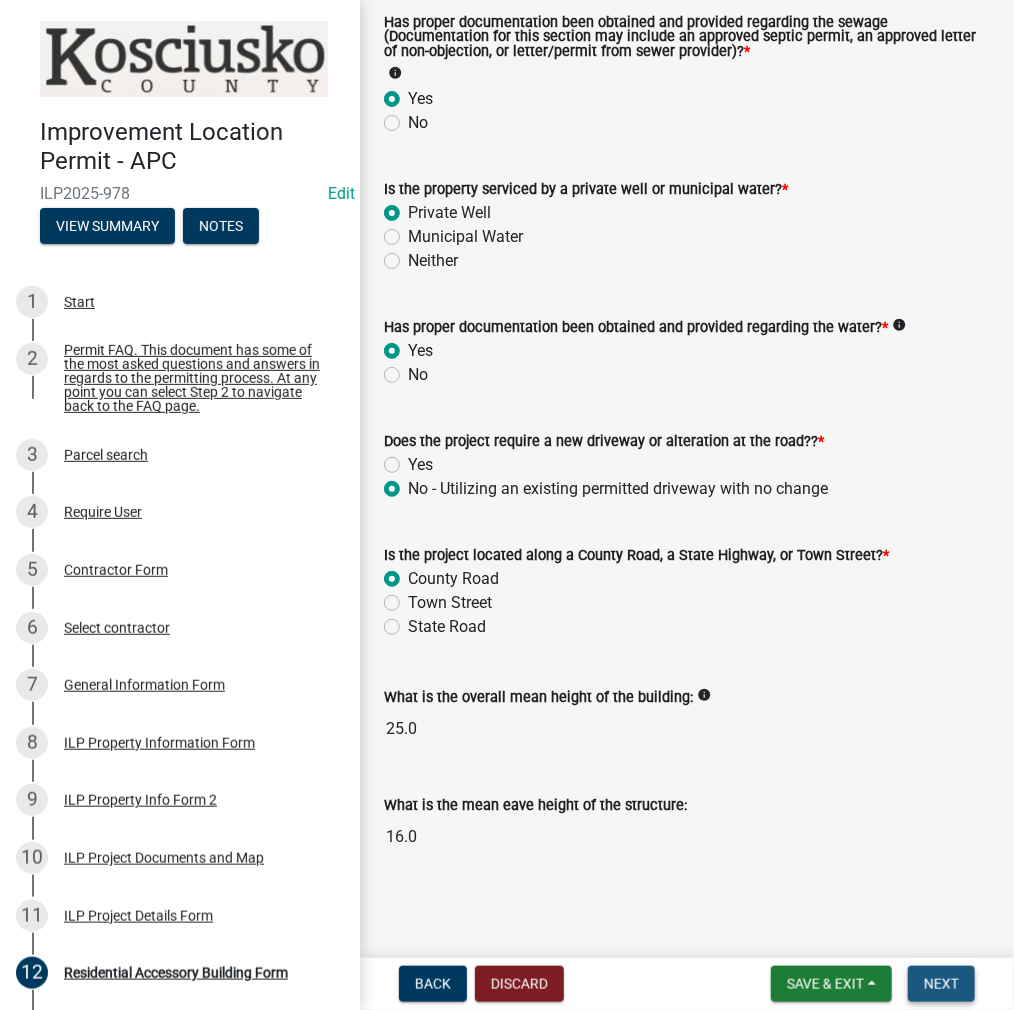 click on "Next" at bounding box center [941, 984] 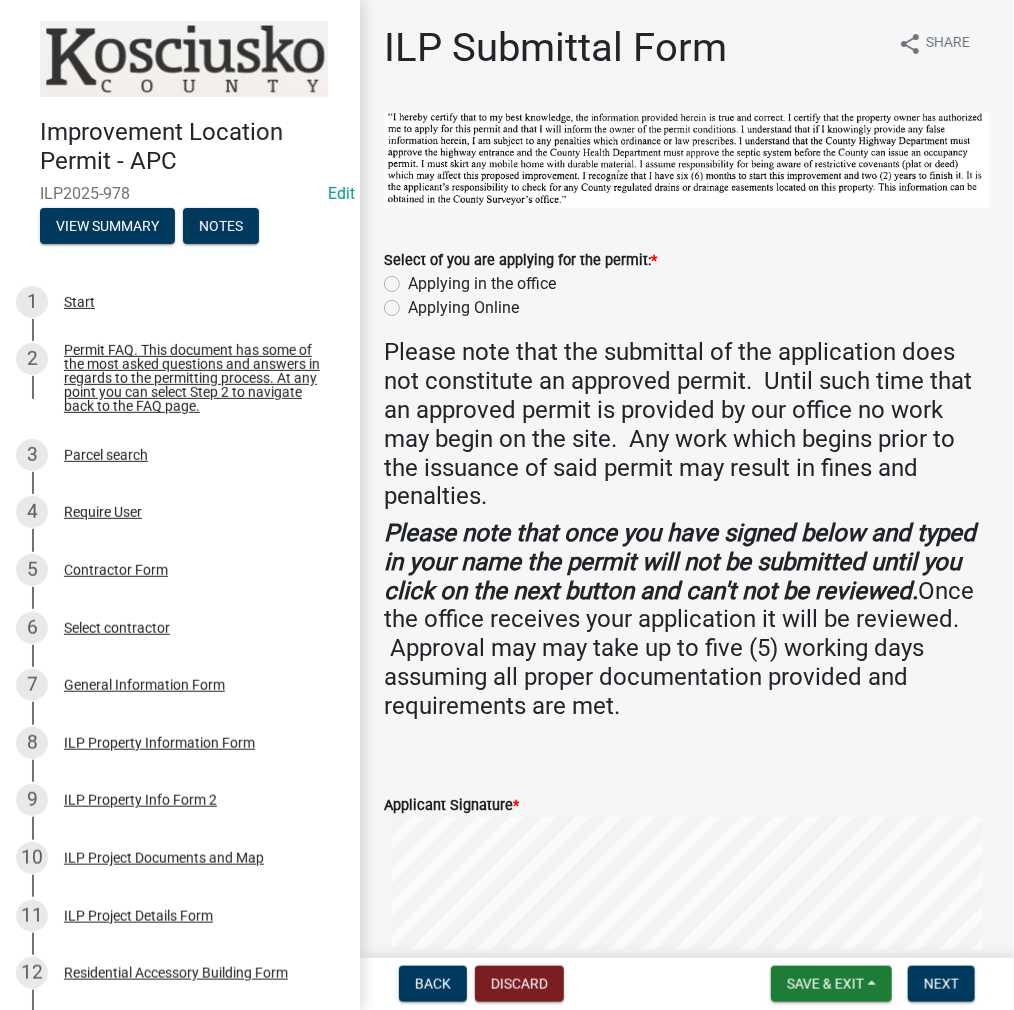 click on "Applying in the office" 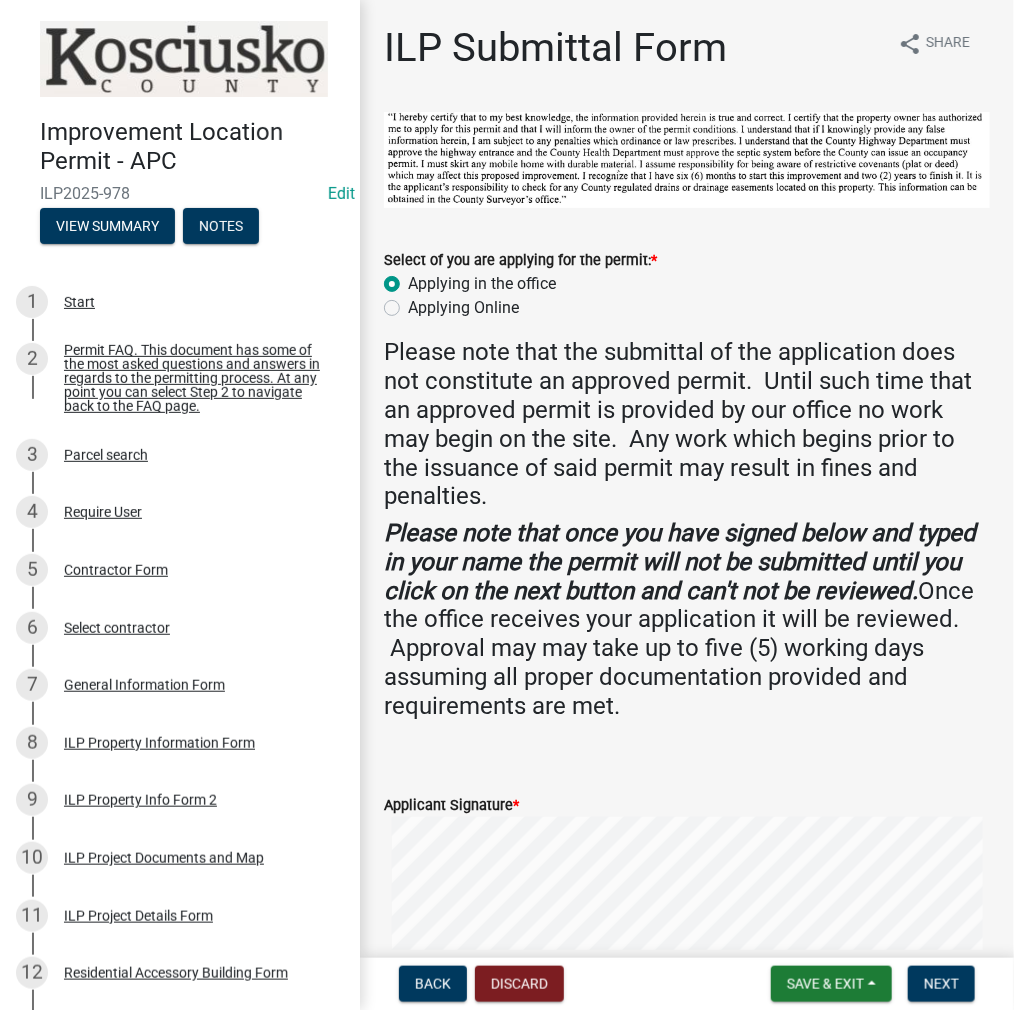 radio on "true" 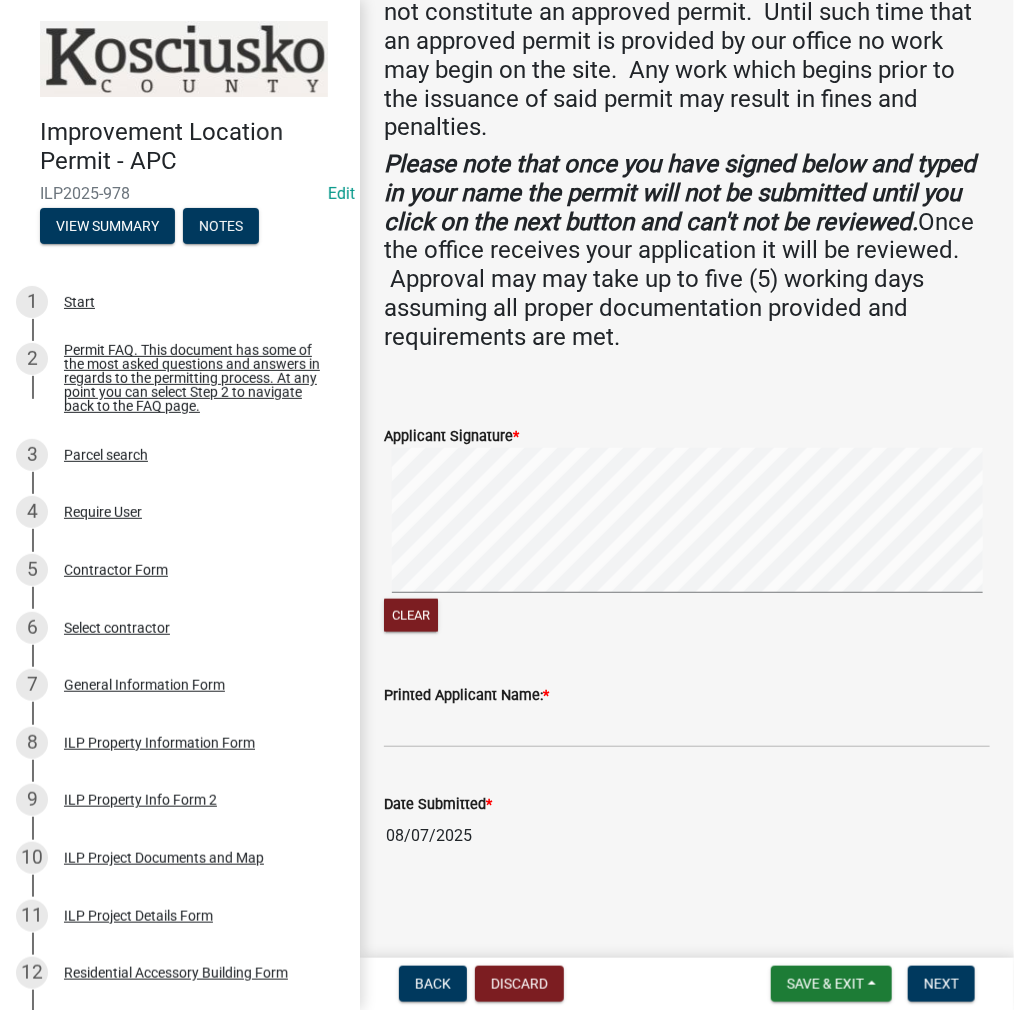 scroll, scrollTop: 365, scrollLeft: 0, axis: vertical 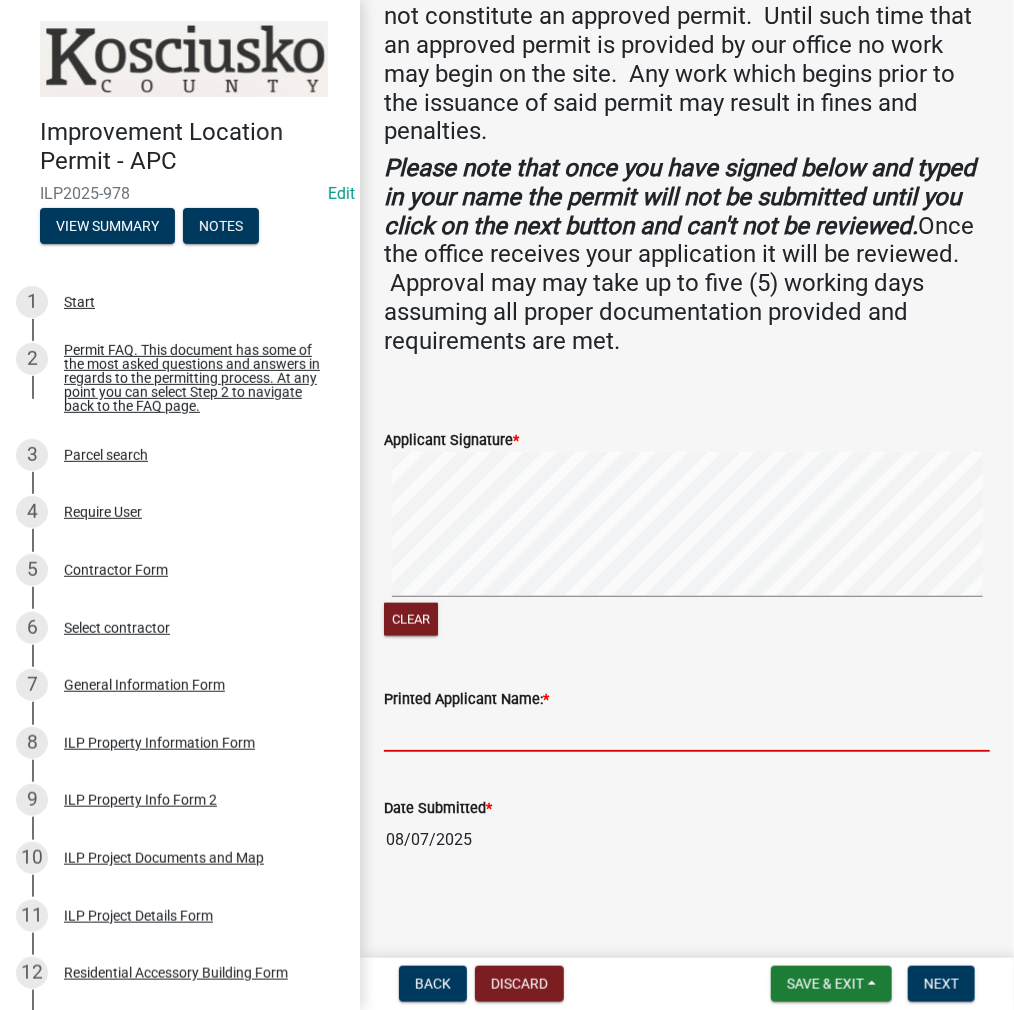 click on "Printed Applicant Name:  *" at bounding box center [687, 731] 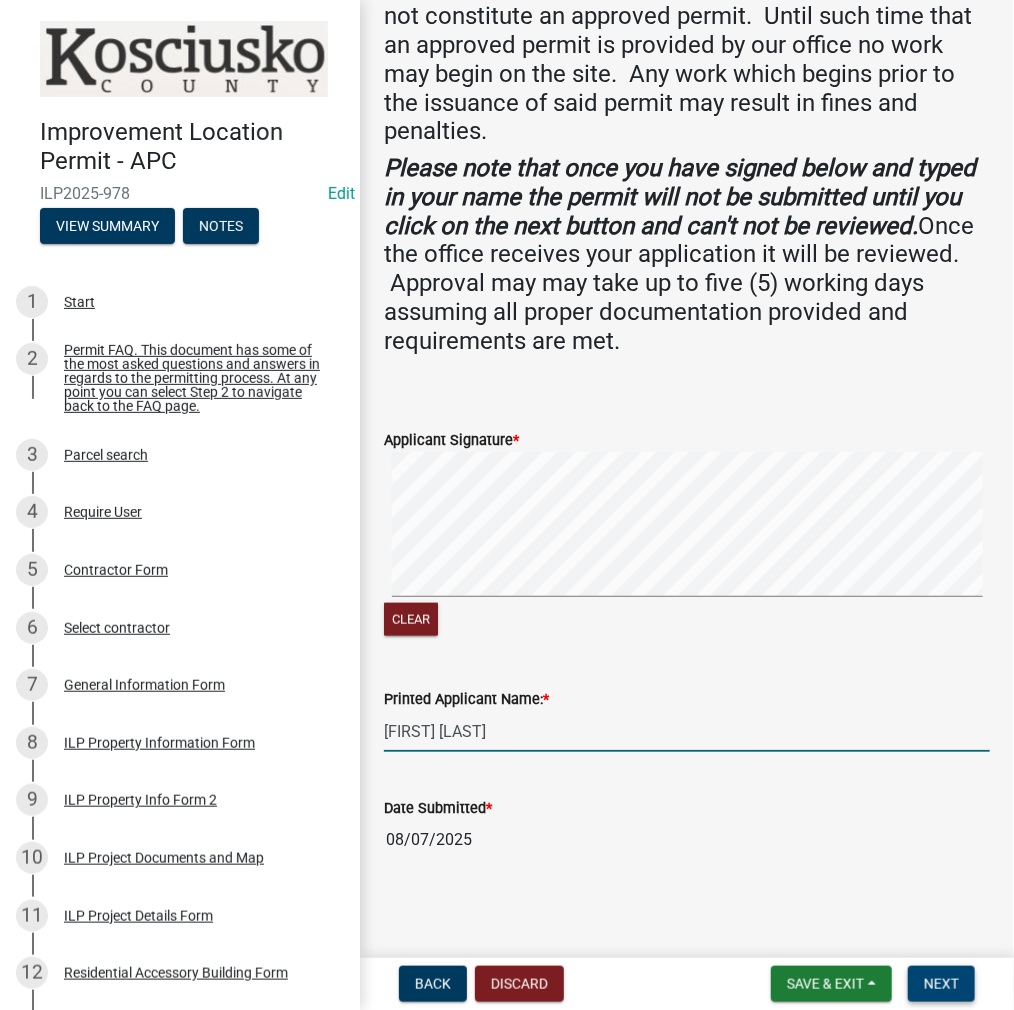 type on "[FIRST] [LAST]" 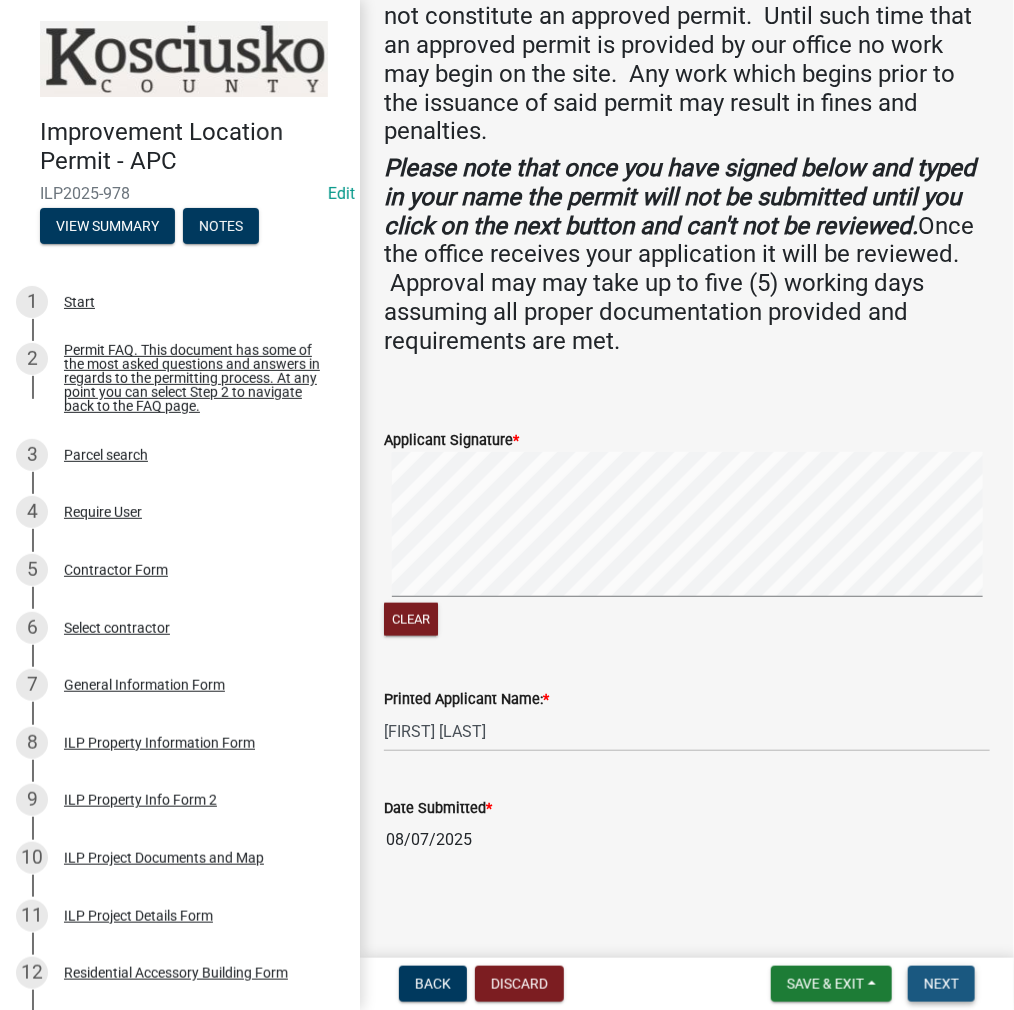 click on "Next" at bounding box center [941, 984] 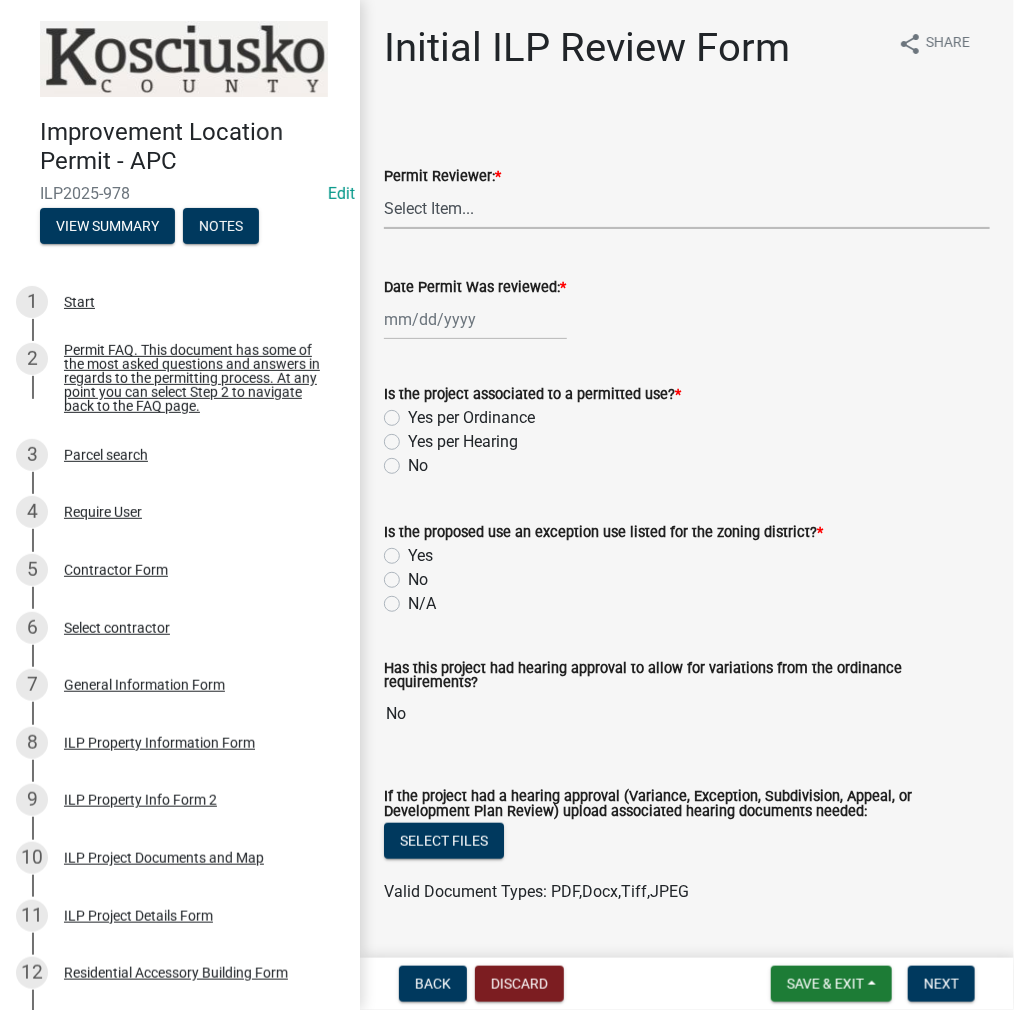 click on "Select Item...   MMS   LT   AT   CS   Vacant   Vacant" at bounding box center (687, 208) 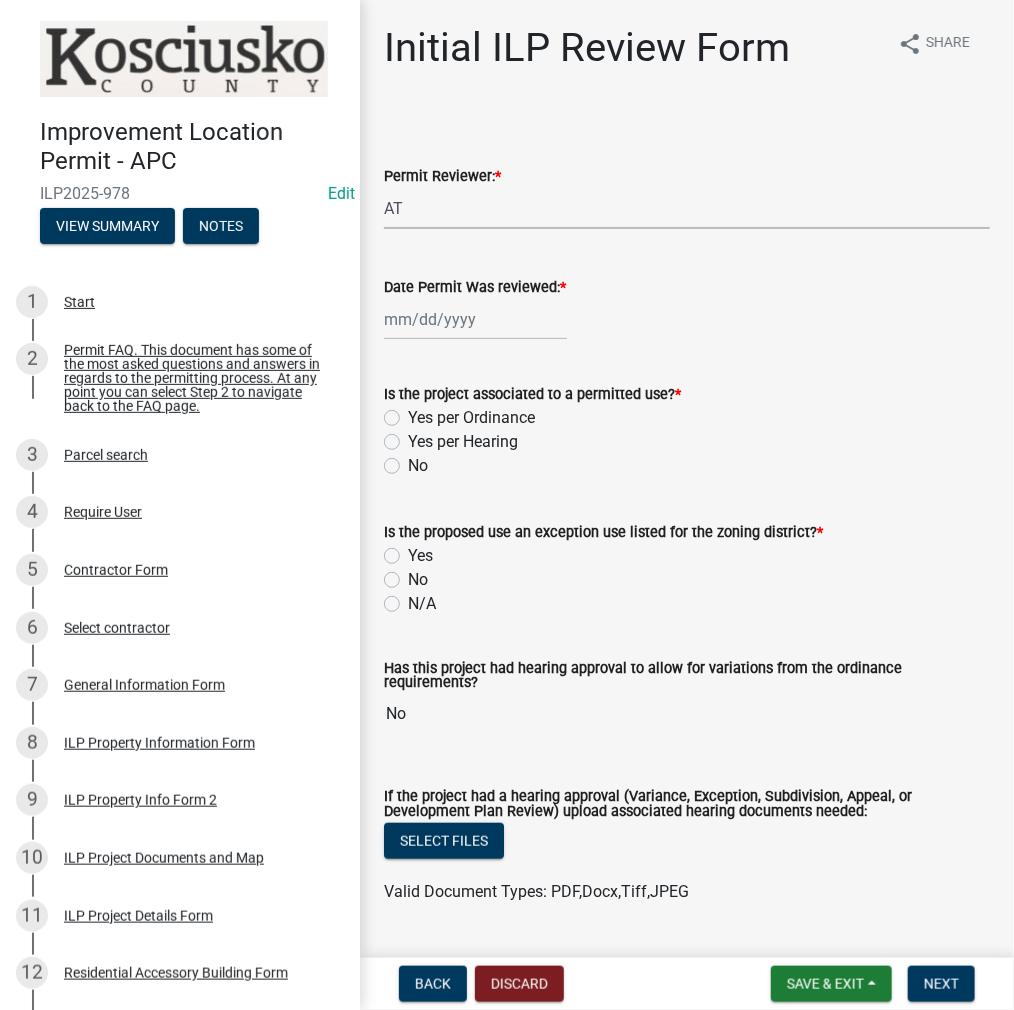 click on "Select Item...   MMS   LT   AT   CS   Vacant   Vacant" at bounding box center (687, 208) 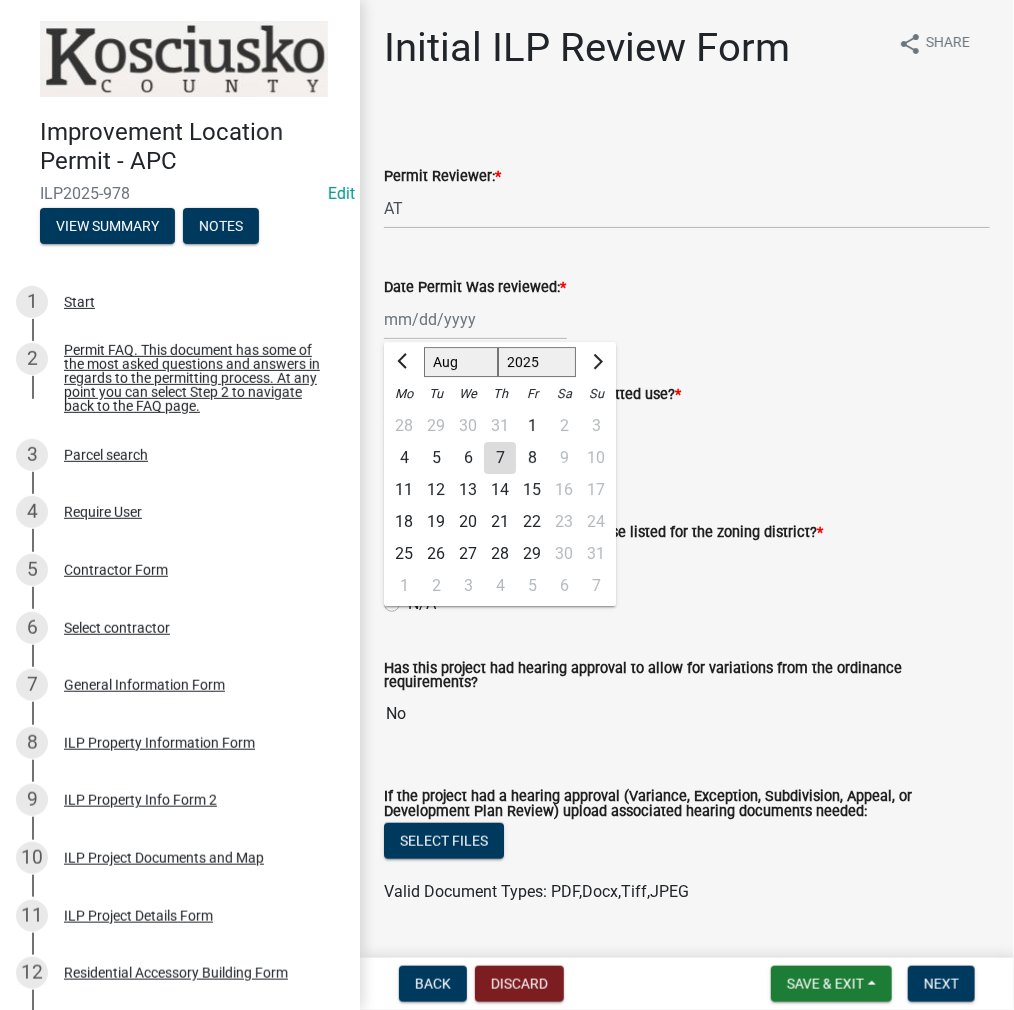 click on "Jan Feb Mar Apr May Jun Jul Aug Sep Oct Nov Dec 1525 1526 1527 1528 1529 1530 1531 1532 1533 1534 1535 1536 1537 1538 1539 1540 1541 1542 1543 1544 1545 1546 1547 1548 1549 1550 1551 1552 1553 1554 1555 1556 1557 1558 1559 1560 1561 1562 1563 1564 1565 1566 1567 1568 1569 1570 1571 1572 1573 1574 1575 1576 1577 1578 1579 1580 1581 1582 1583 1584 1585 1586 1587 1588 1589 1590 1591 1592 1593 1594 1595 1596 1597 1598 1599 1600 1601 1602 1603 1604 1605 1606 1607 1608 1609 1610 1611 1612 1613 1614 1615 1616 1617 1618 1619 1620 1621 1622 1623 1624 1625 1626 1627 1628 1629 1630 1631 1632 1633 1634 1635 1636 1637 1638 1639 1640 1641 1642 1643 1644 1645 1646 1647 1648 1649 1650 1651 1652 1653 1654 1655 1656 1657 1658 1659 1660 1661 1662 1663 1664 1665 1666 1667 1668 1669 1670 1671 1672 1673 1674 1675 1676 1677 1678 1679 1680 1681 1682 1683 1684 1685 1686 1687 1688 1689 1690 1691 1692 1693 1694 1695 1696 1697 1698 1699 1700 1701 1702 1703 1704 1705 1706 1707 1708 1709 1710 1711 1712 1713 1714 1715 1716 1717 1718 1719 1" 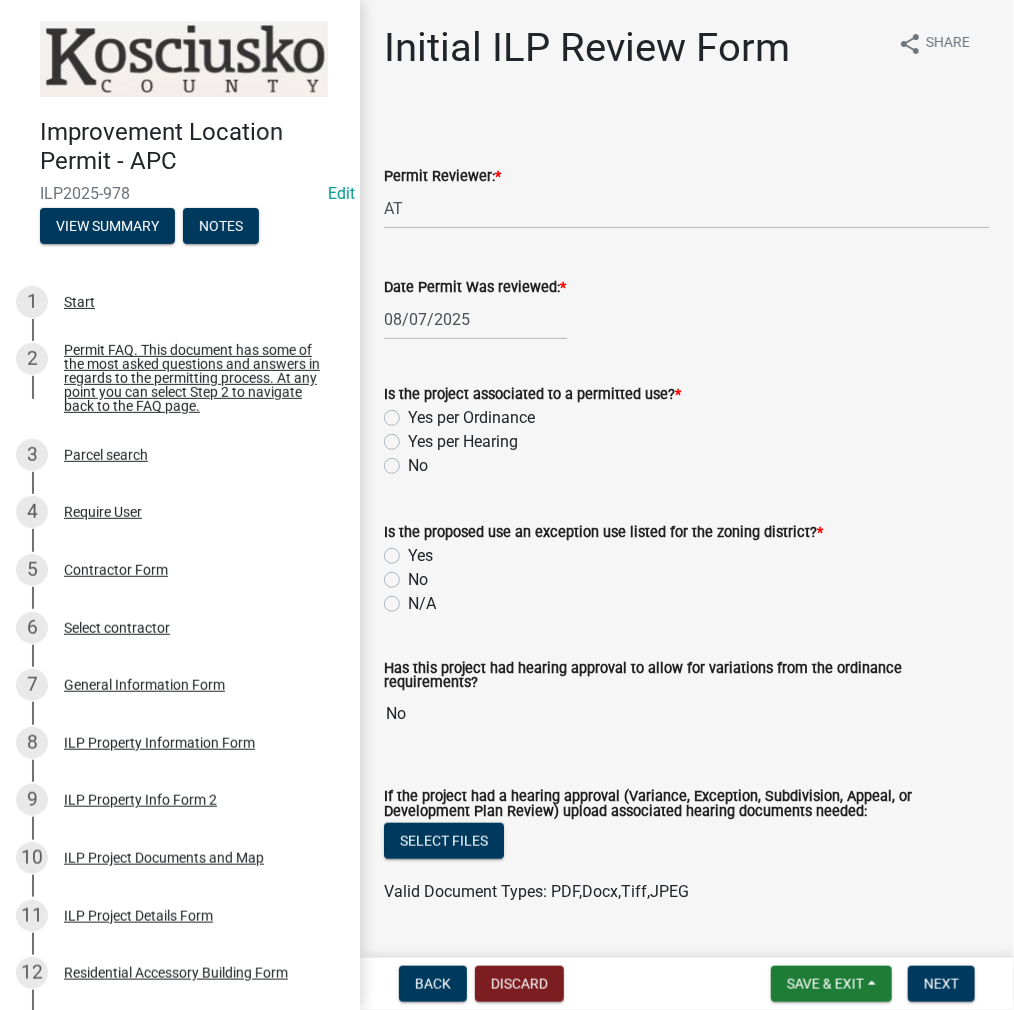 click on "Yes per Ordinance" 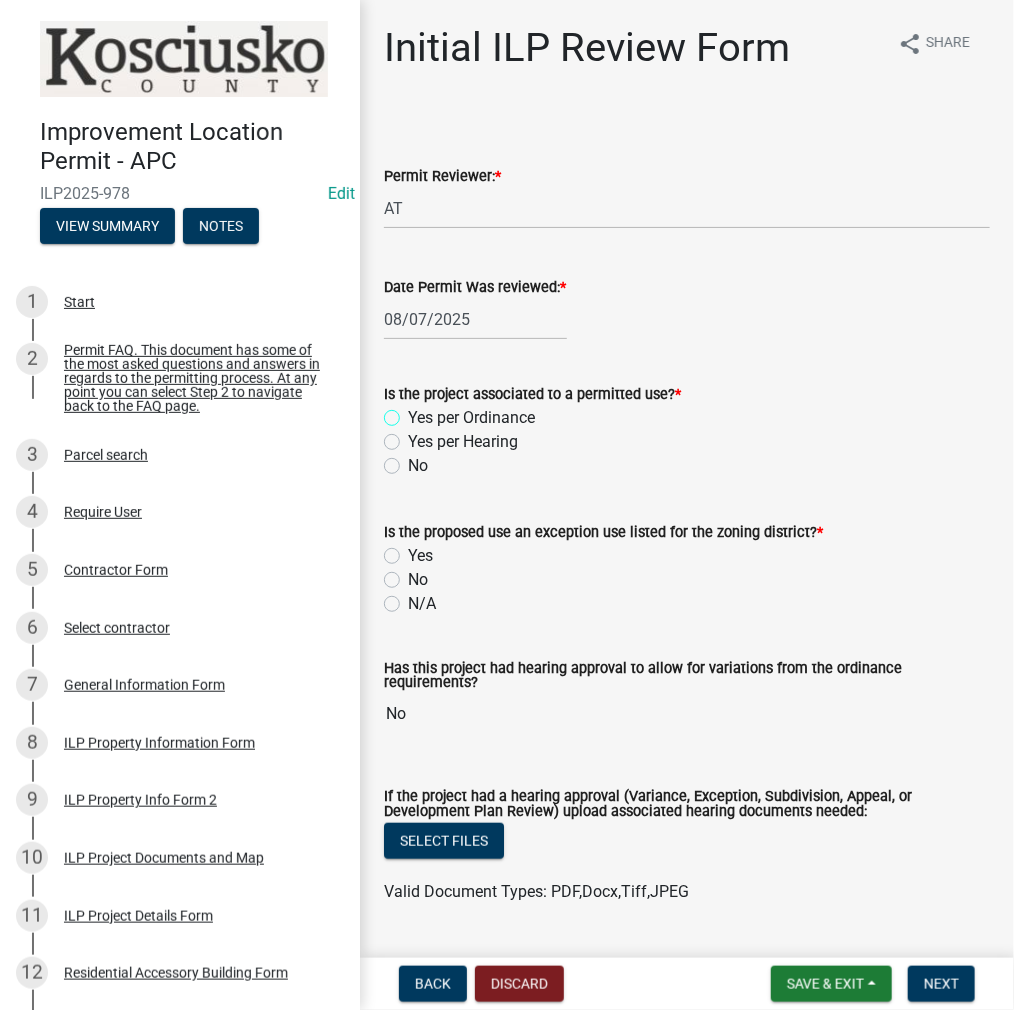 click on "Yes per Ordinance" at bounding box center [414, 412] 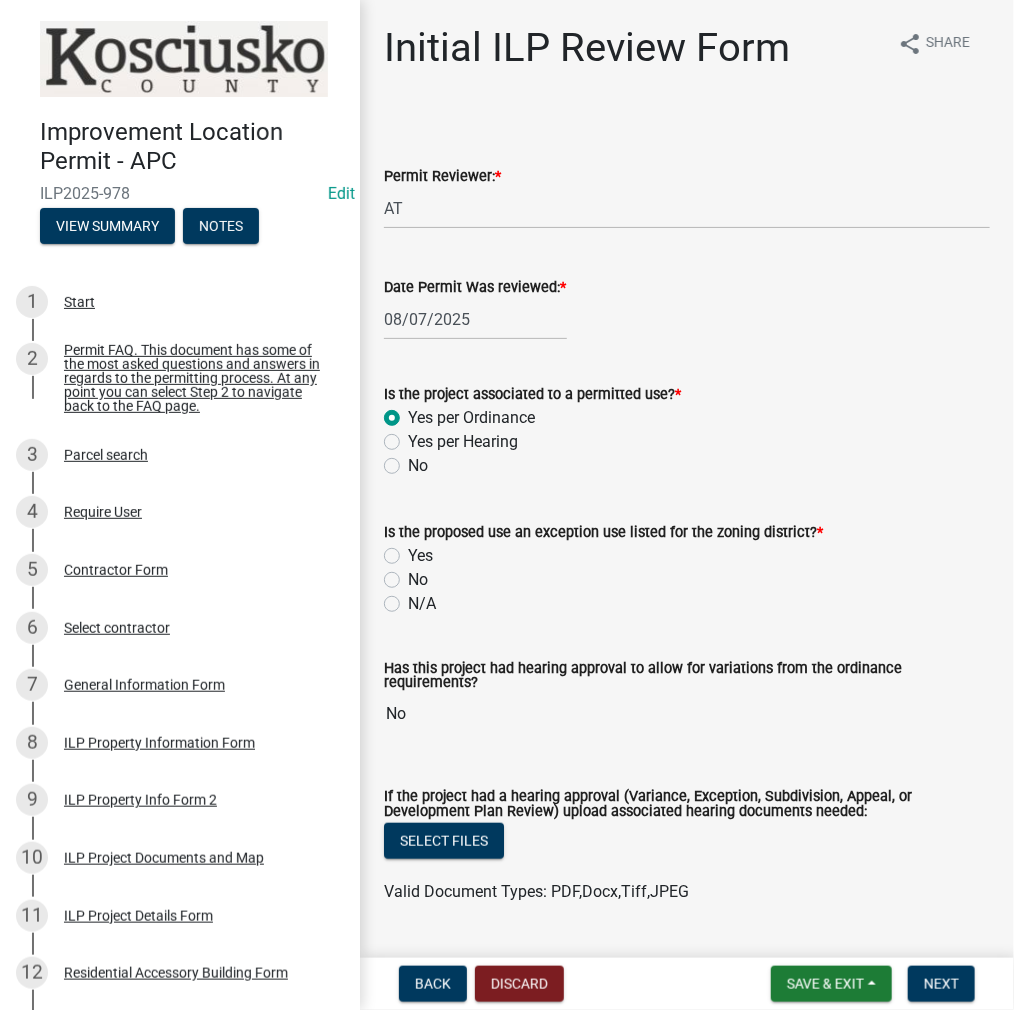 radio on "true" 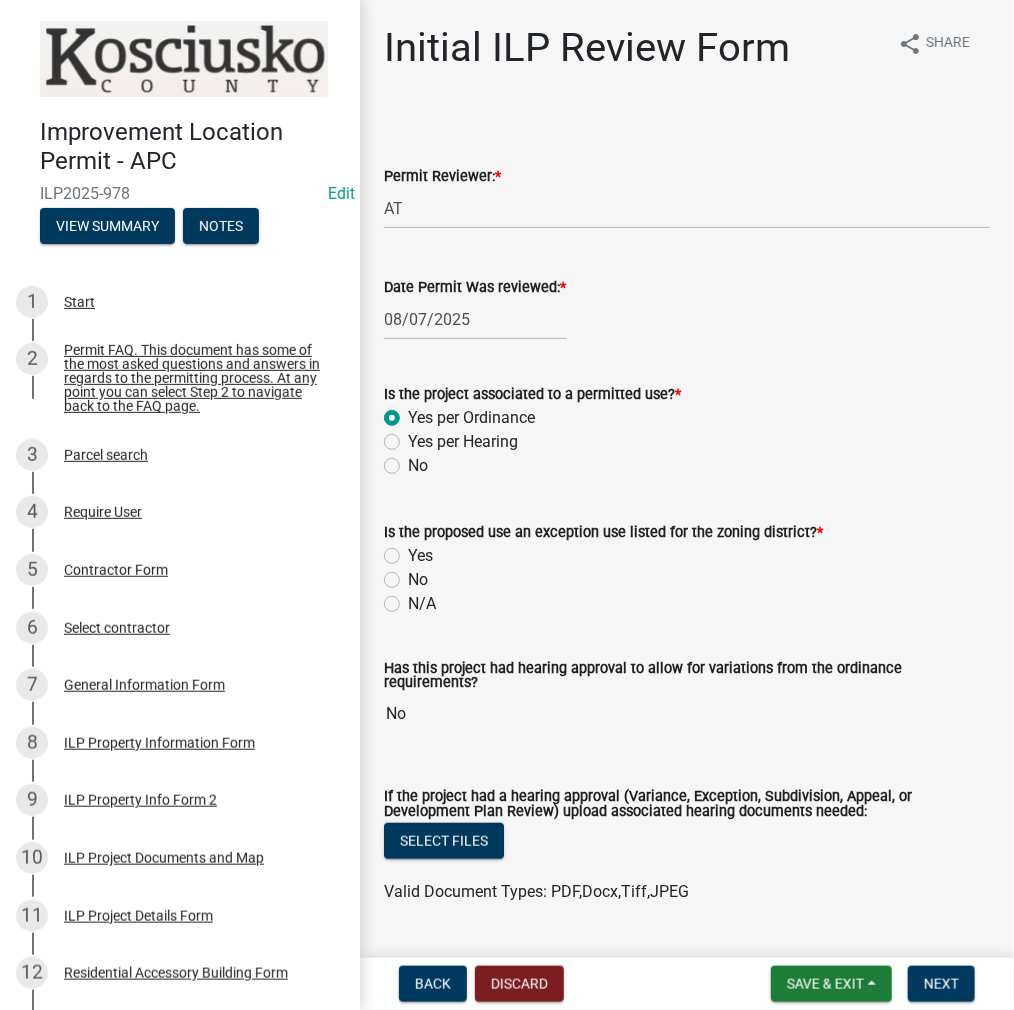 click on "N/A" 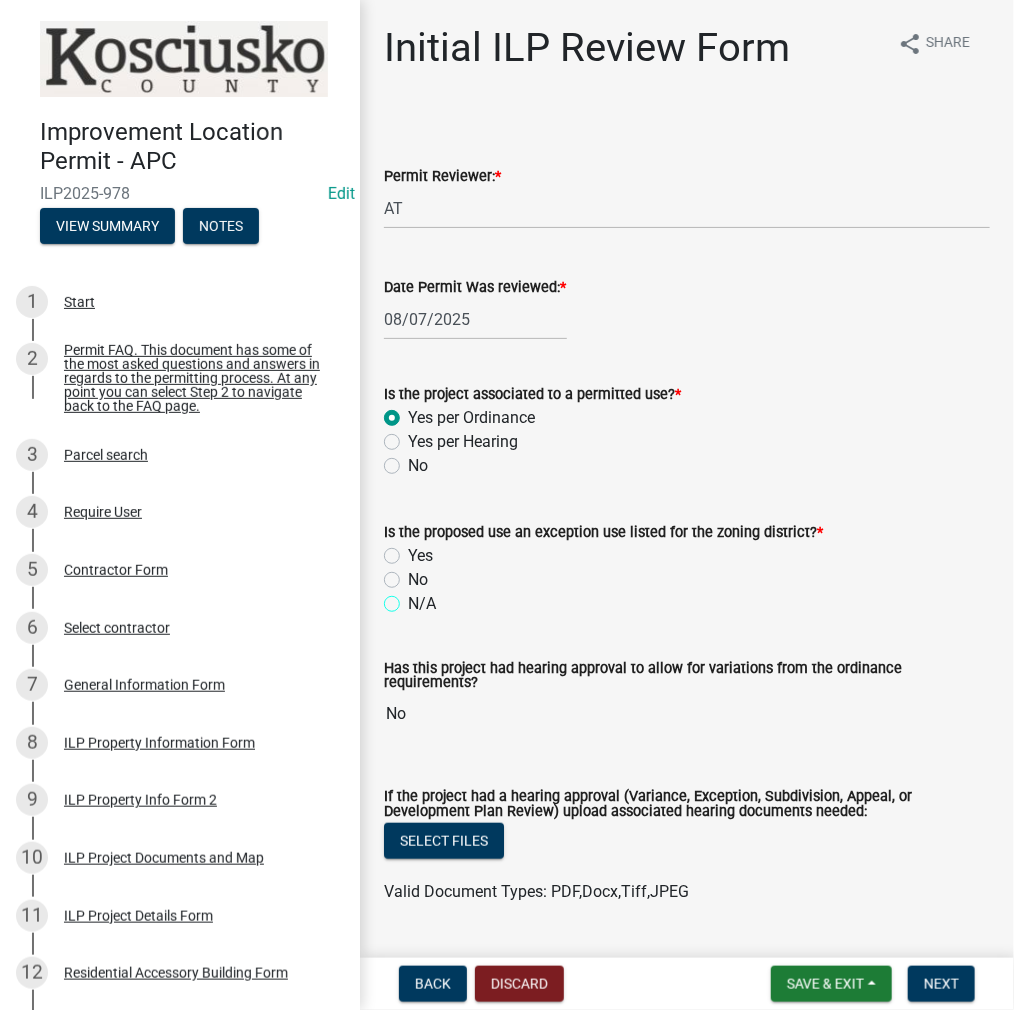 click on "N/A" at bounding box center (414, 598) 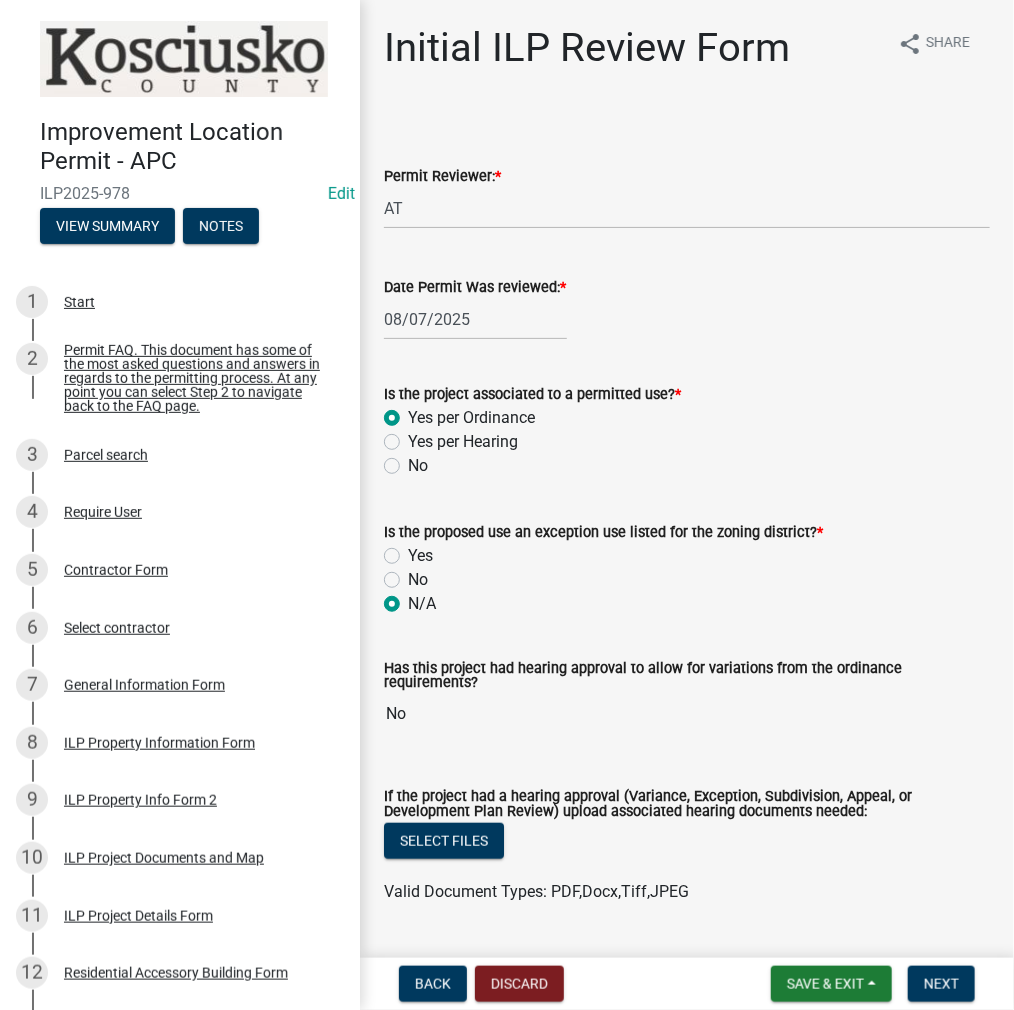 radio on "true" 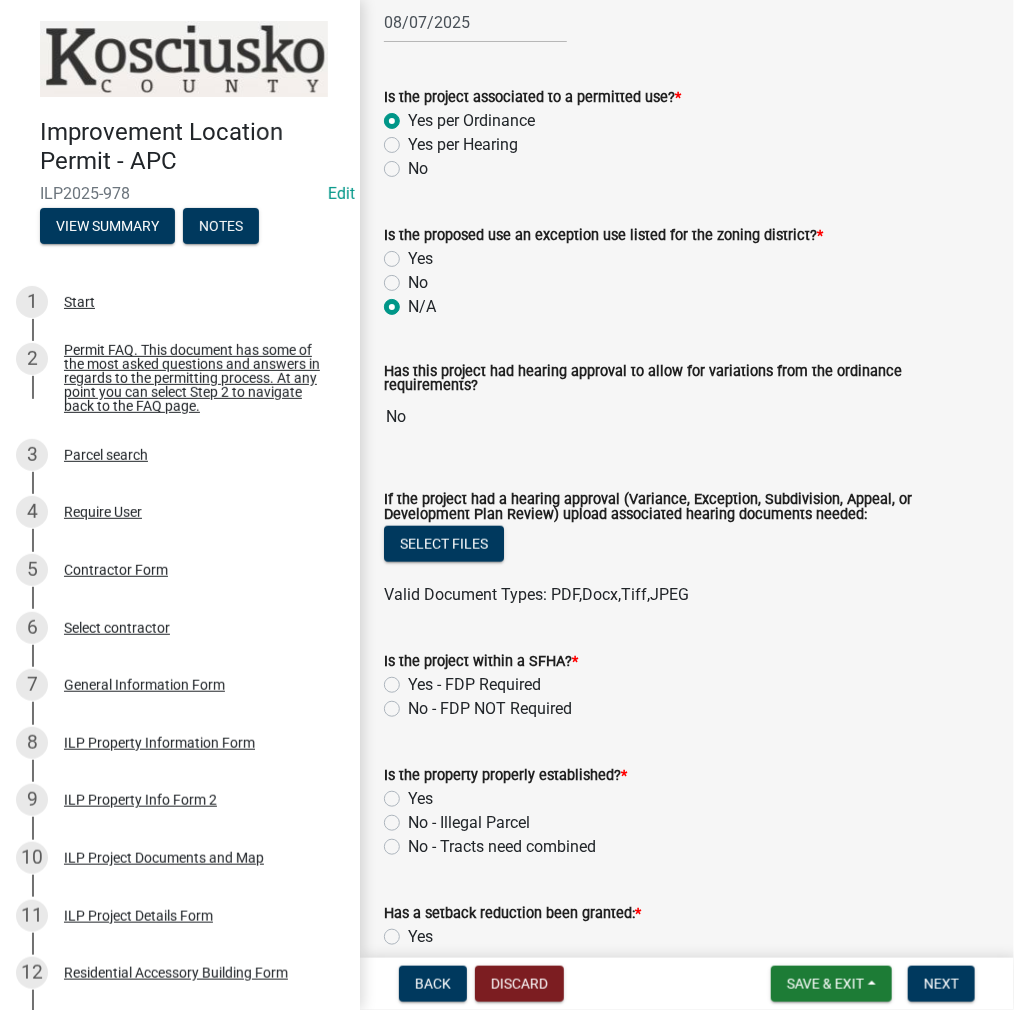 scroll, scrollTop: 300, scrollLeft: 0, axis: vertical 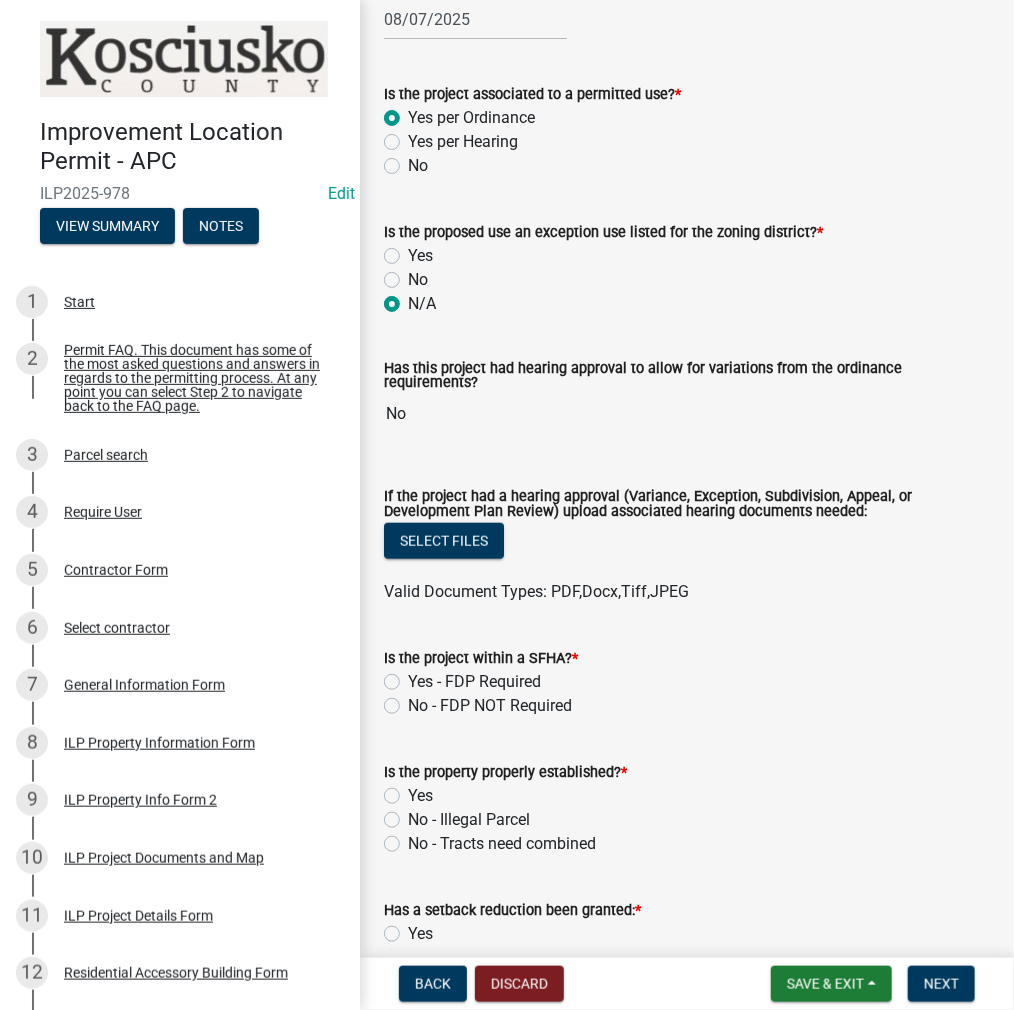 click on "No - FDP NOT Required" 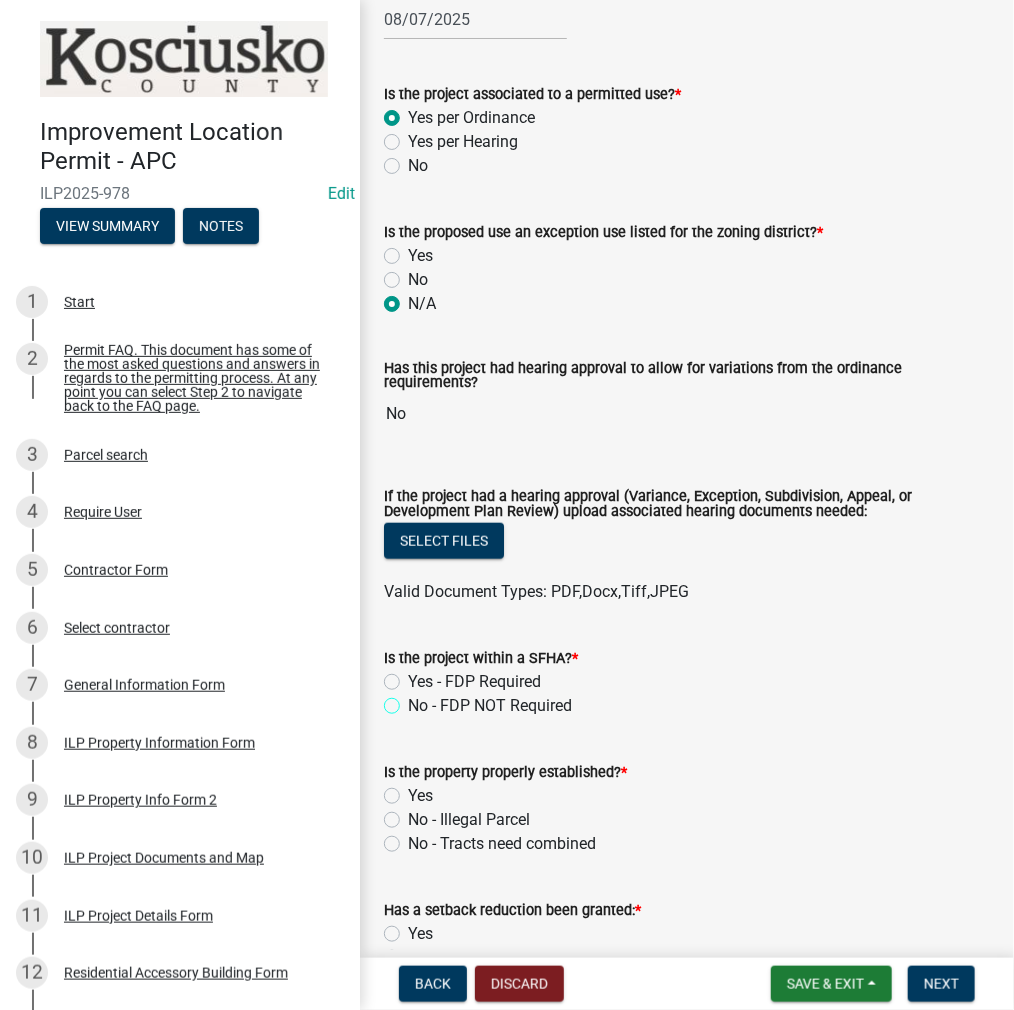 click on "No - FDP NOT Required" at bounding box center (414, 700) 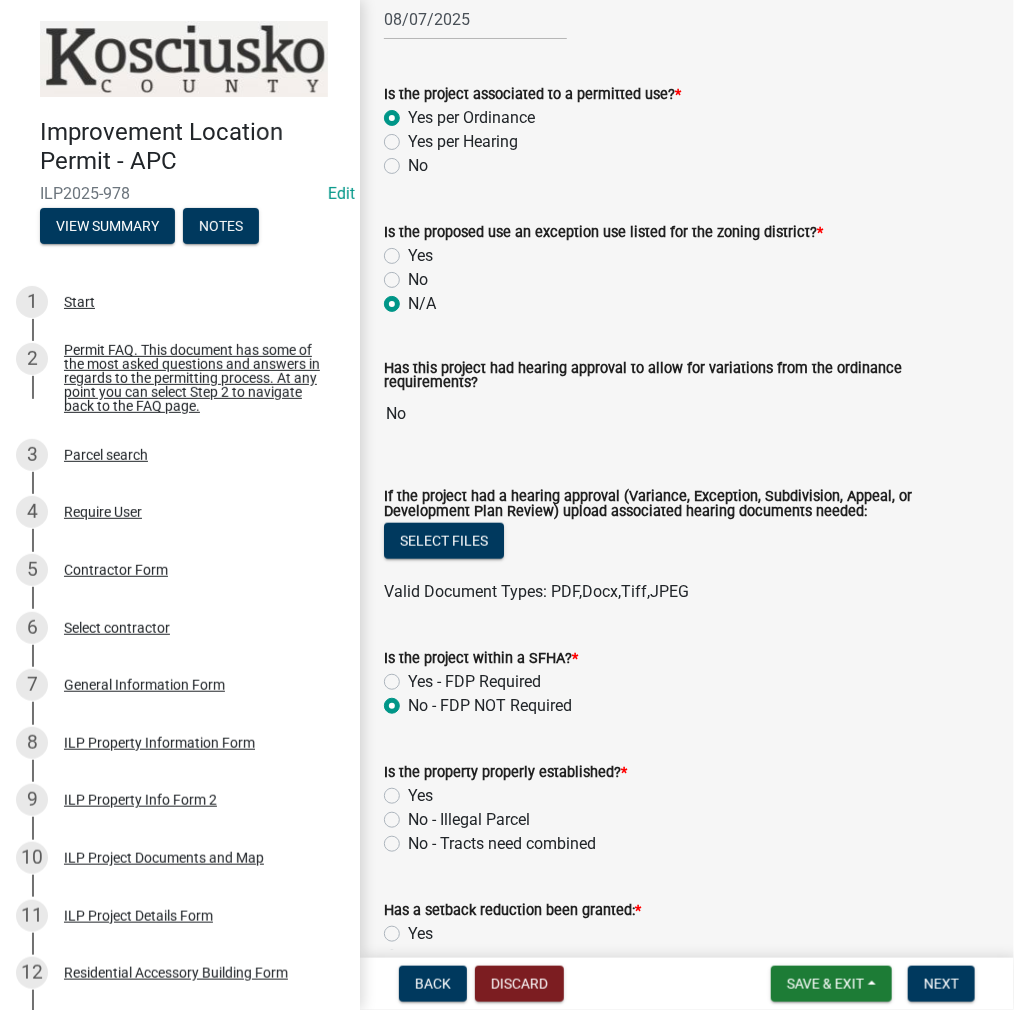 radio on "true" 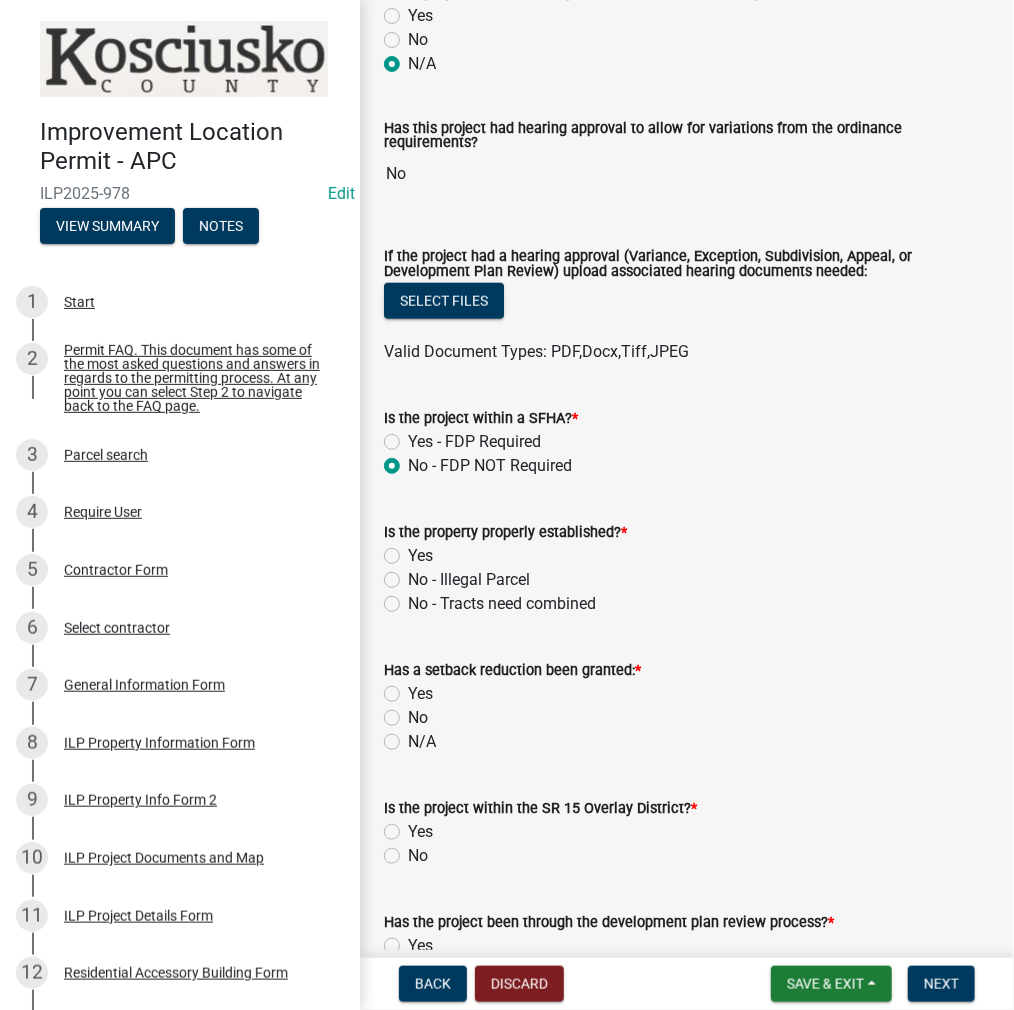 scroll, scrollTop: 600, scrollLeft: 0, axis: vertical 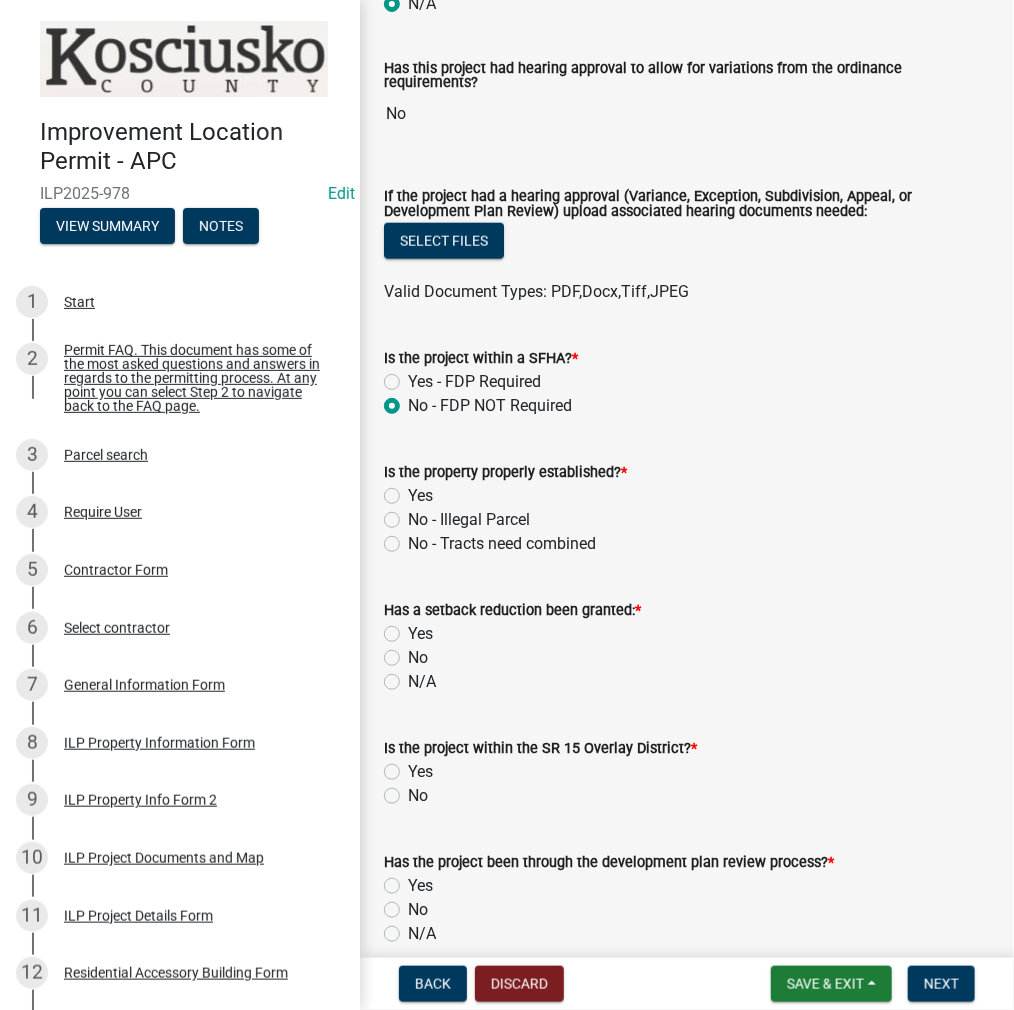 click on "Yes" 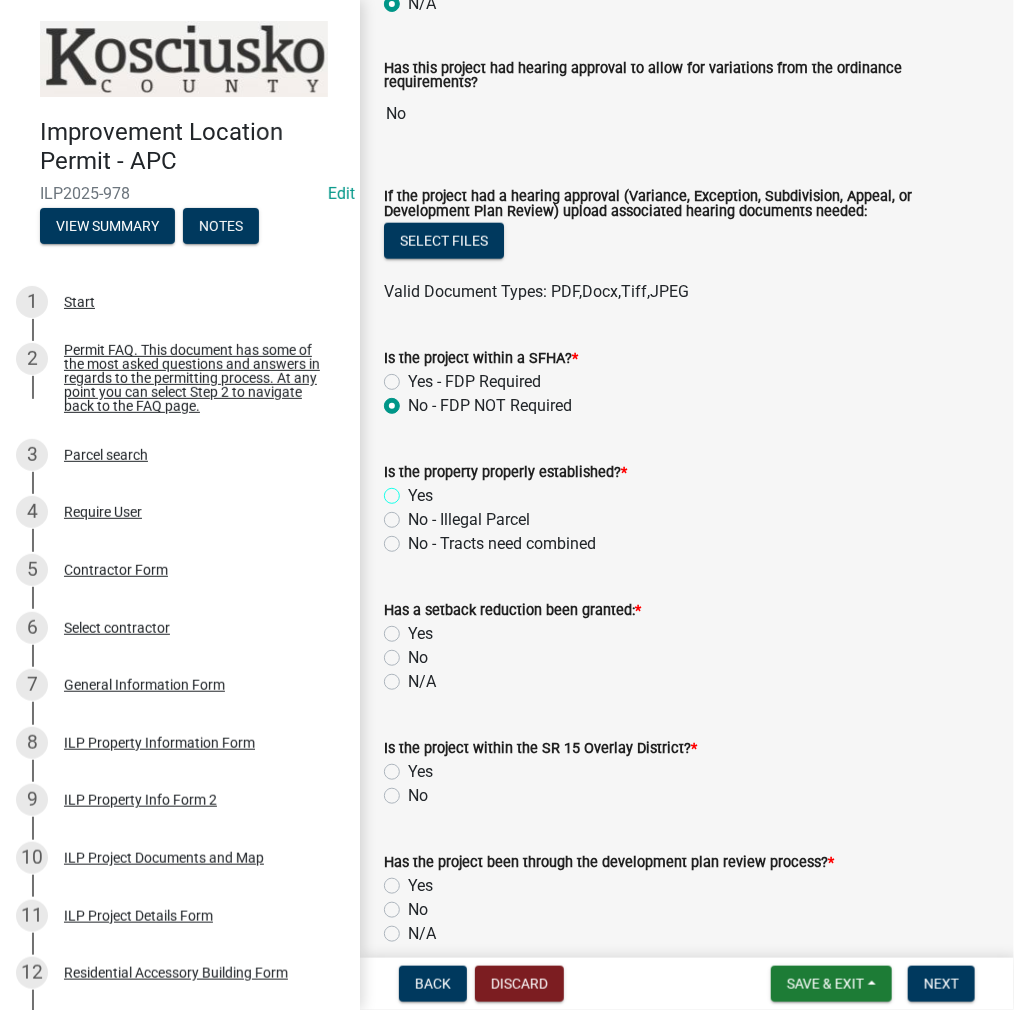 click on "Yes" at bounding box center [414, 490] 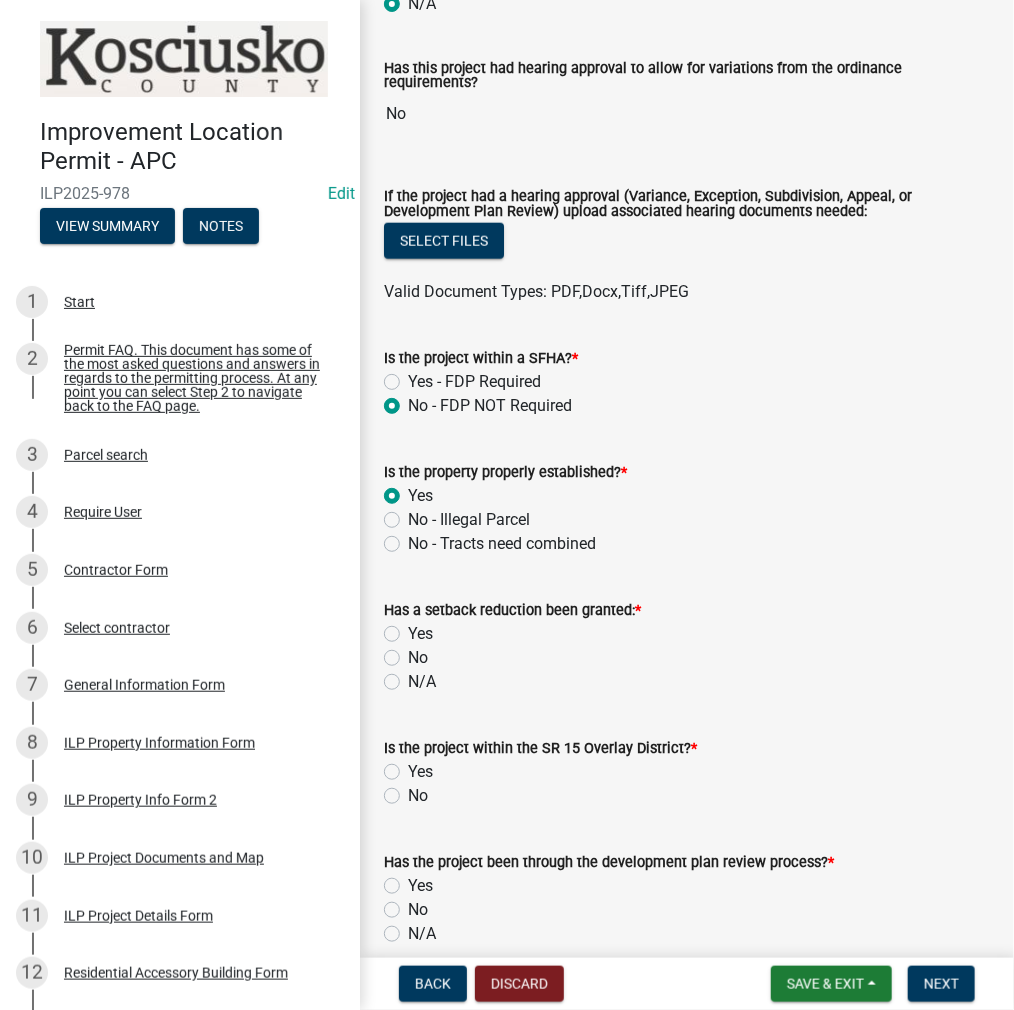 radio on "true" 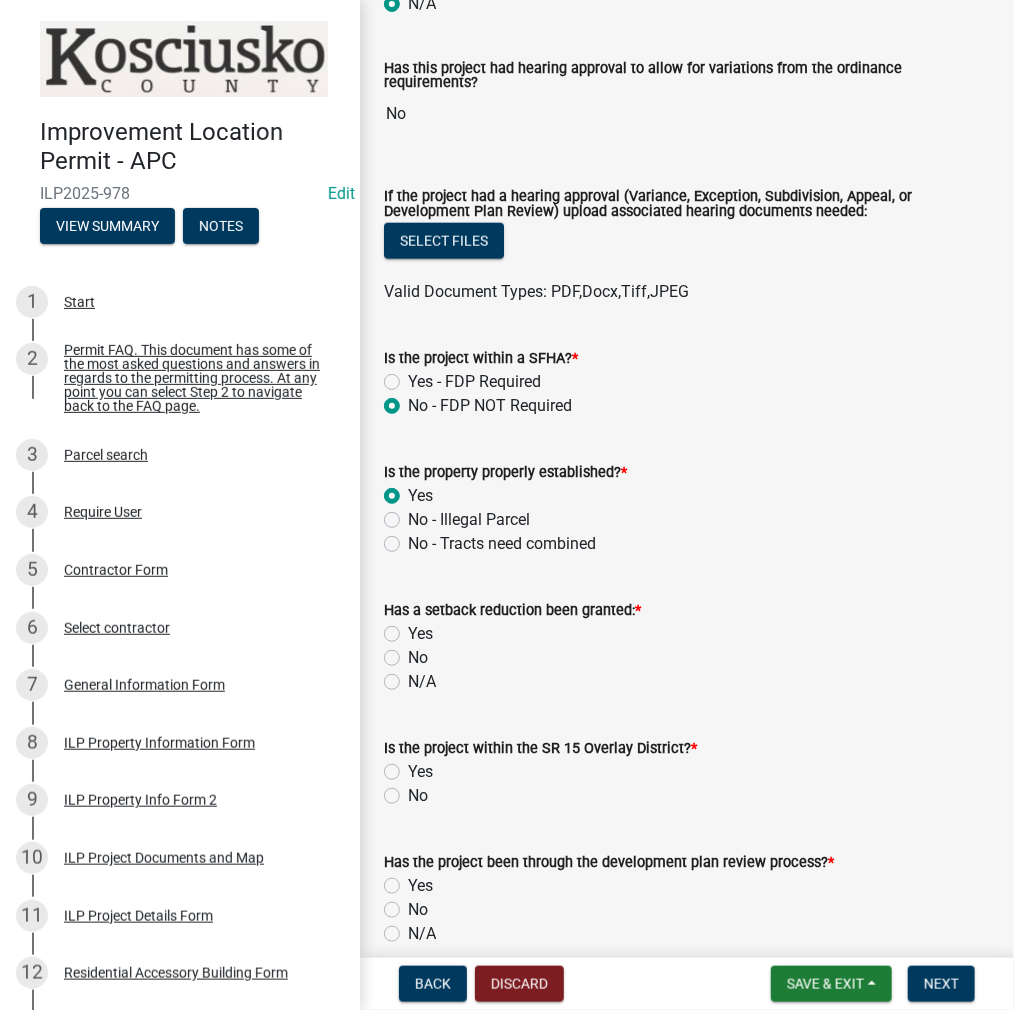 click on "No" 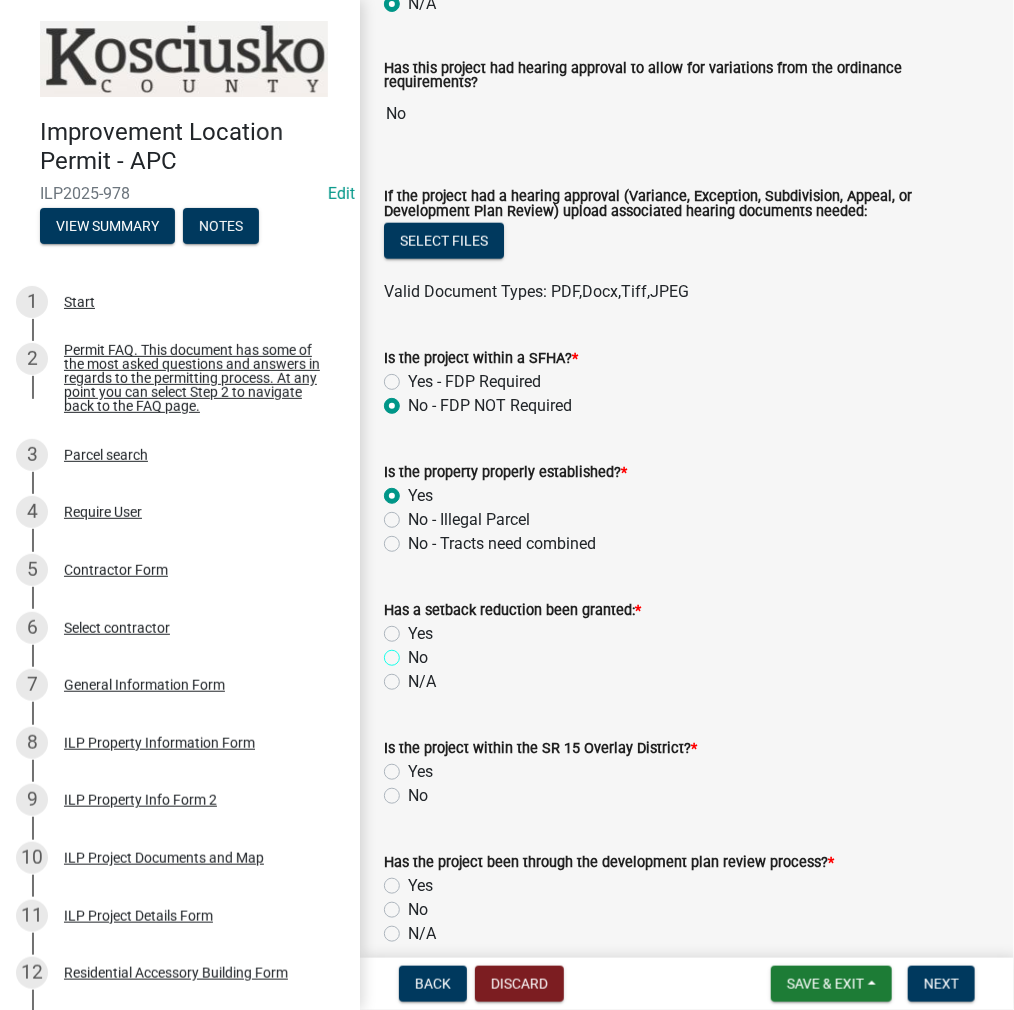 click on "No" at bounding box center (414, 652) 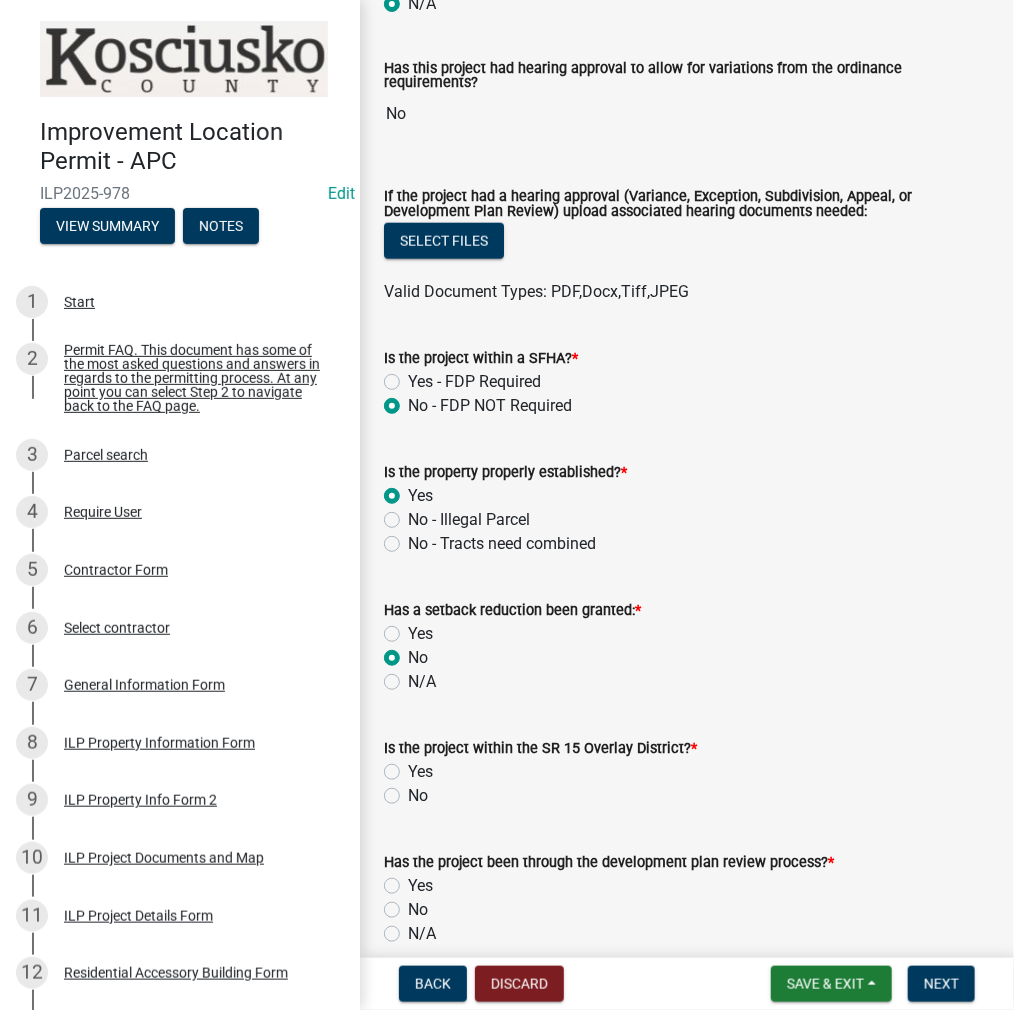 radio on "true" 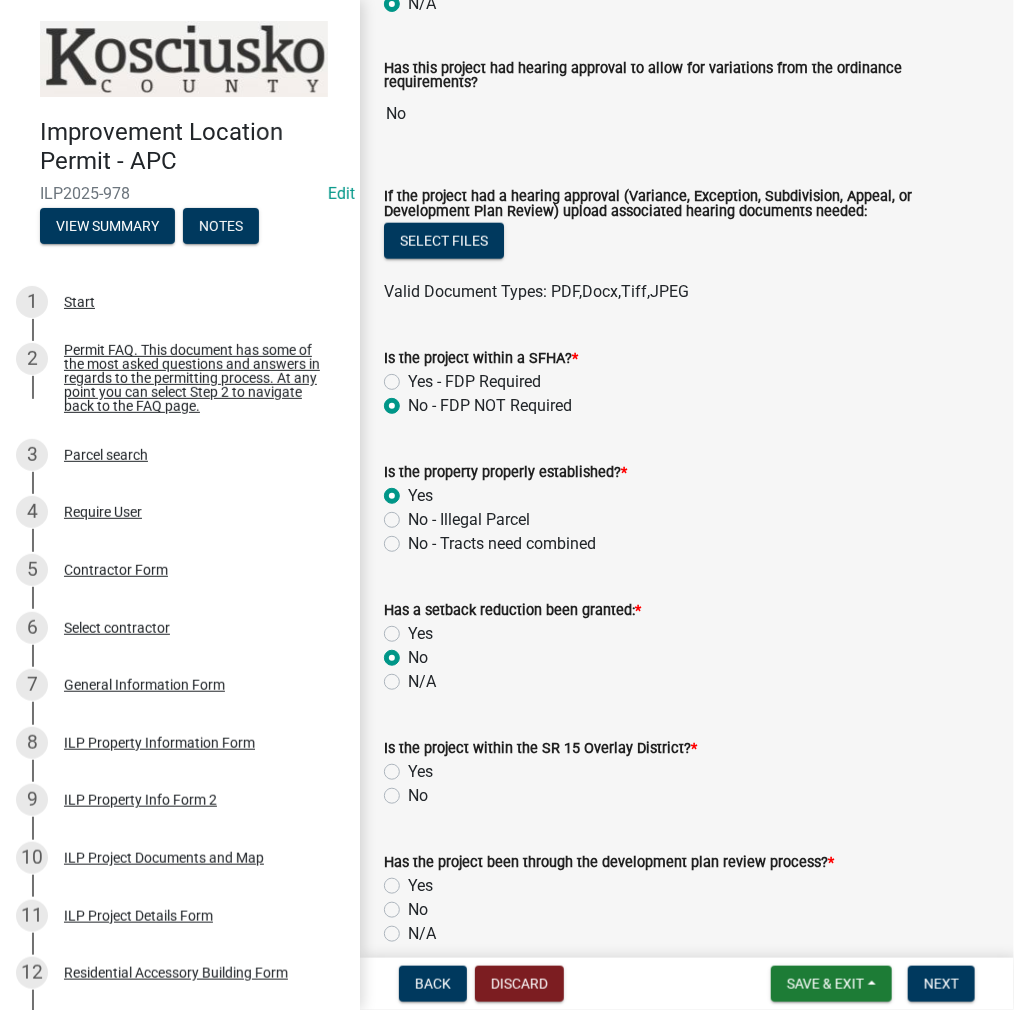 click on "No" 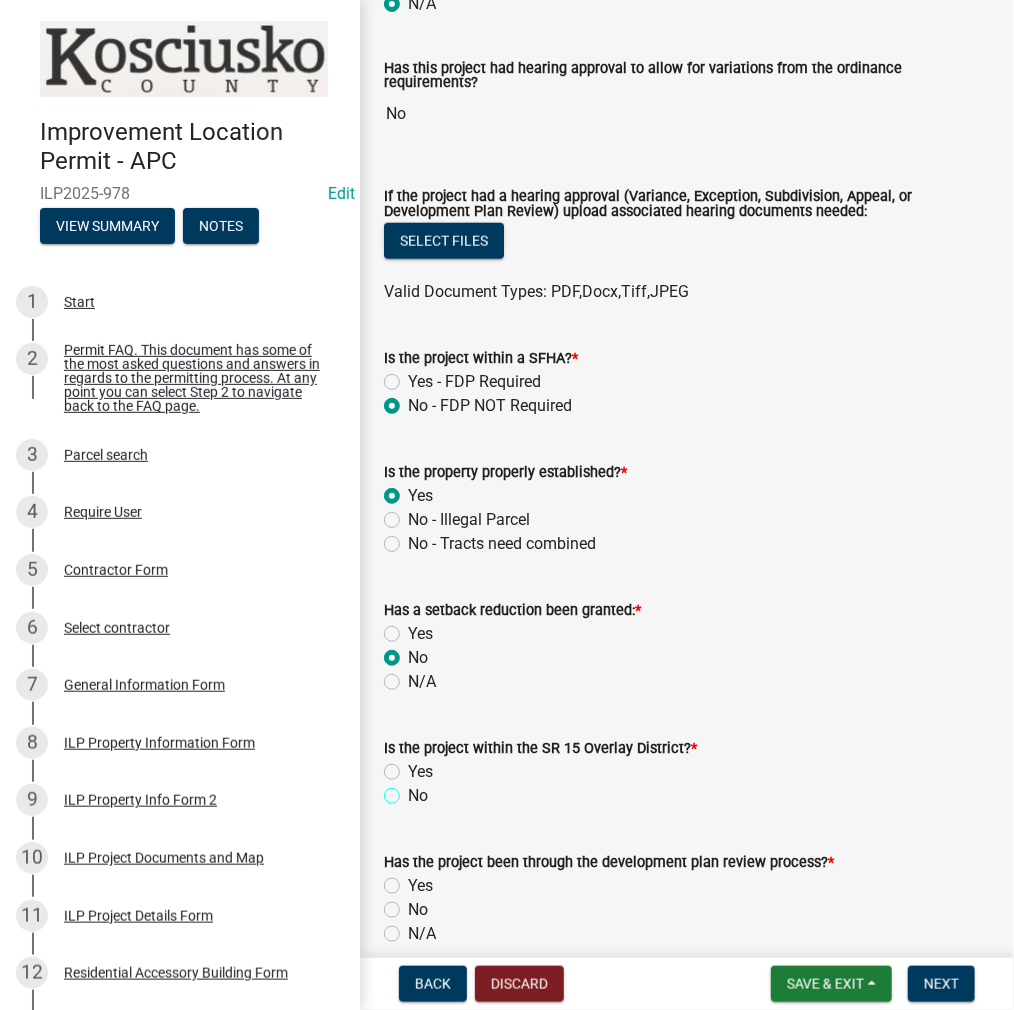 click on "No" at bounding box center (414, 790) 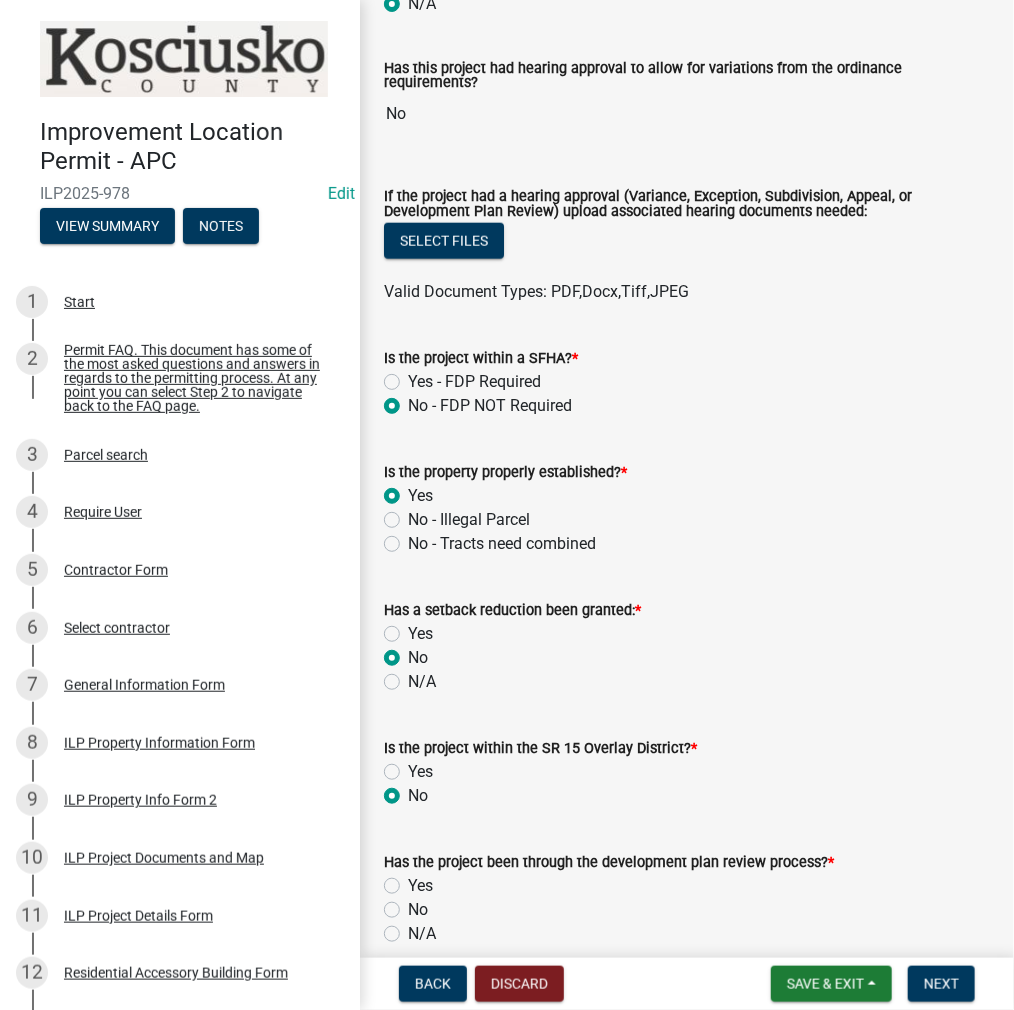 radio on "true" 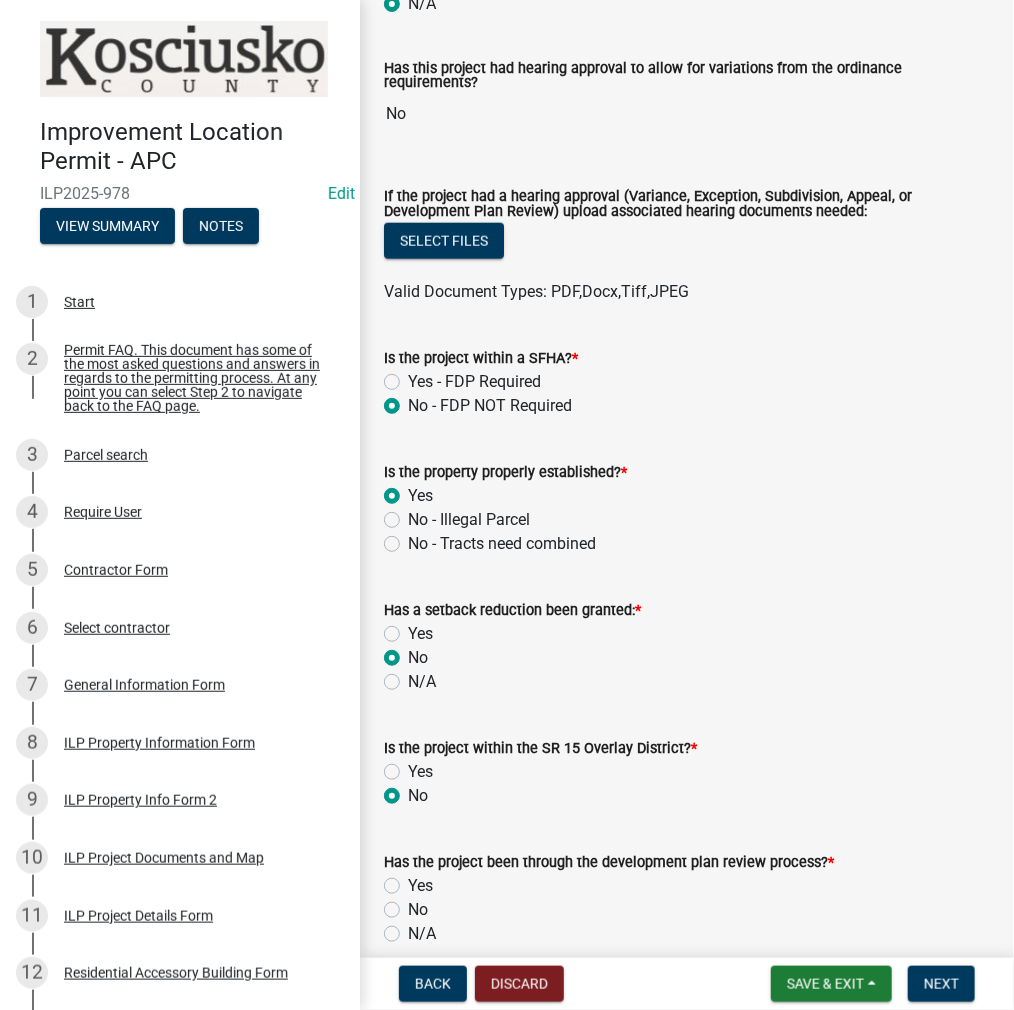 click on "N/A" 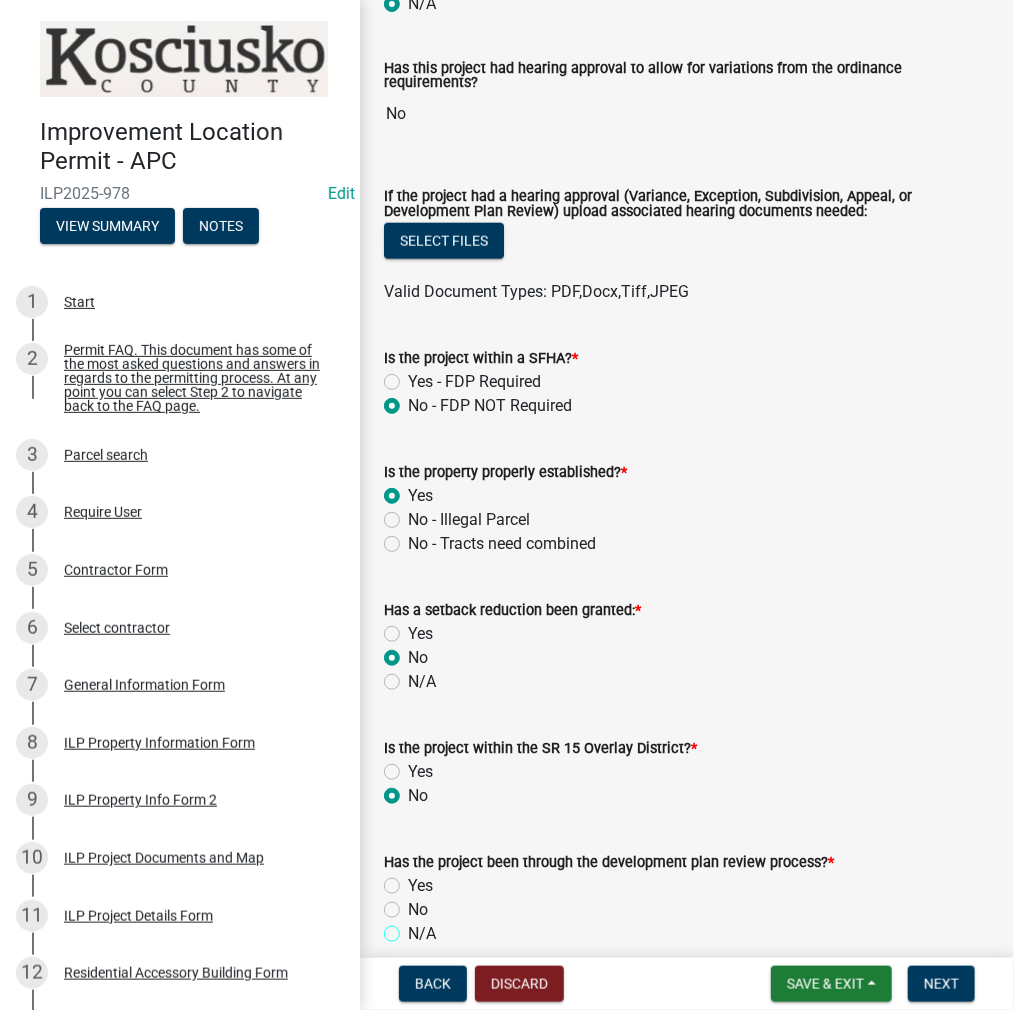 click on "N/A" at bounding box center (414, 928) 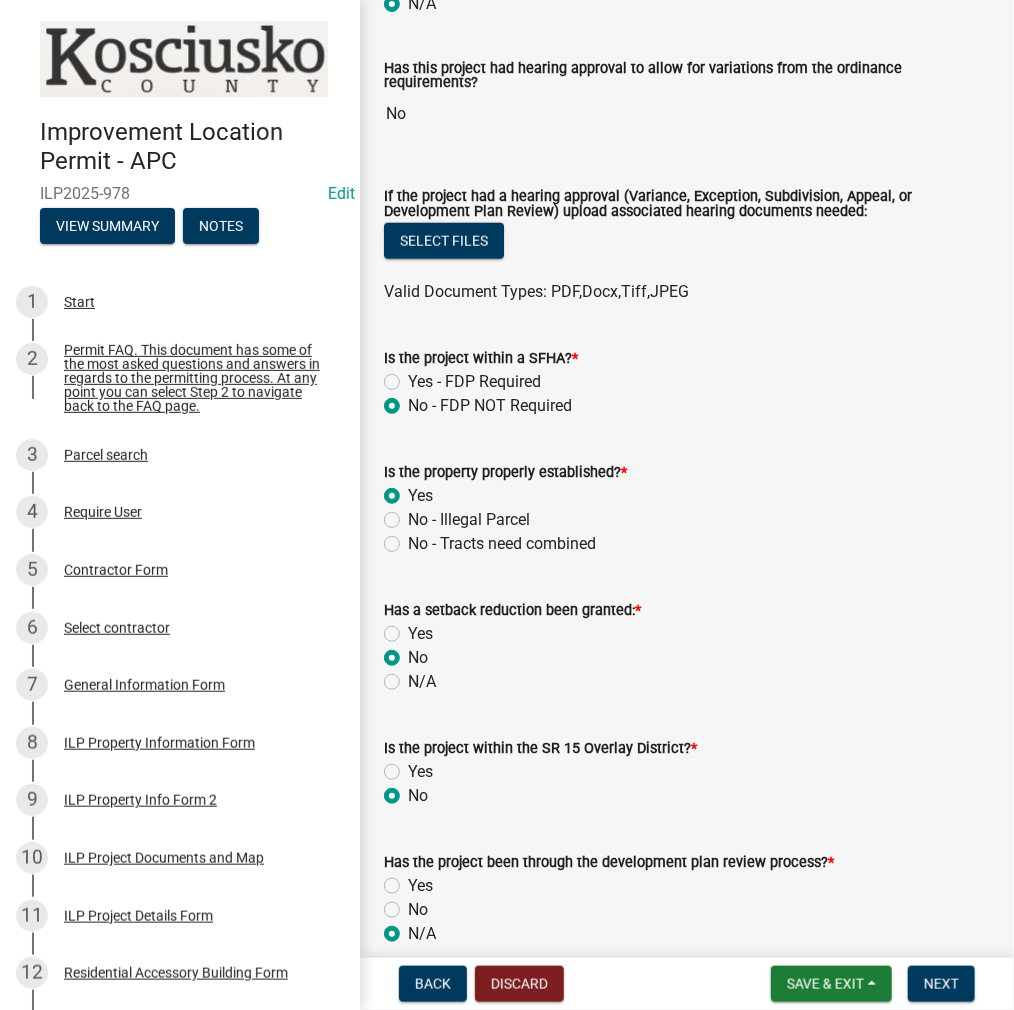 radio on "true" 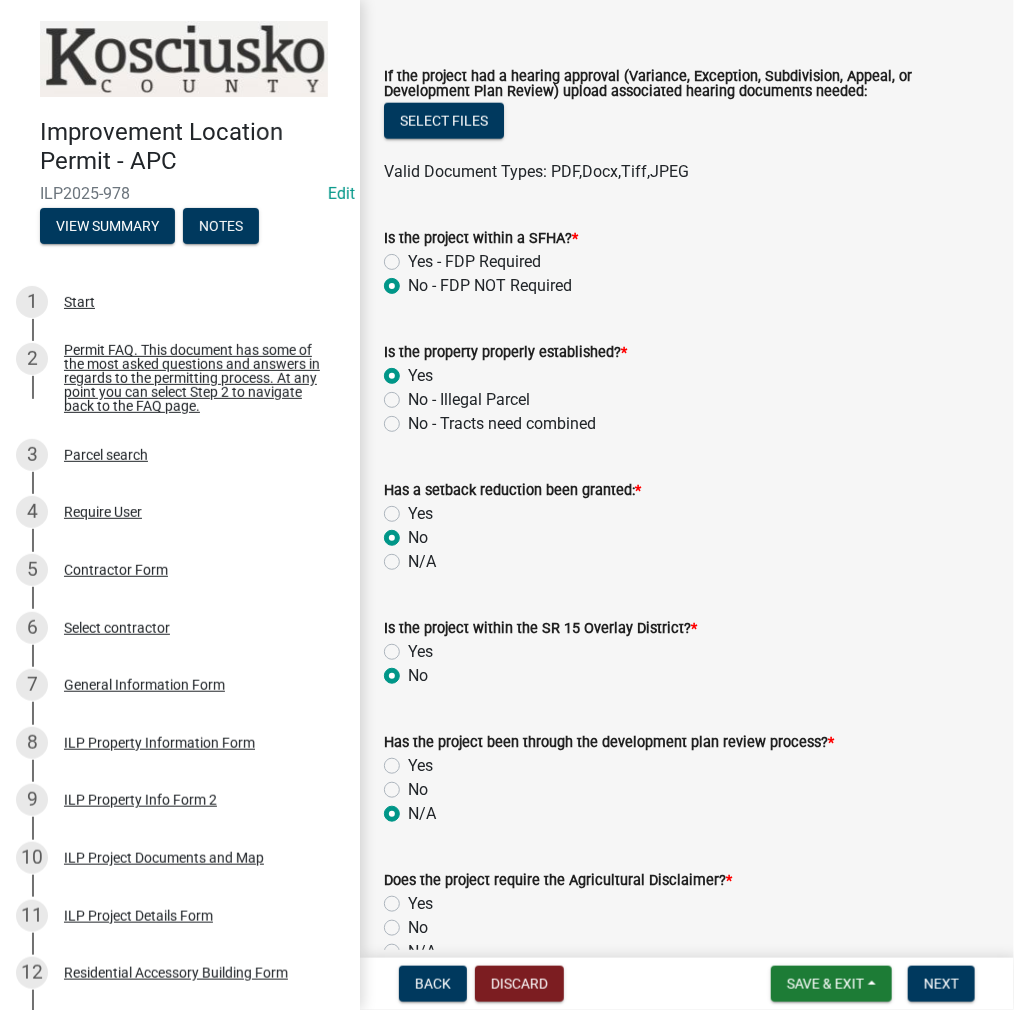 scroll, scrollTop: 1000, scrollLeft: 0, axis: vertical 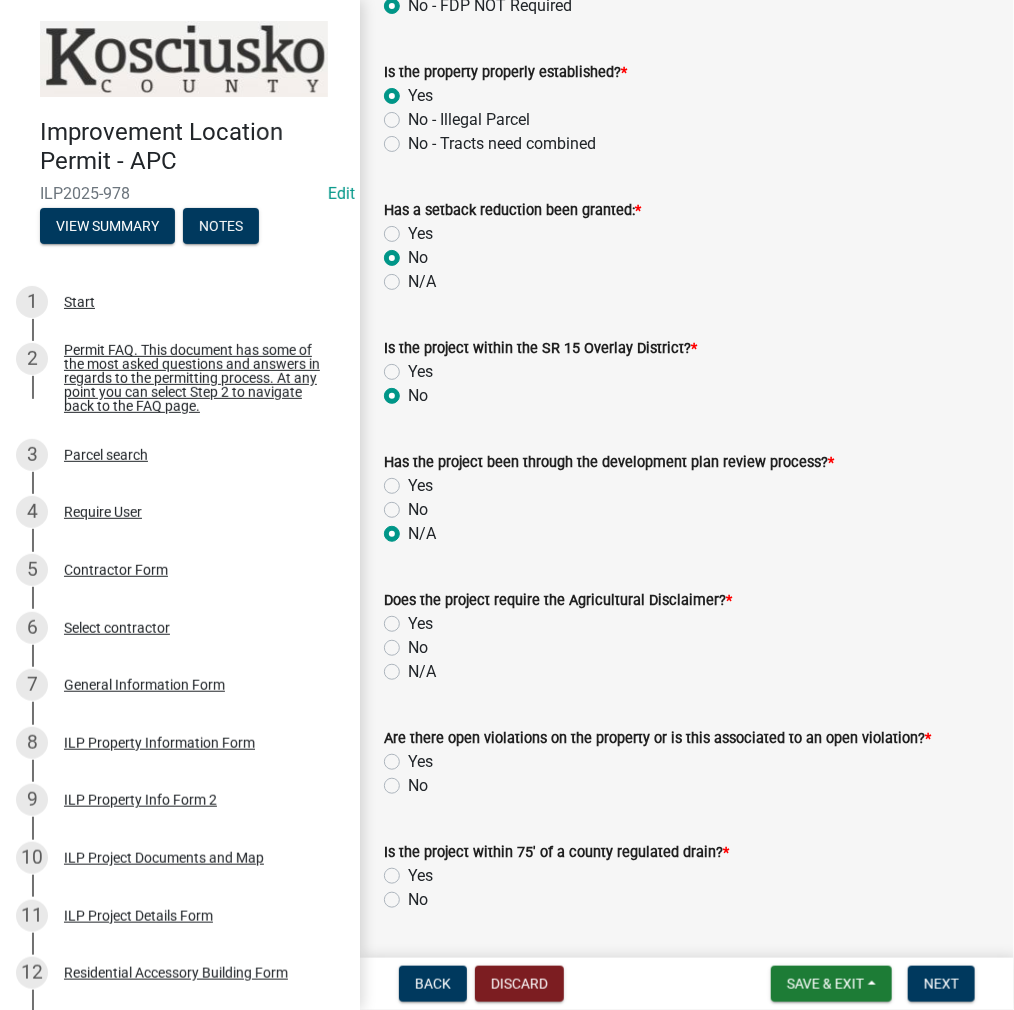 click on "No" 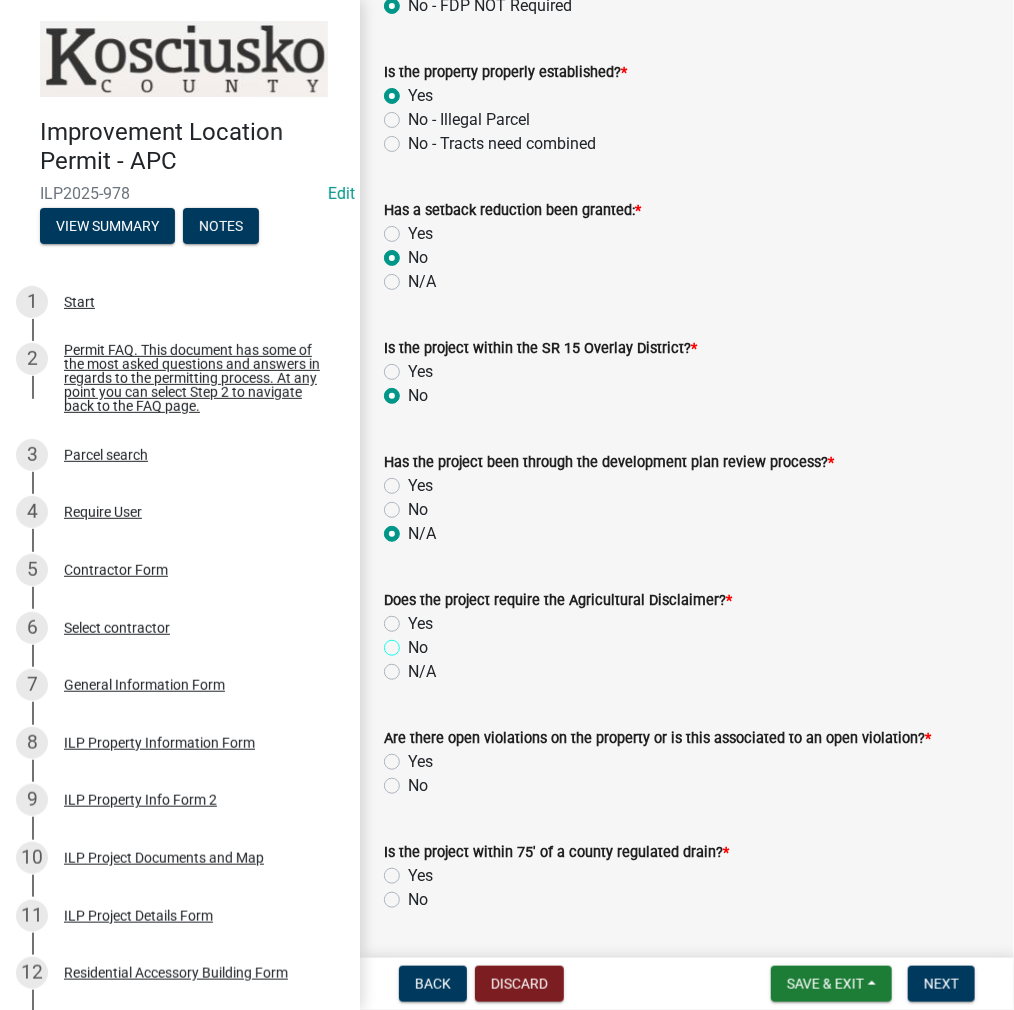 click on "No" at bounding box center (414, 642) 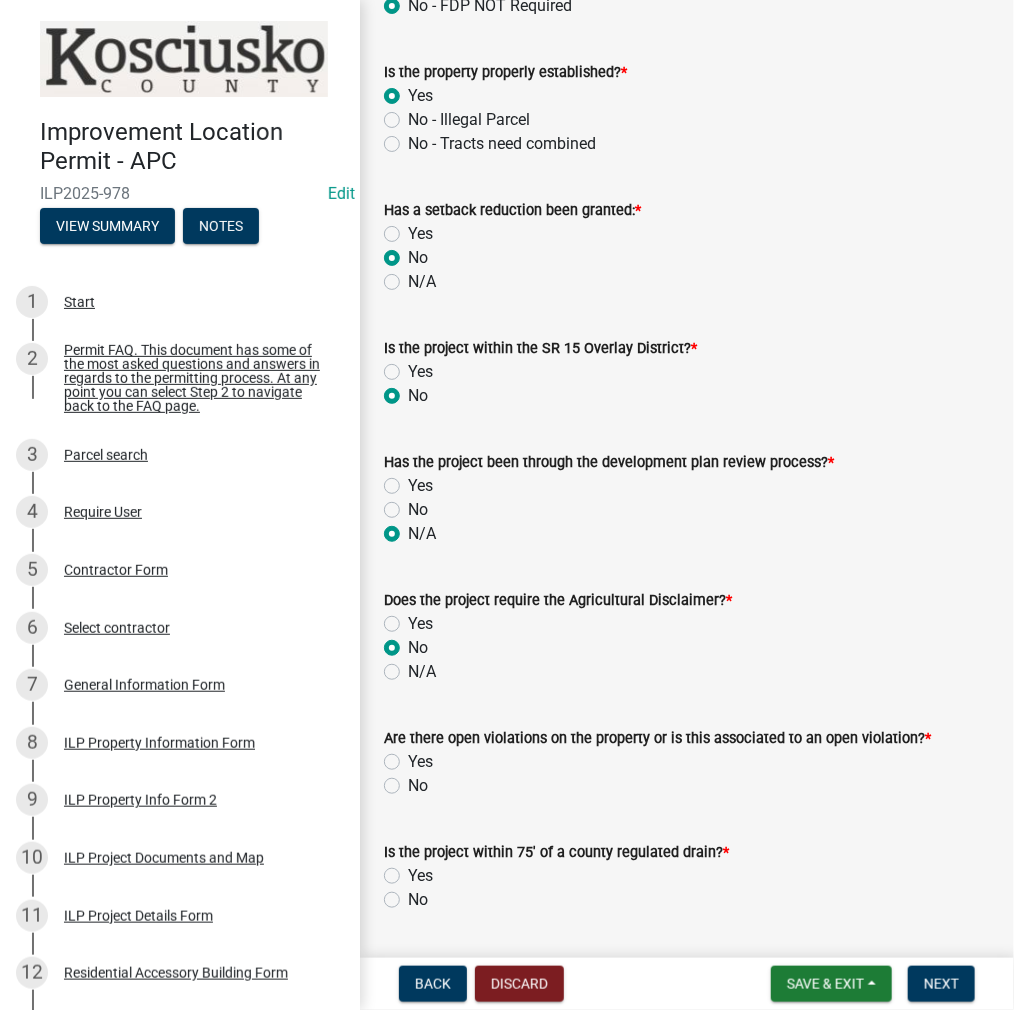radio on "true" 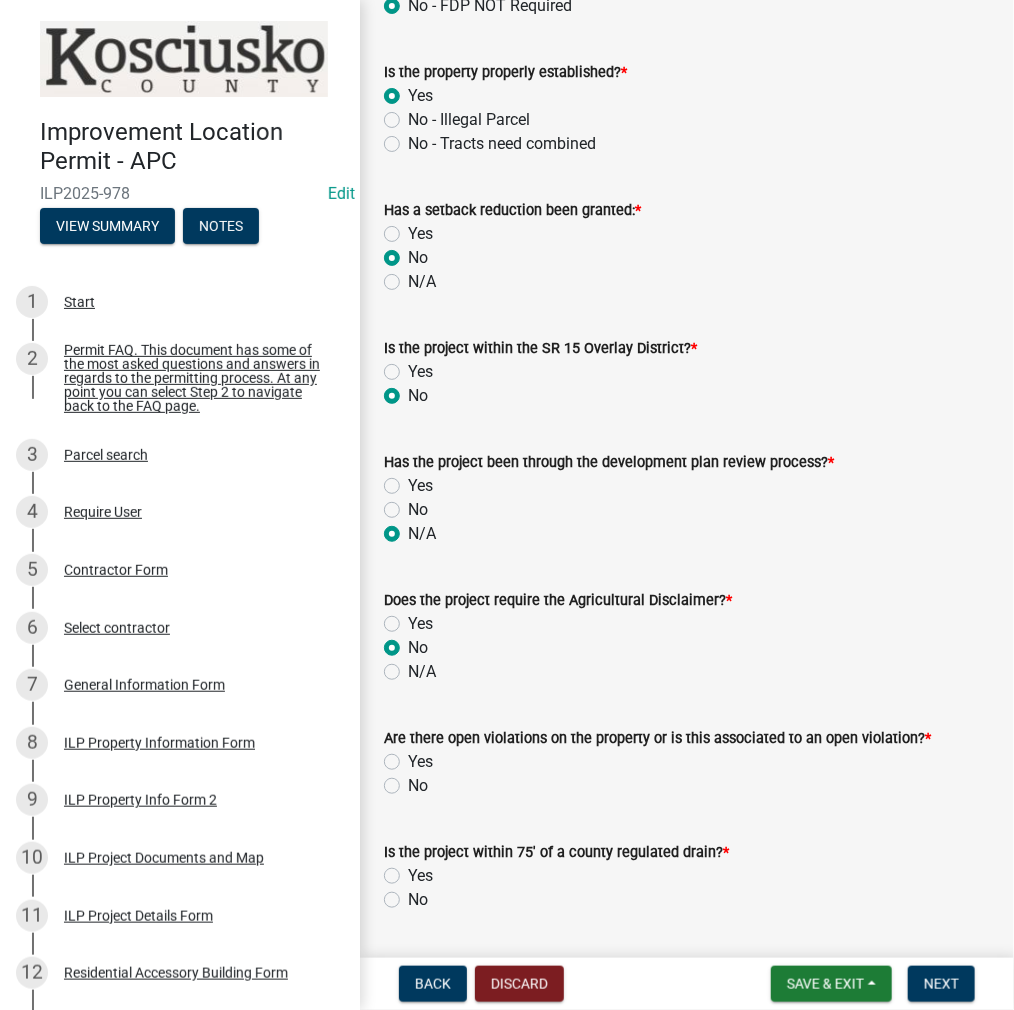 click on "No" 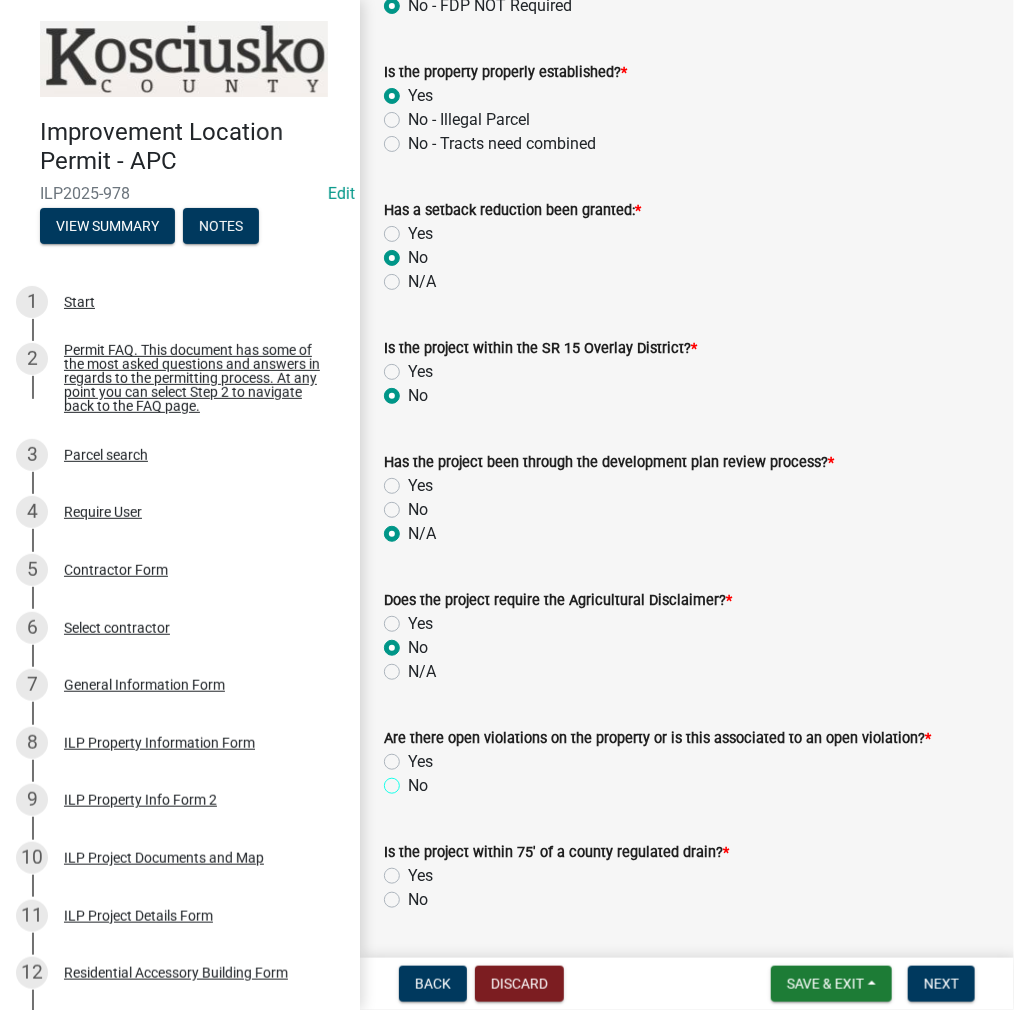click on "No" at bounding box center (414, 780) 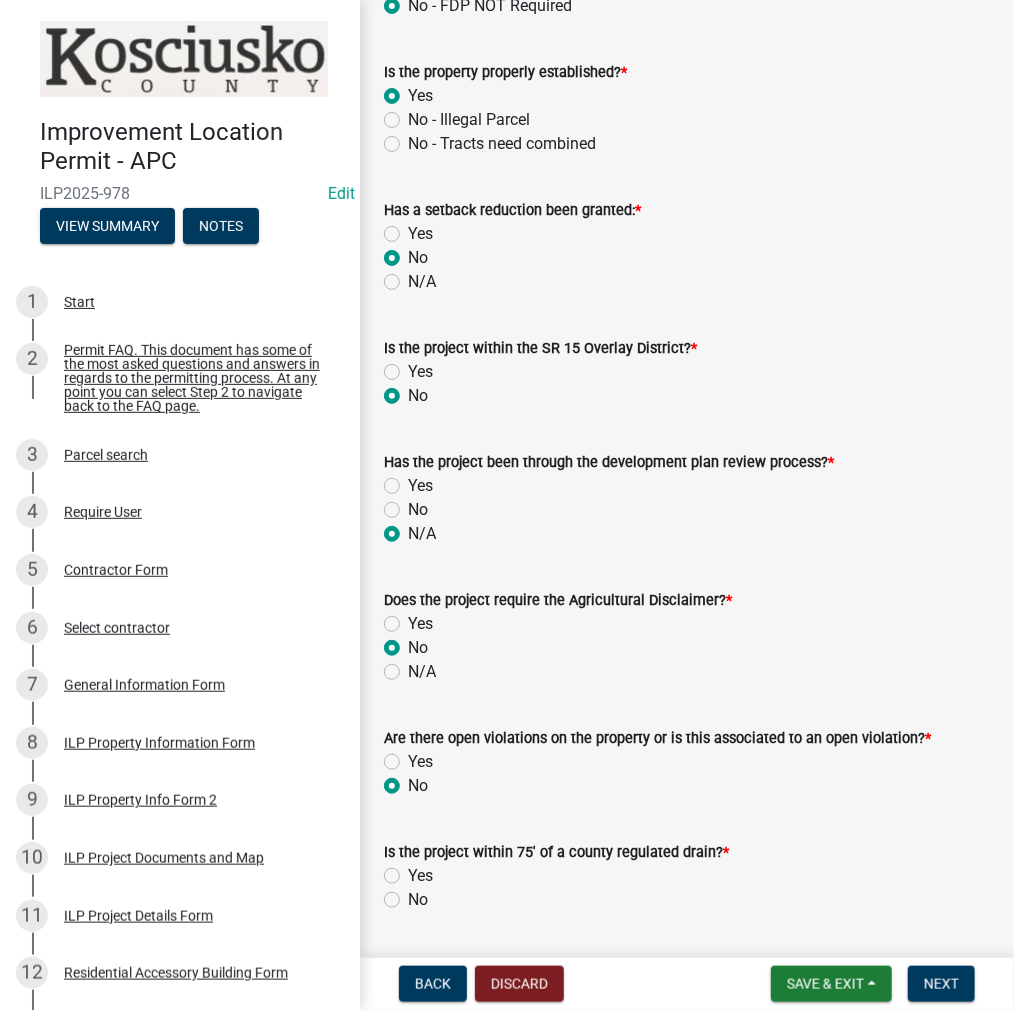 radio on "true" 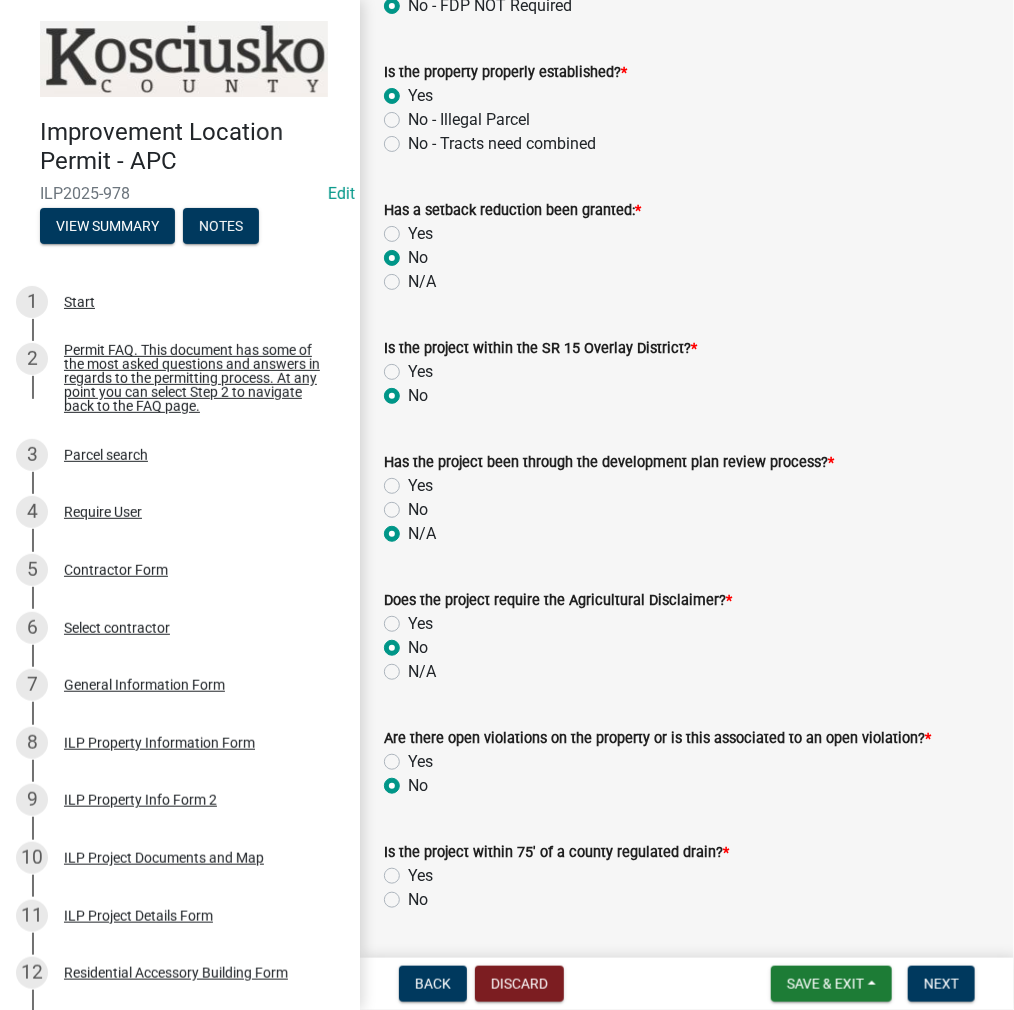 click on "No" 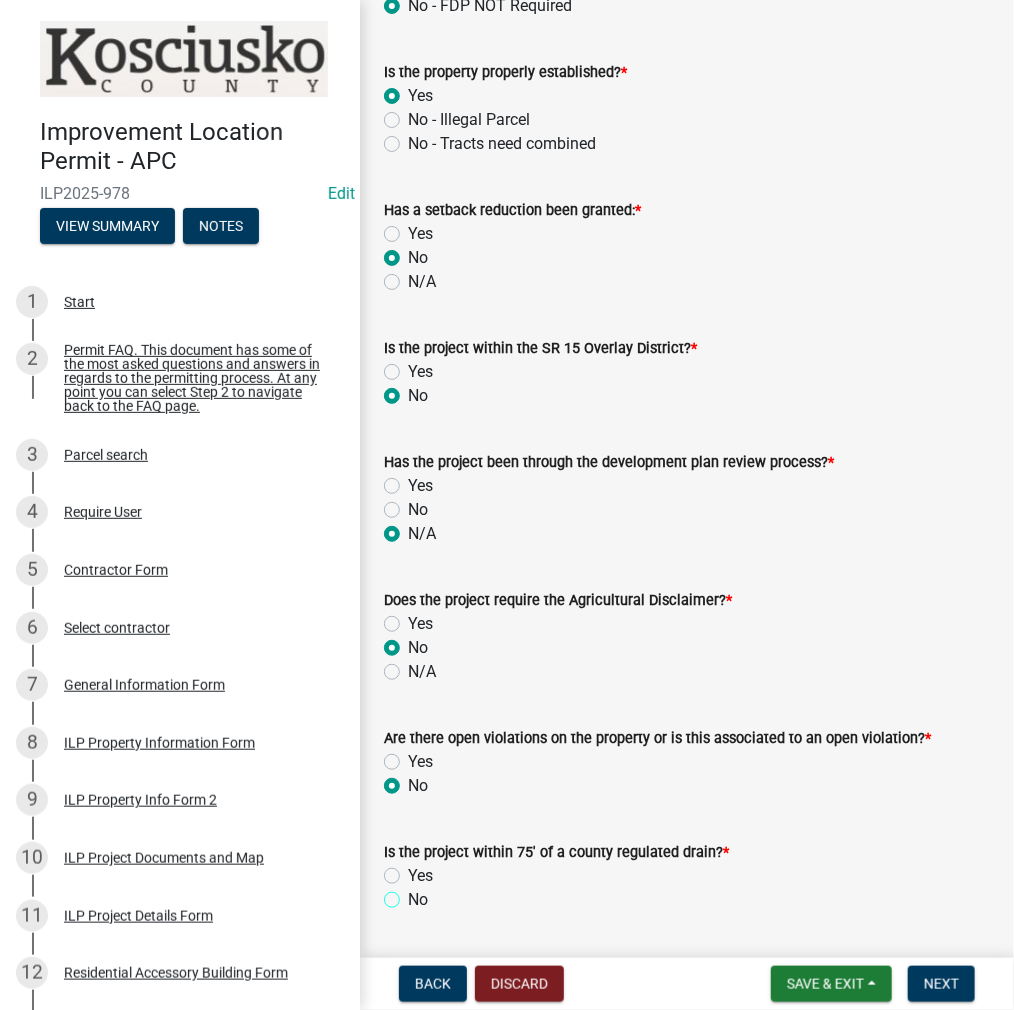 click on "No" at bounding box center [414, 894] 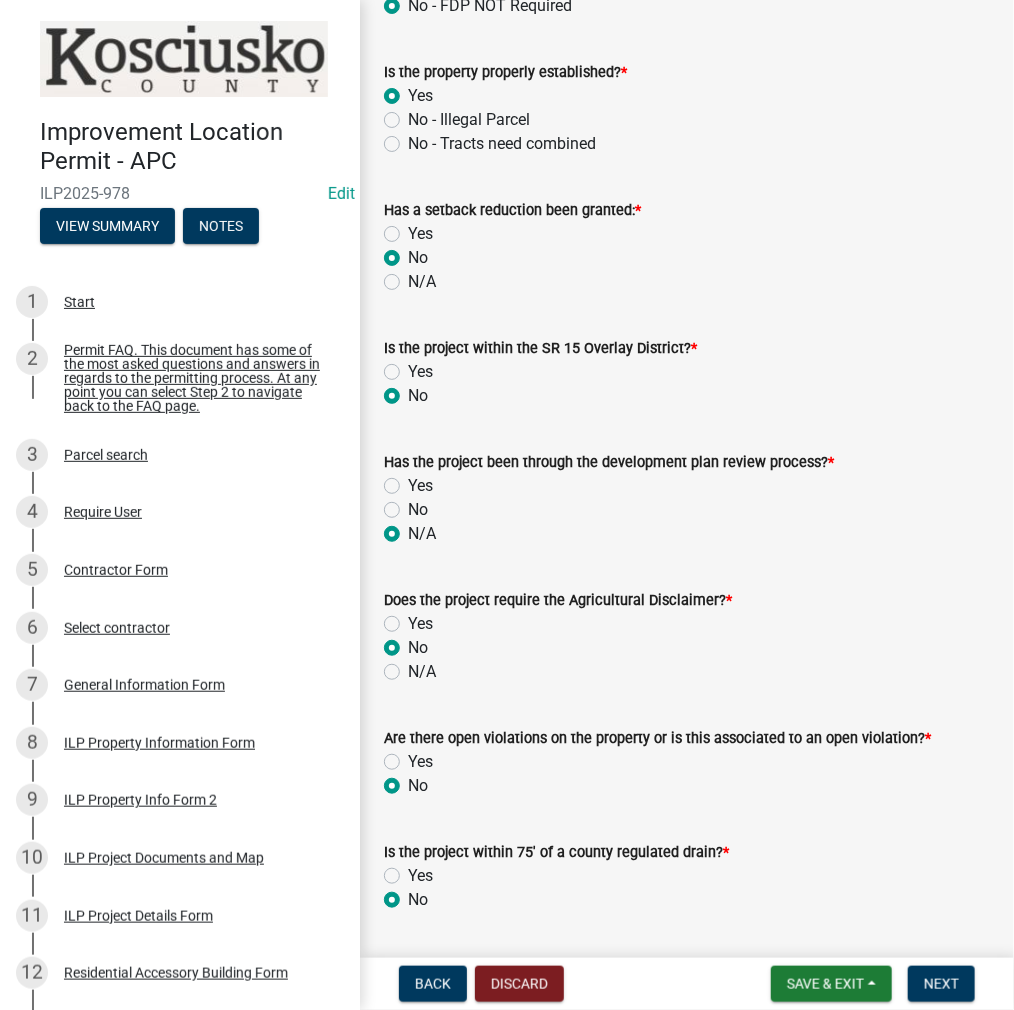 radio on "true" 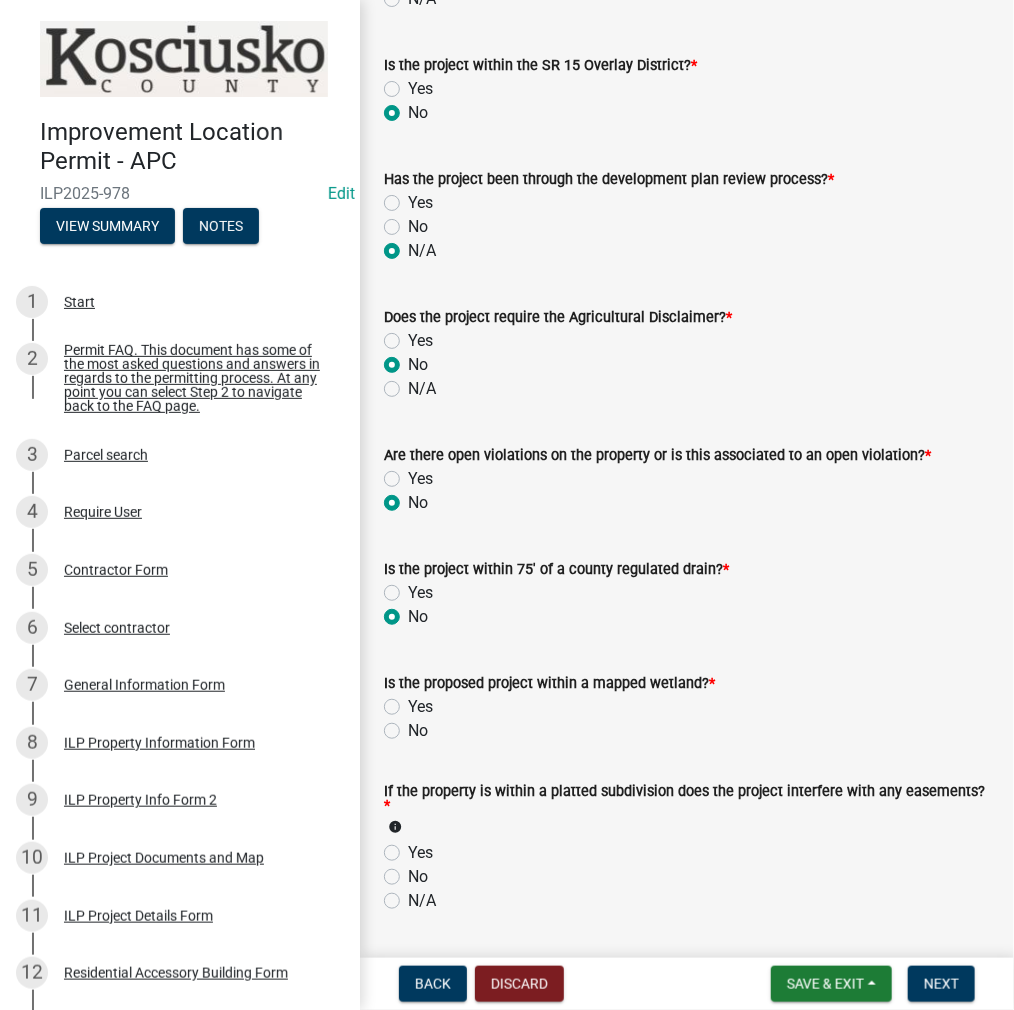 scroll, scrollTop: 1300, scrollLeft: 0, axis: vertical 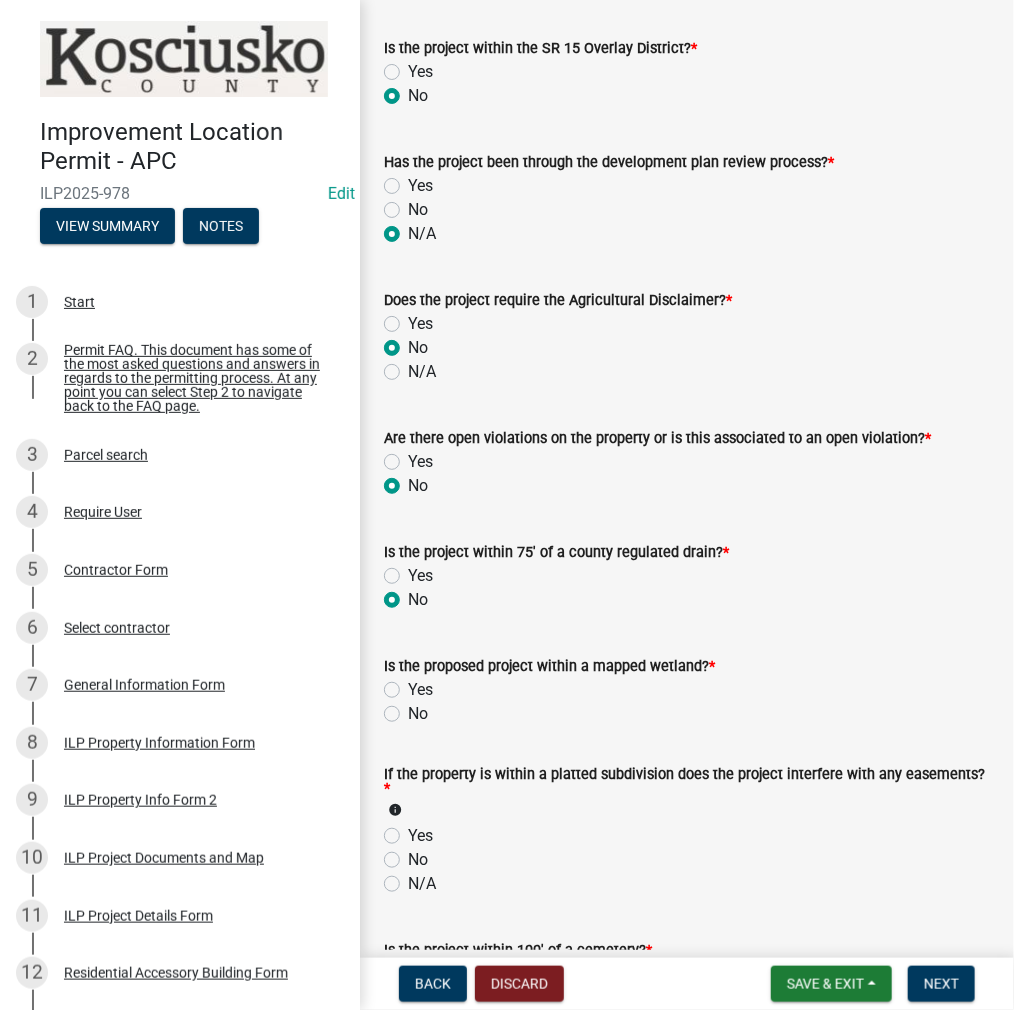 click on "No" 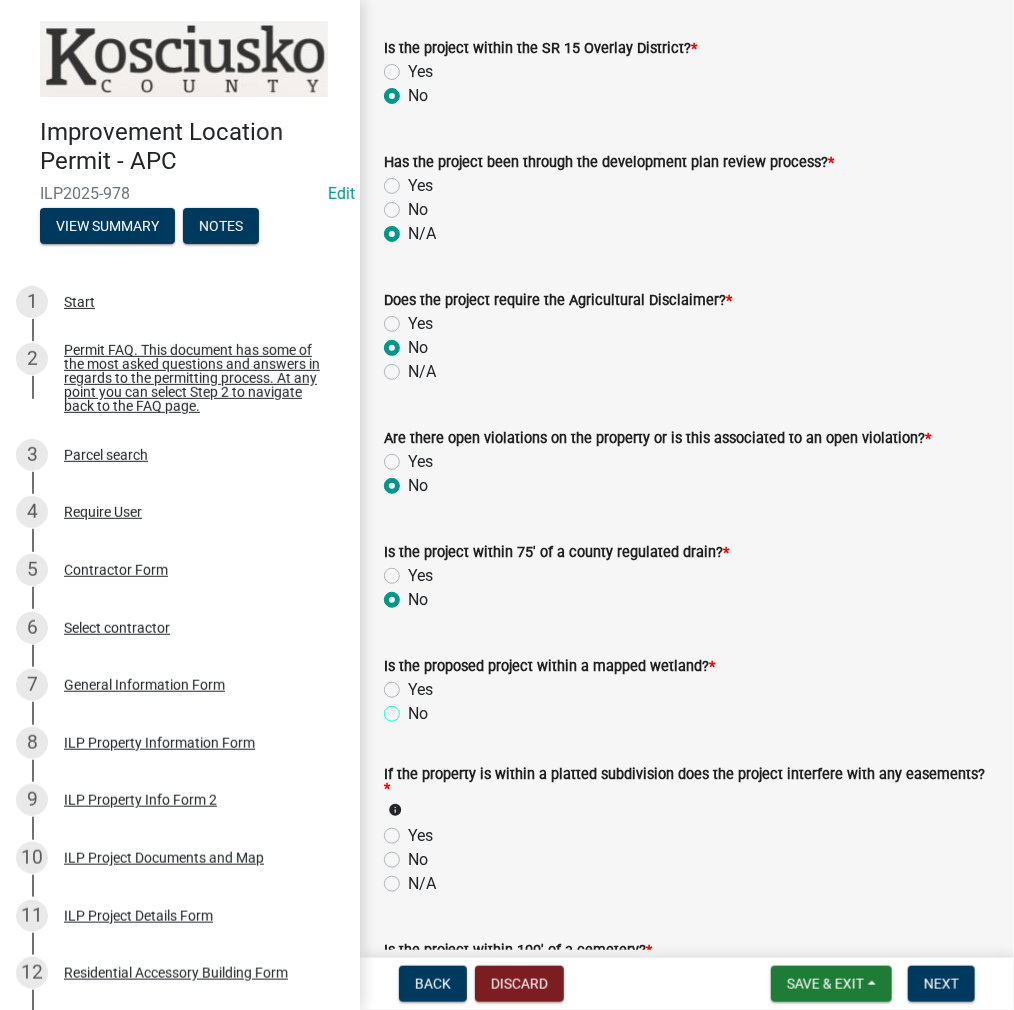 click on "No" at bounding box center [414, 708] 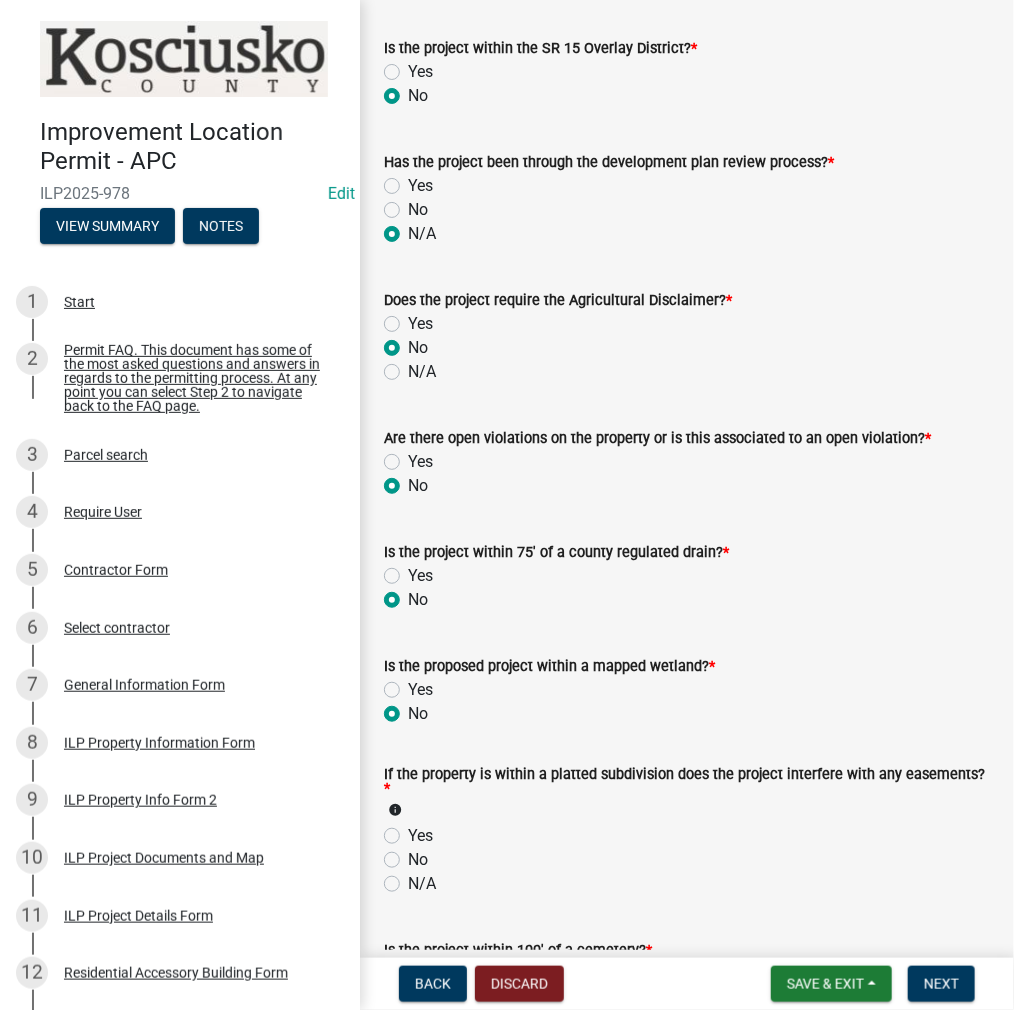radio on "true" 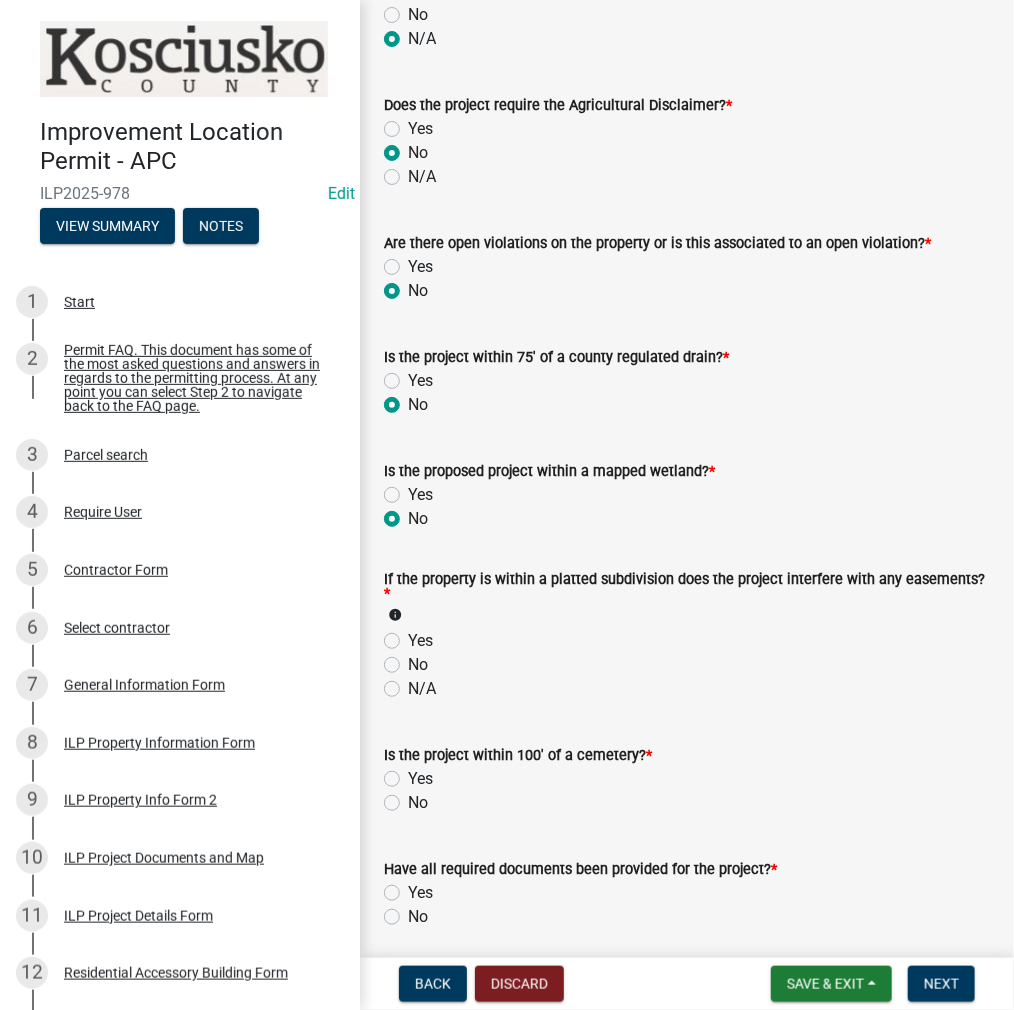 scroll, scrollTop: 1500, scrollLeft: 0, axis: vertical 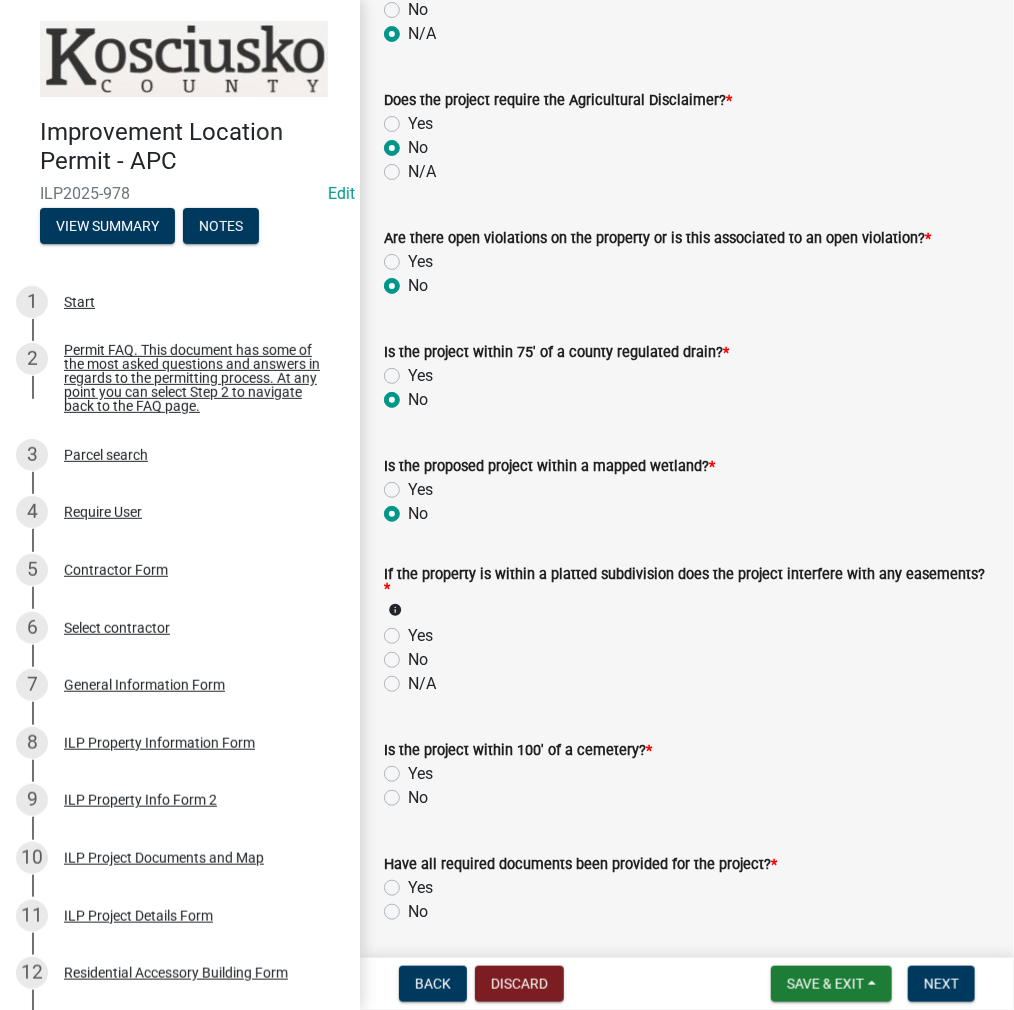 click on "N/A" 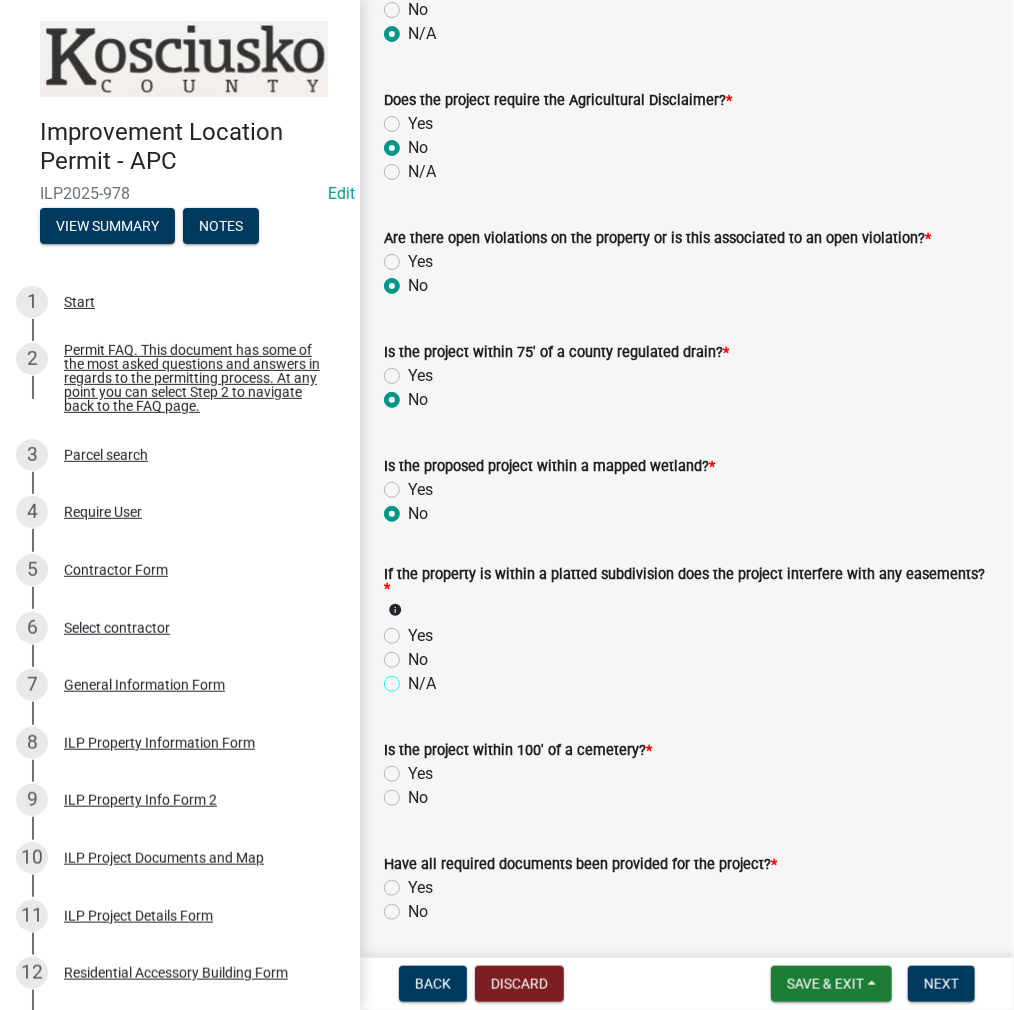 click on "N/A" at bounding box center (414, 678) 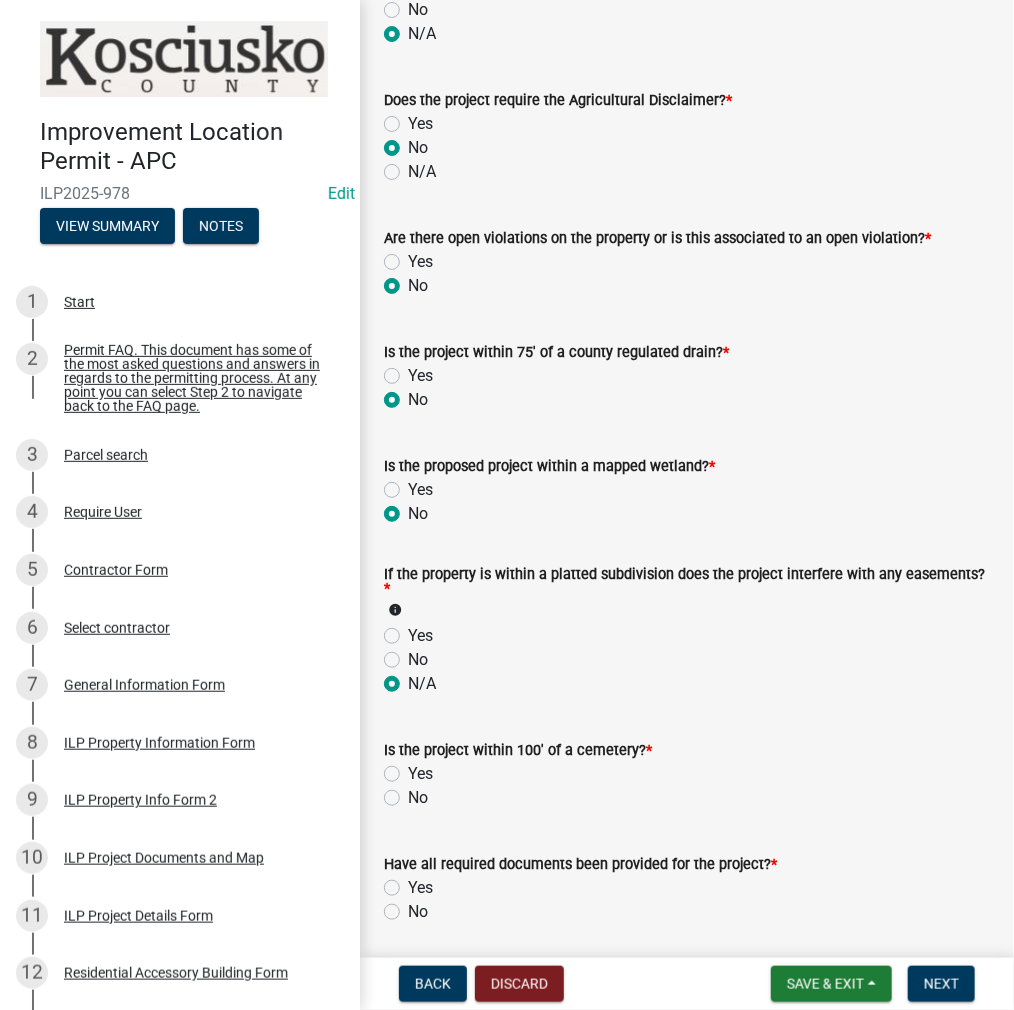 radio on "true" 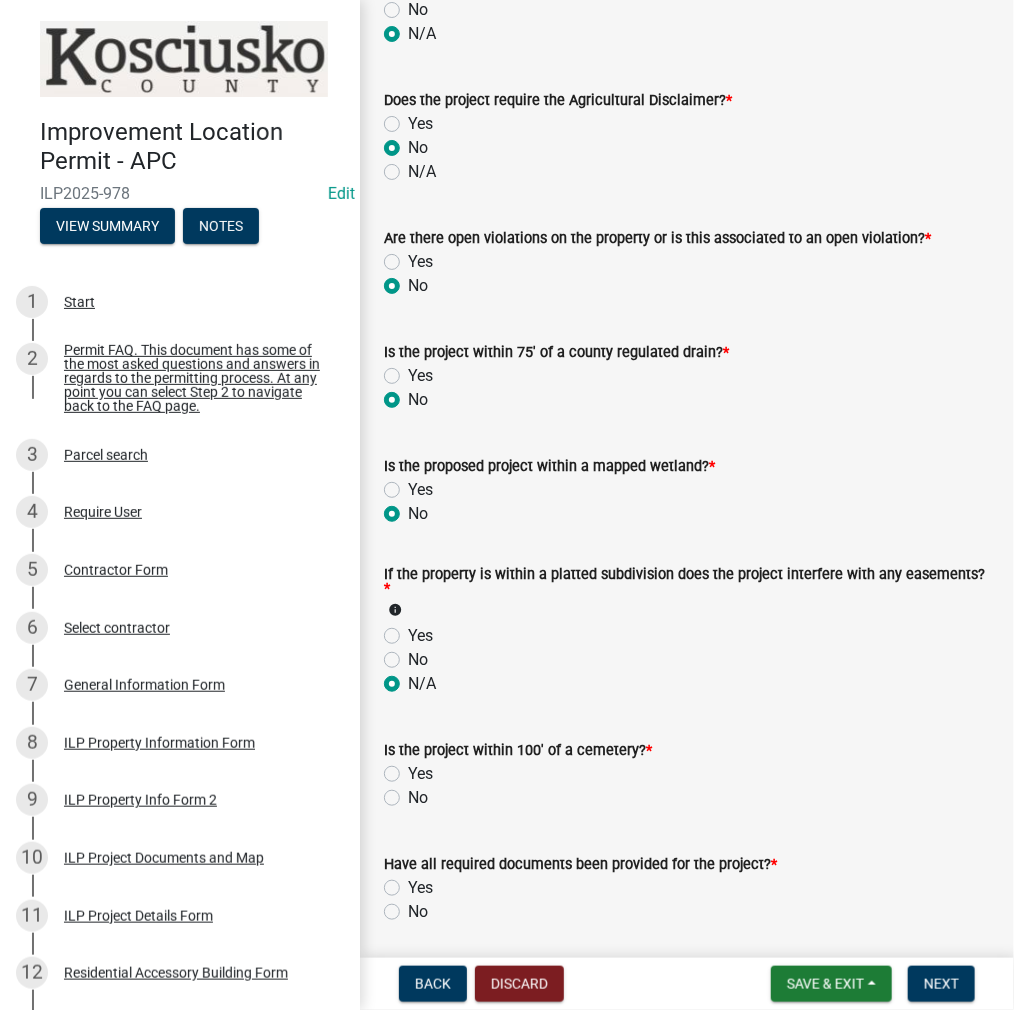 click on "No" 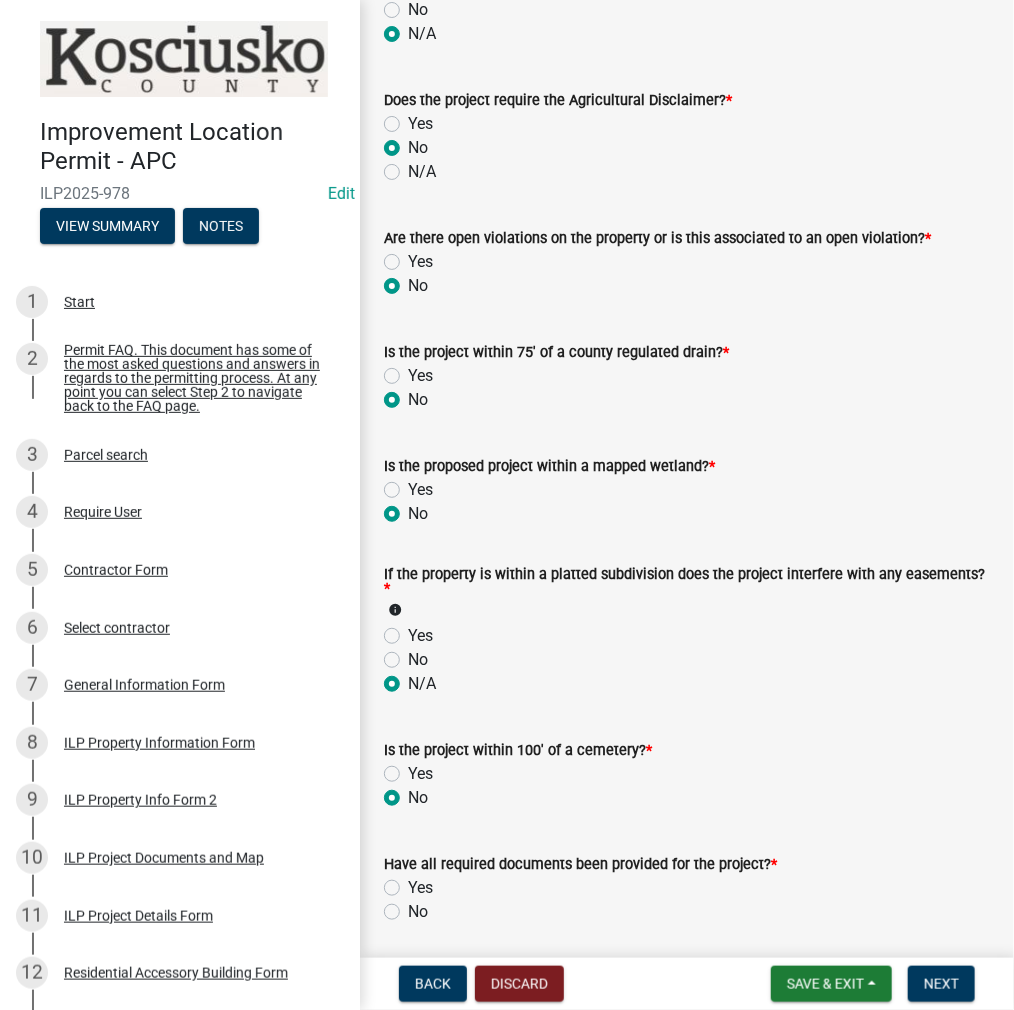 radio on "true" 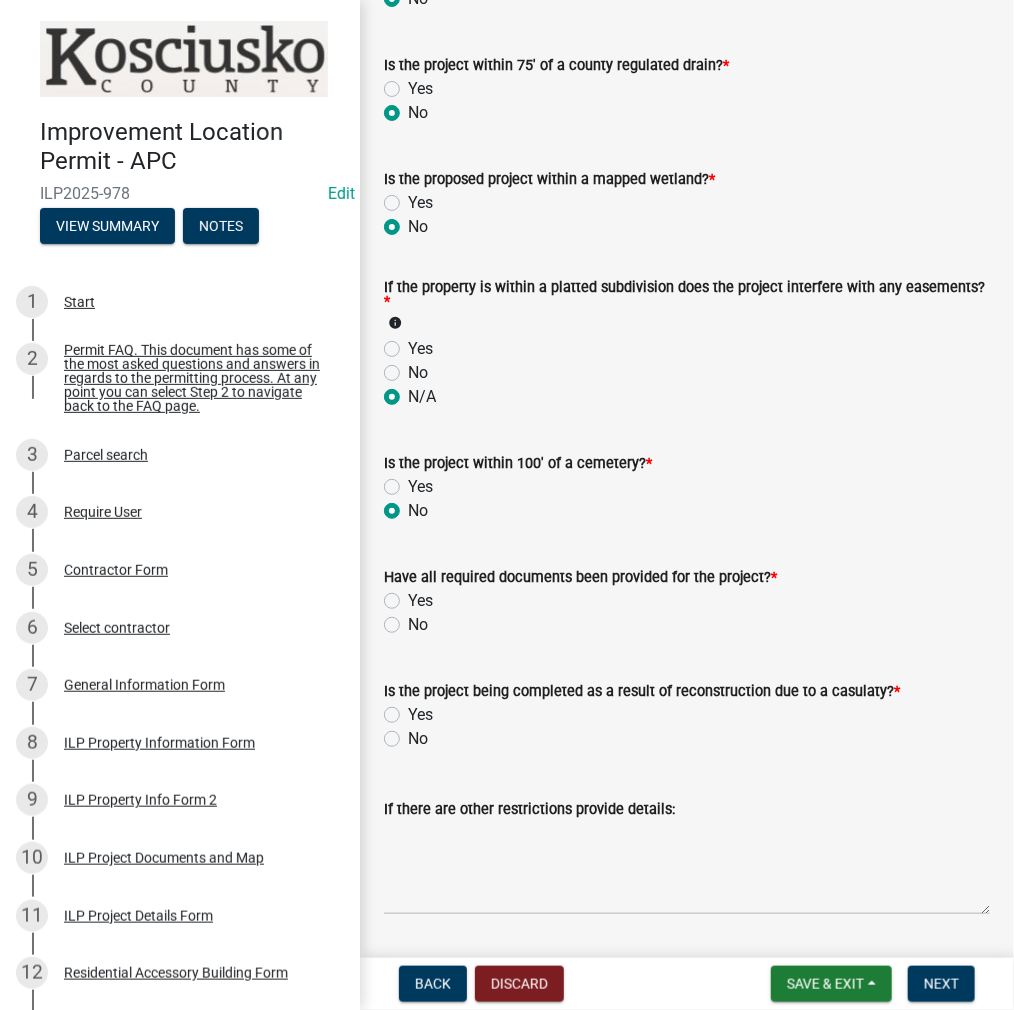 scroll, scrollTop: 1800, scrollLeft: 0, axis: vertical 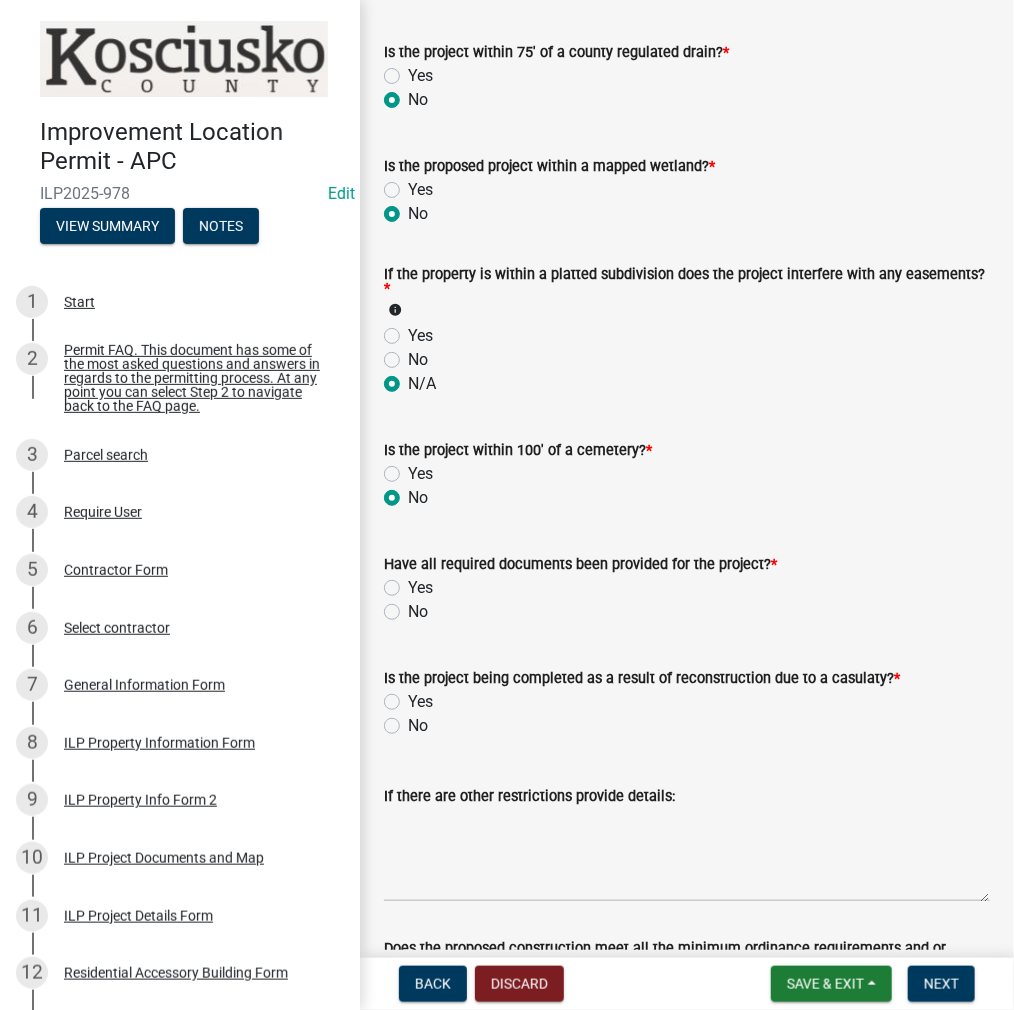 click on "Yes" 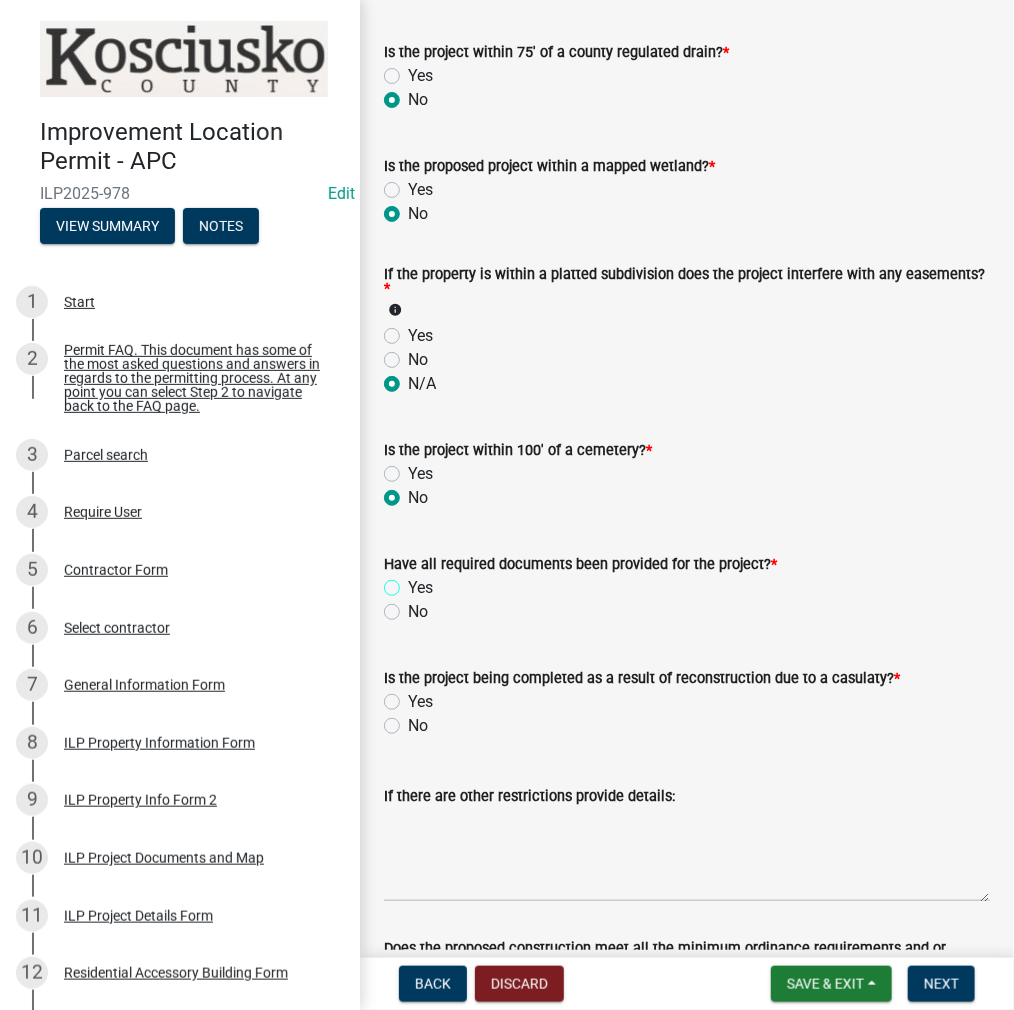 click on "Yes" at bounding box center [414, 582] 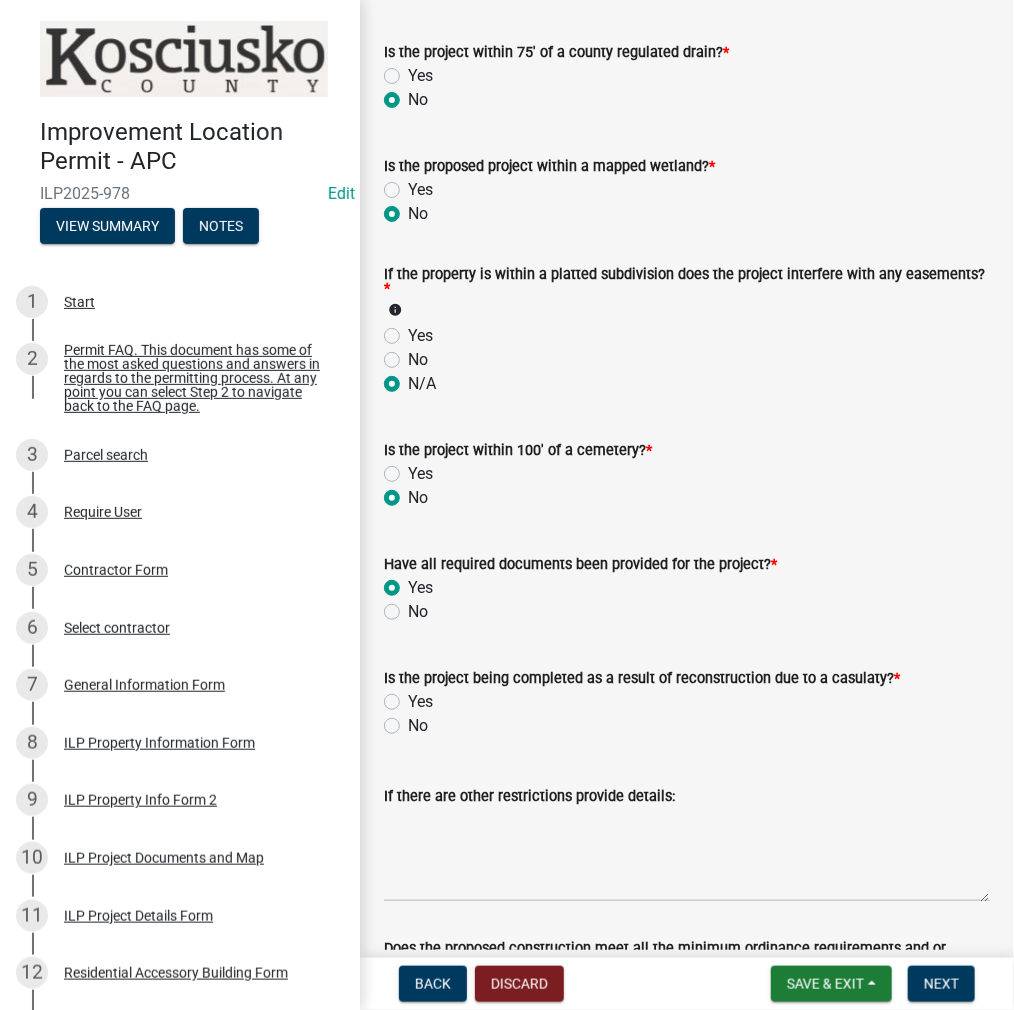 radio on "true" 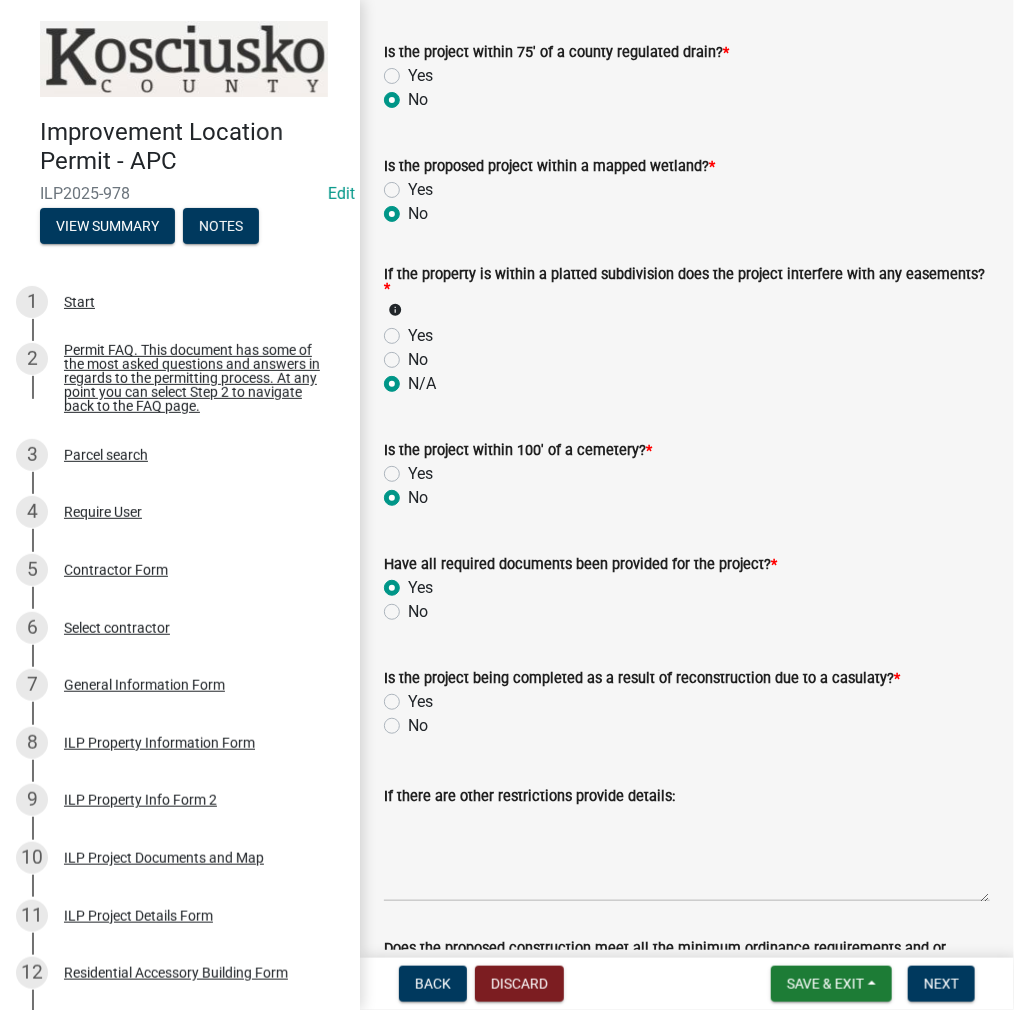 click on "If there are other restrictions provide details:" 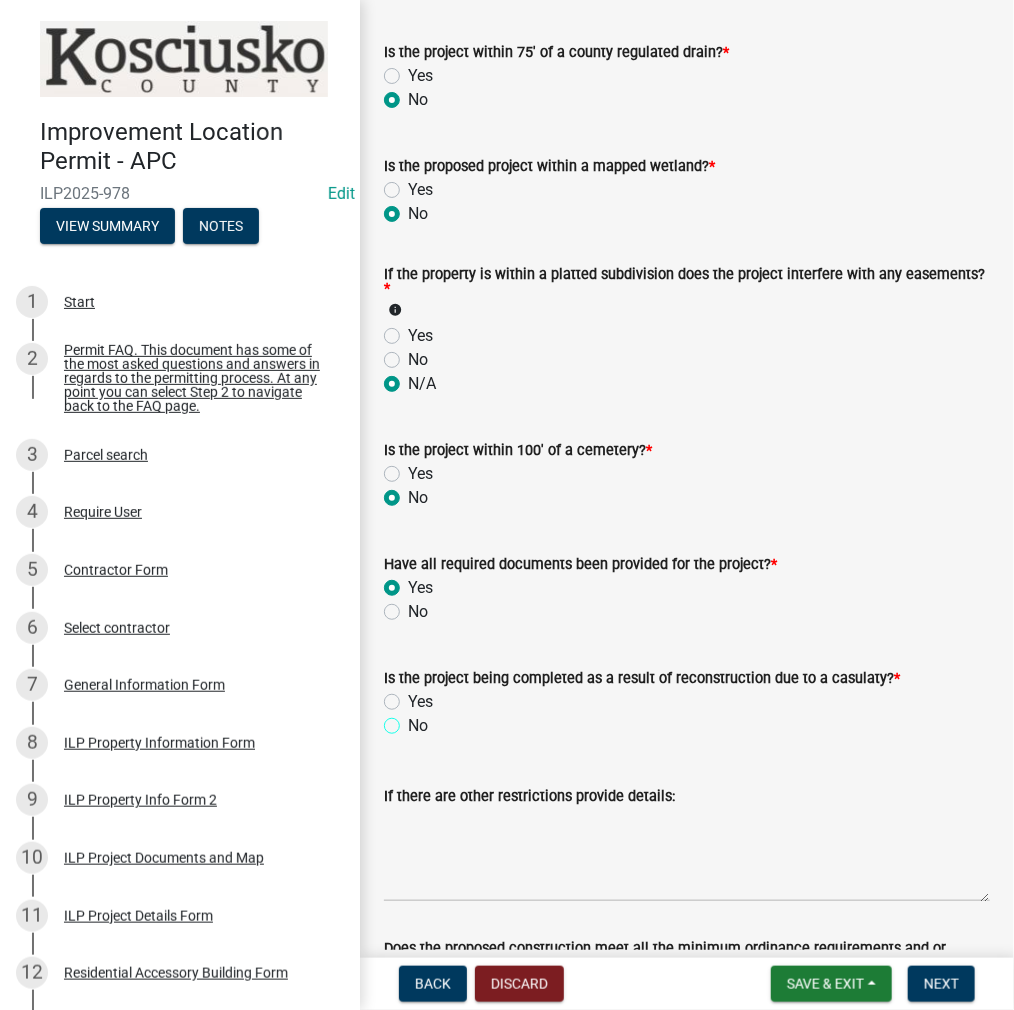 click on "No" at bounding box center [414, 720] 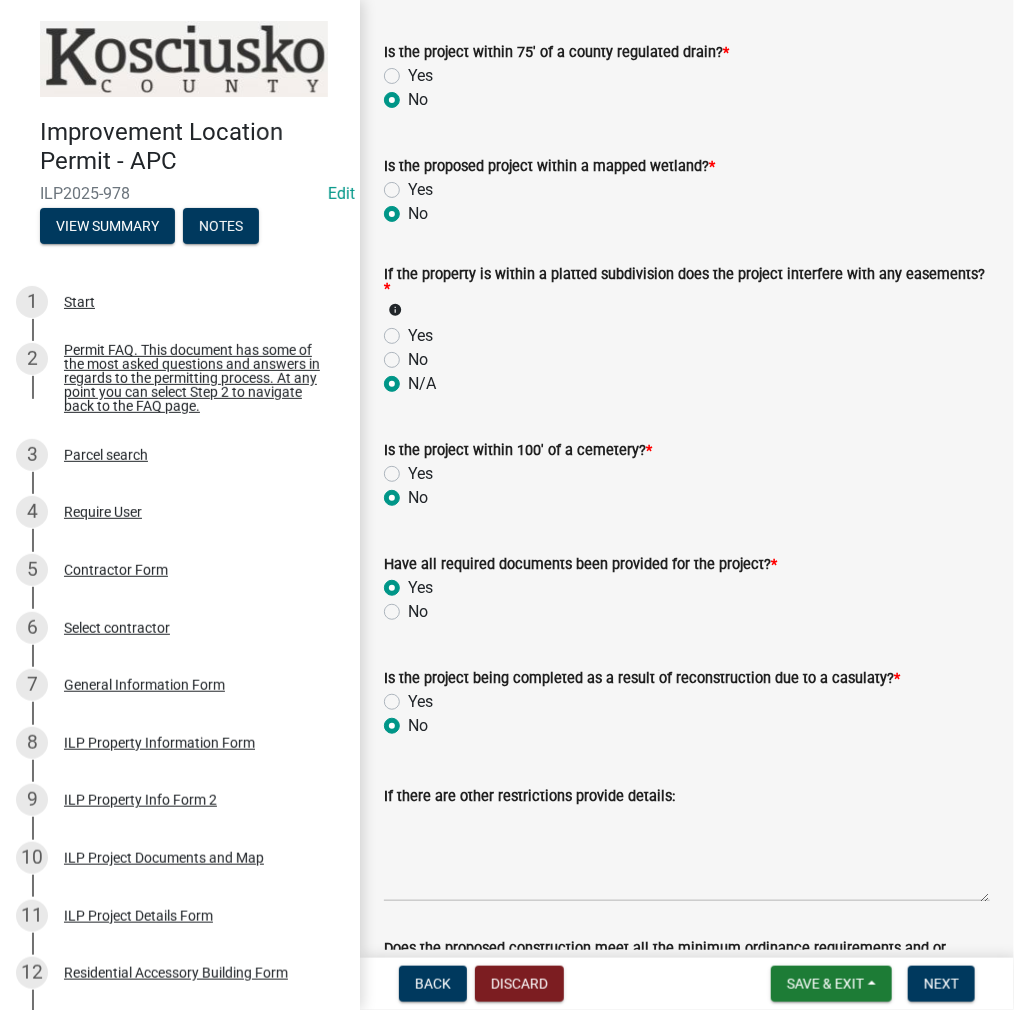radio on "true" 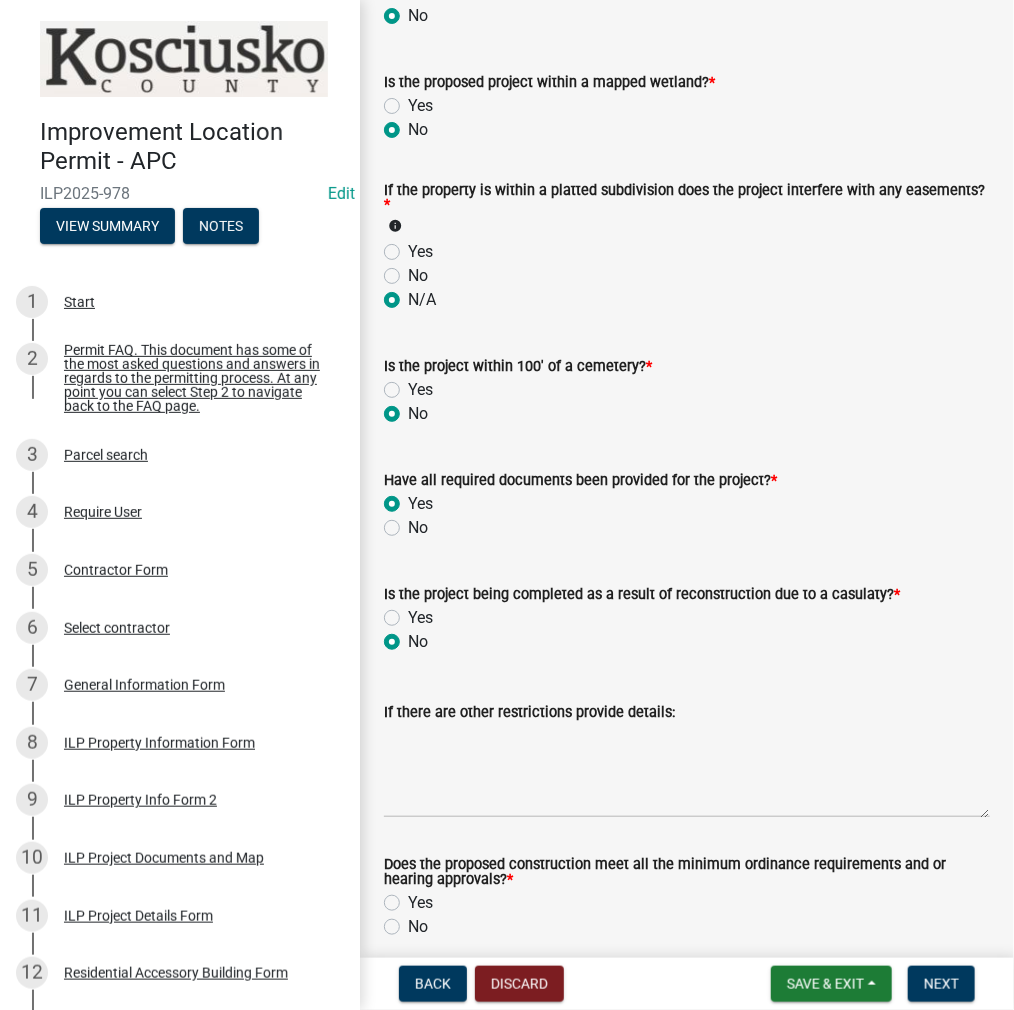 scroll, scrollTop: 1969, scrollLeft: 0, axis: vertical 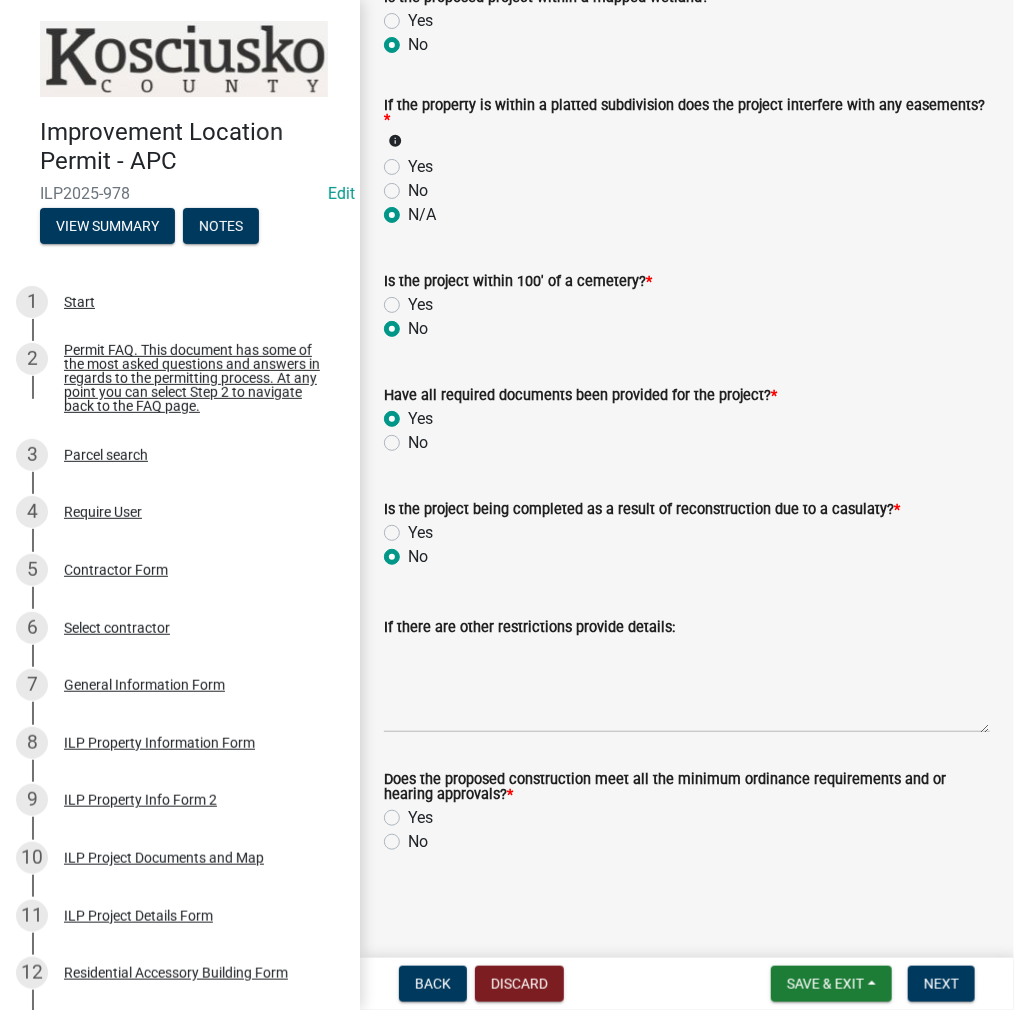 drag, startPoint x: 391, startPoint y: 819, endPoint x: 409, endPoint y: 829, distance: 20.59126 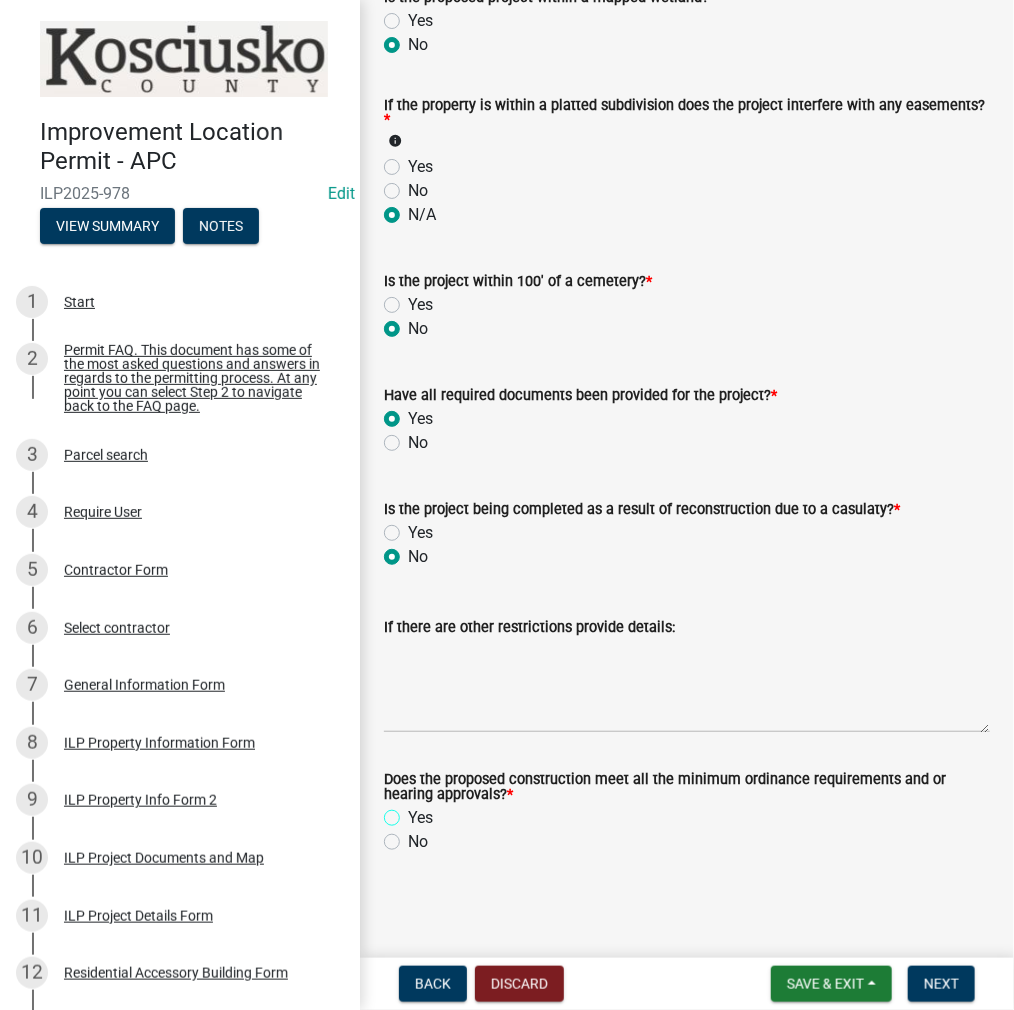 click on "Yes" at bounding box center [414, 812] 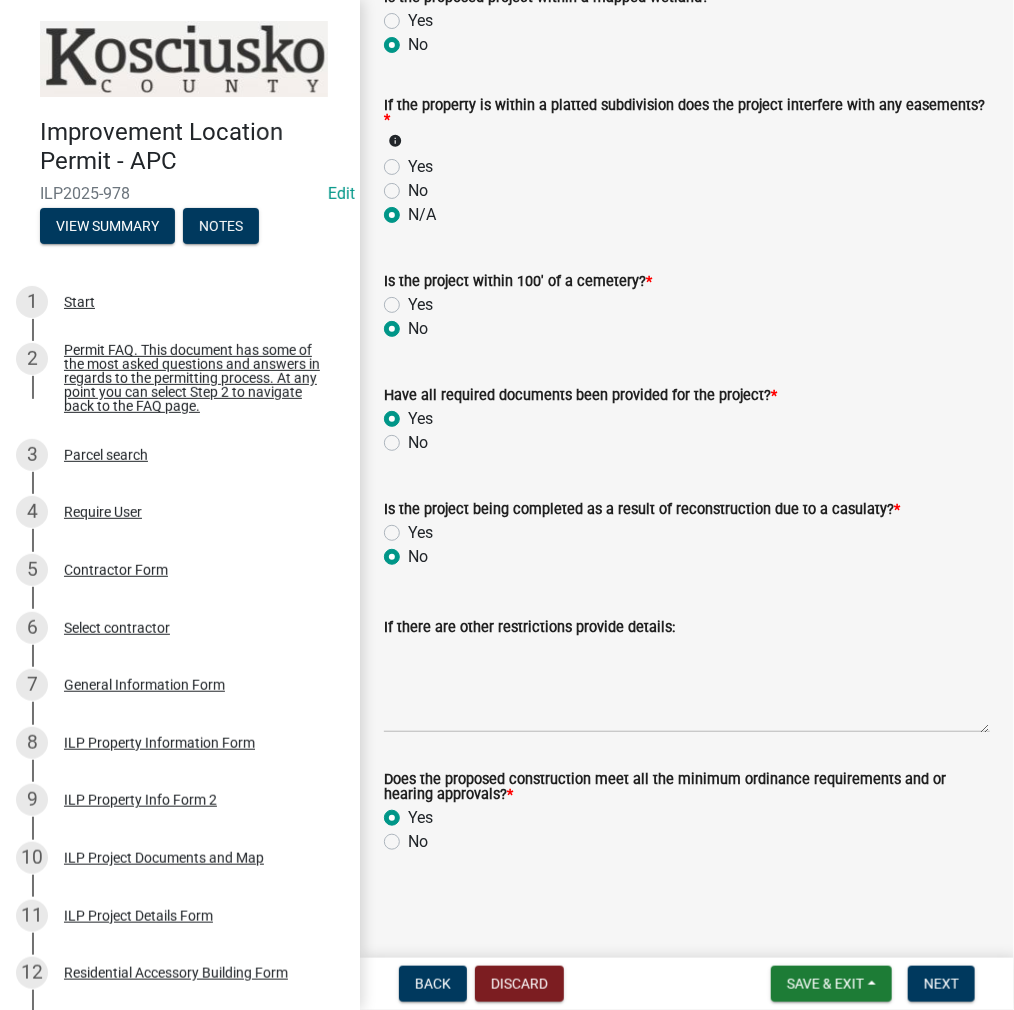 radio on "true" 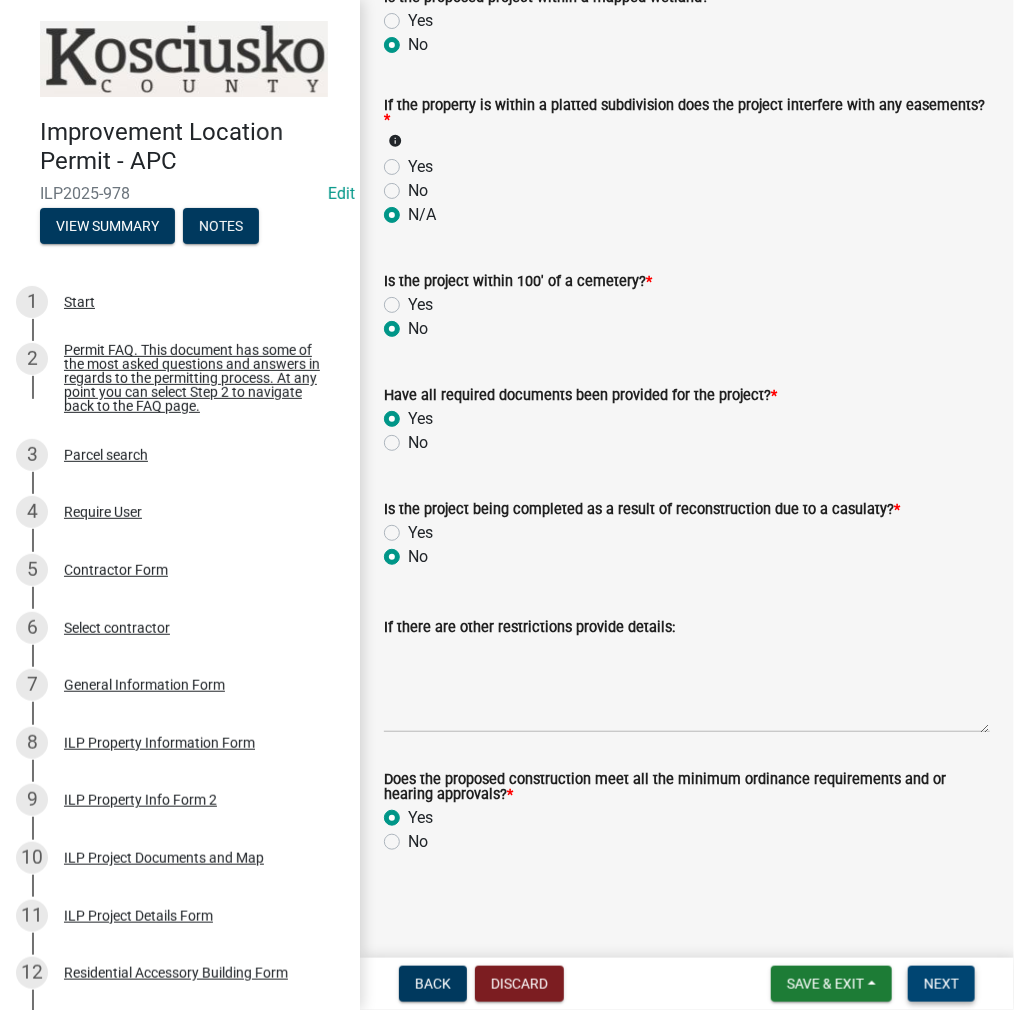 click on "Next" at bounding box center [941, 984] 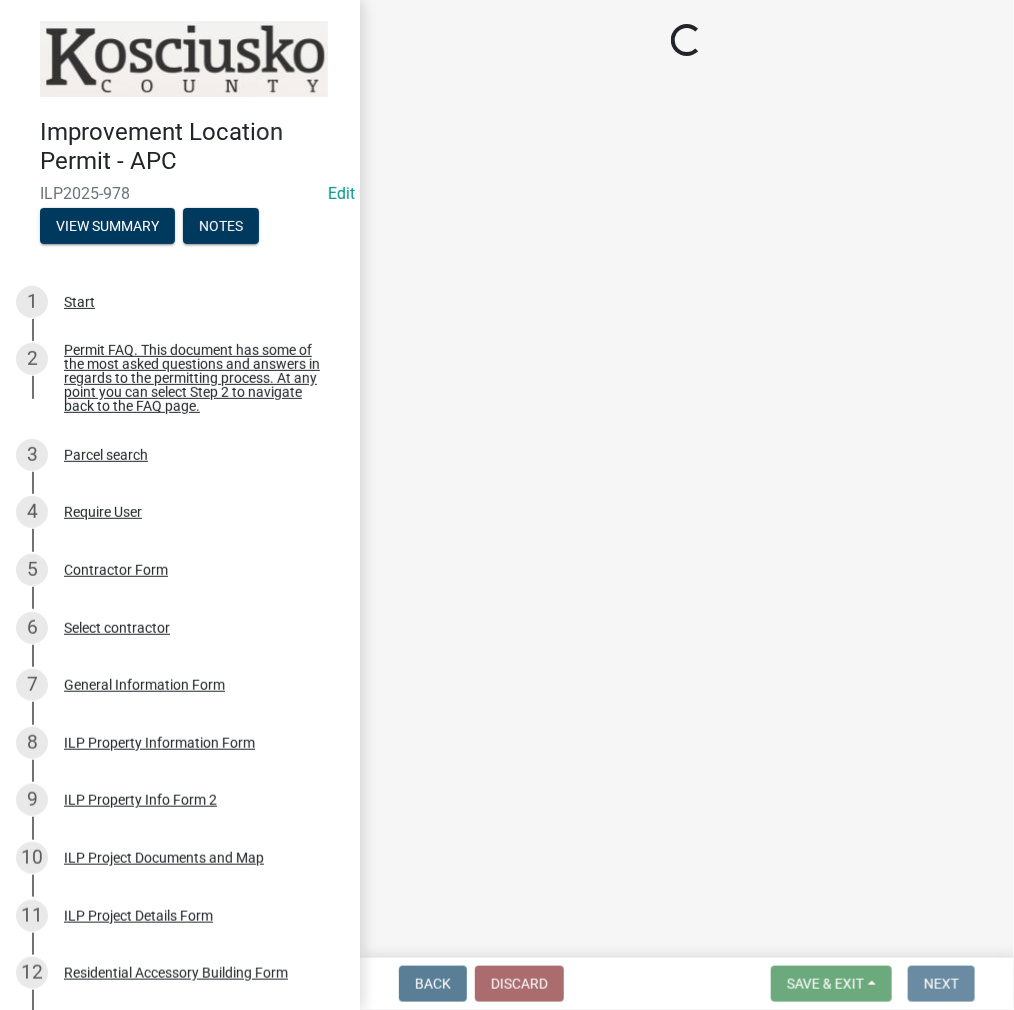 scroll, scrollTop: 0, scrollLeft: 0, axis: both 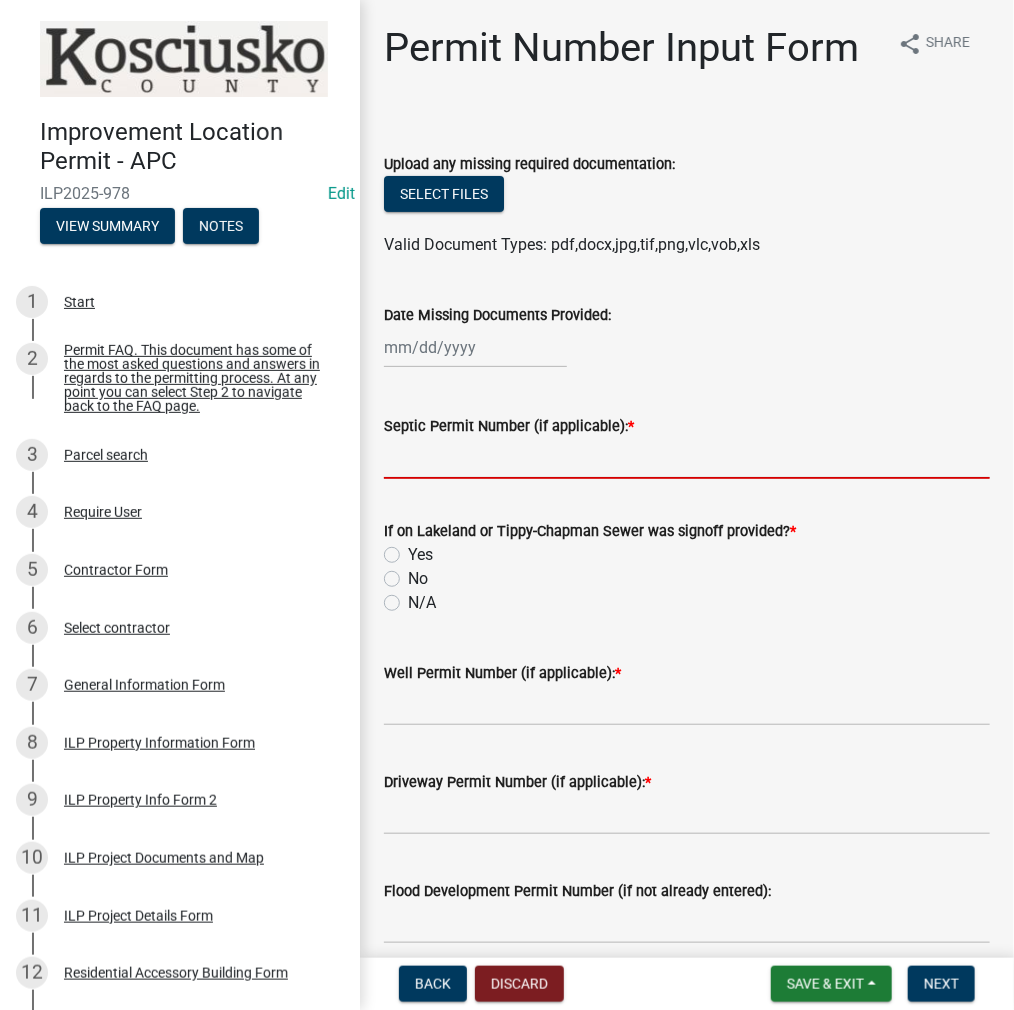 click on "Septic Permit Number (if applicable):  *" at bounding box center (687, 458) 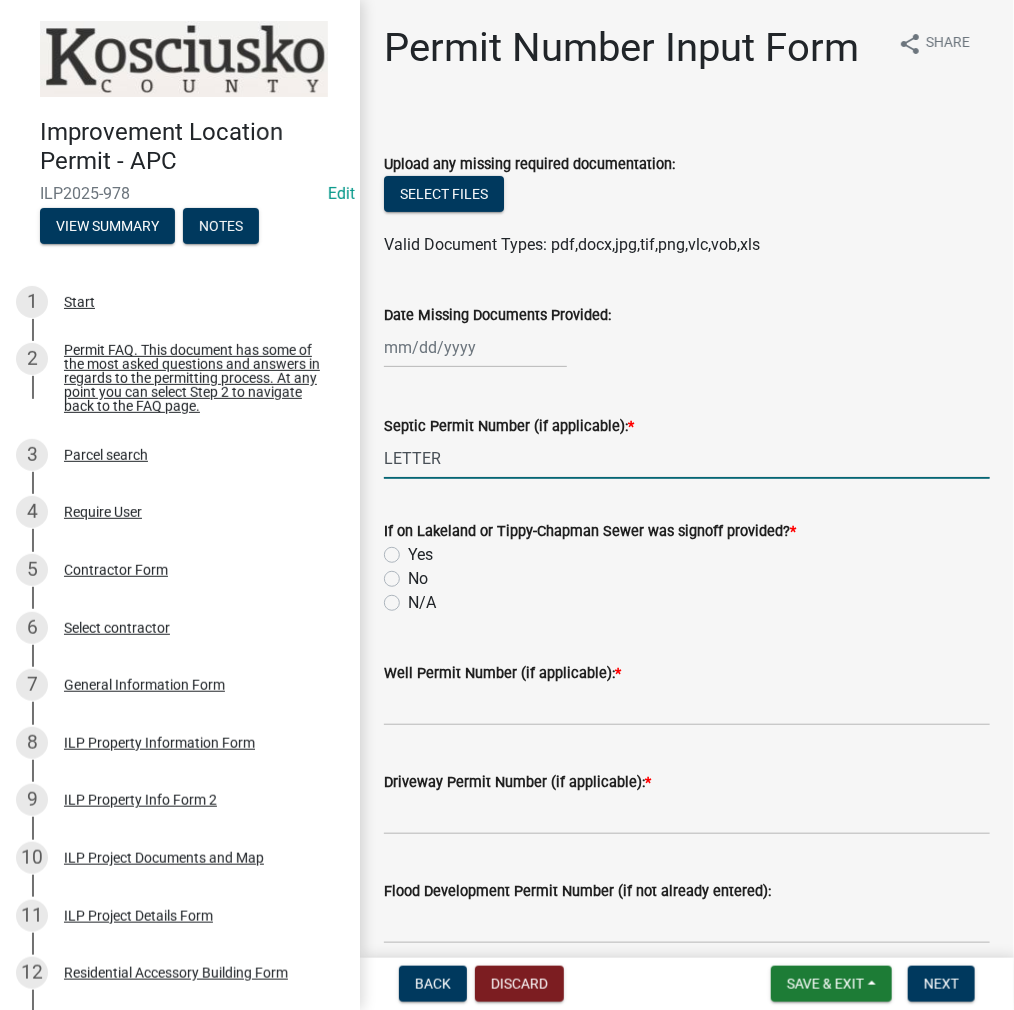 type on "LETTER" 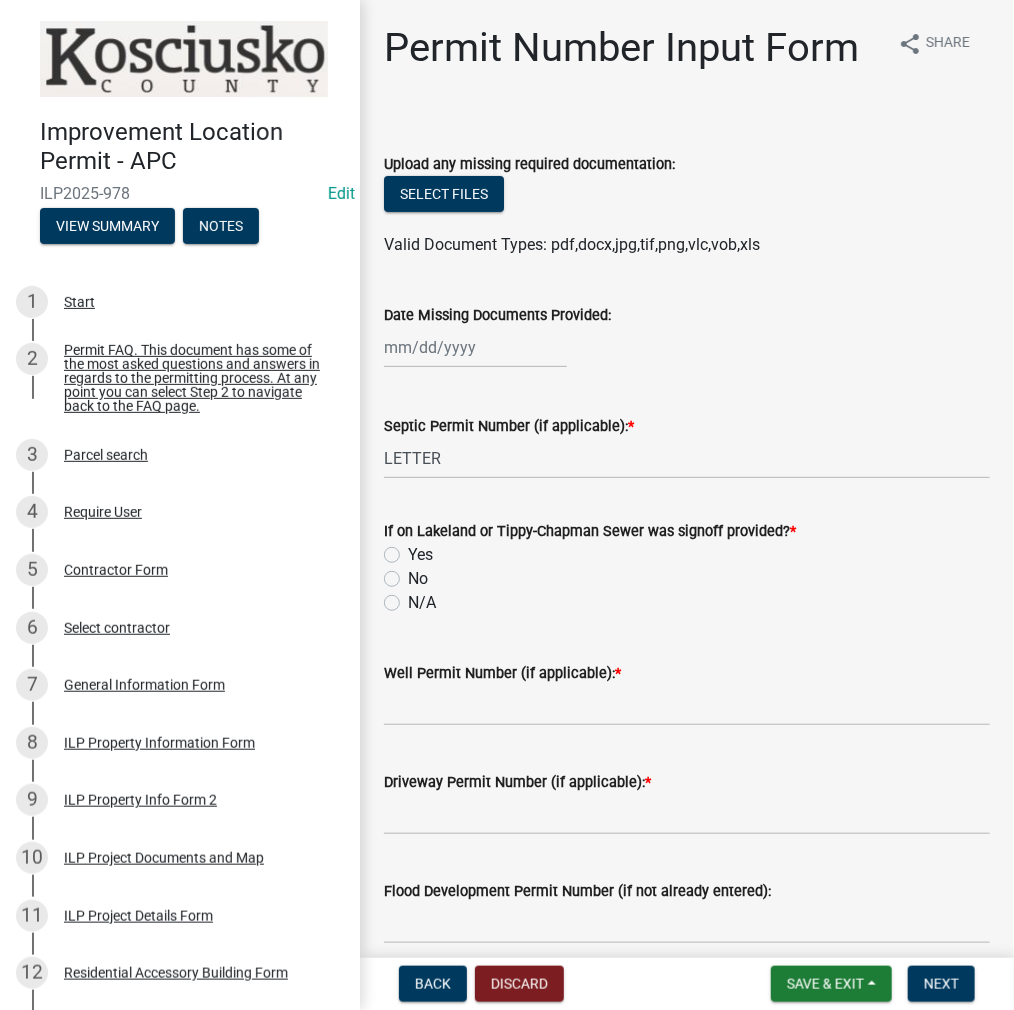 click on "N/A" 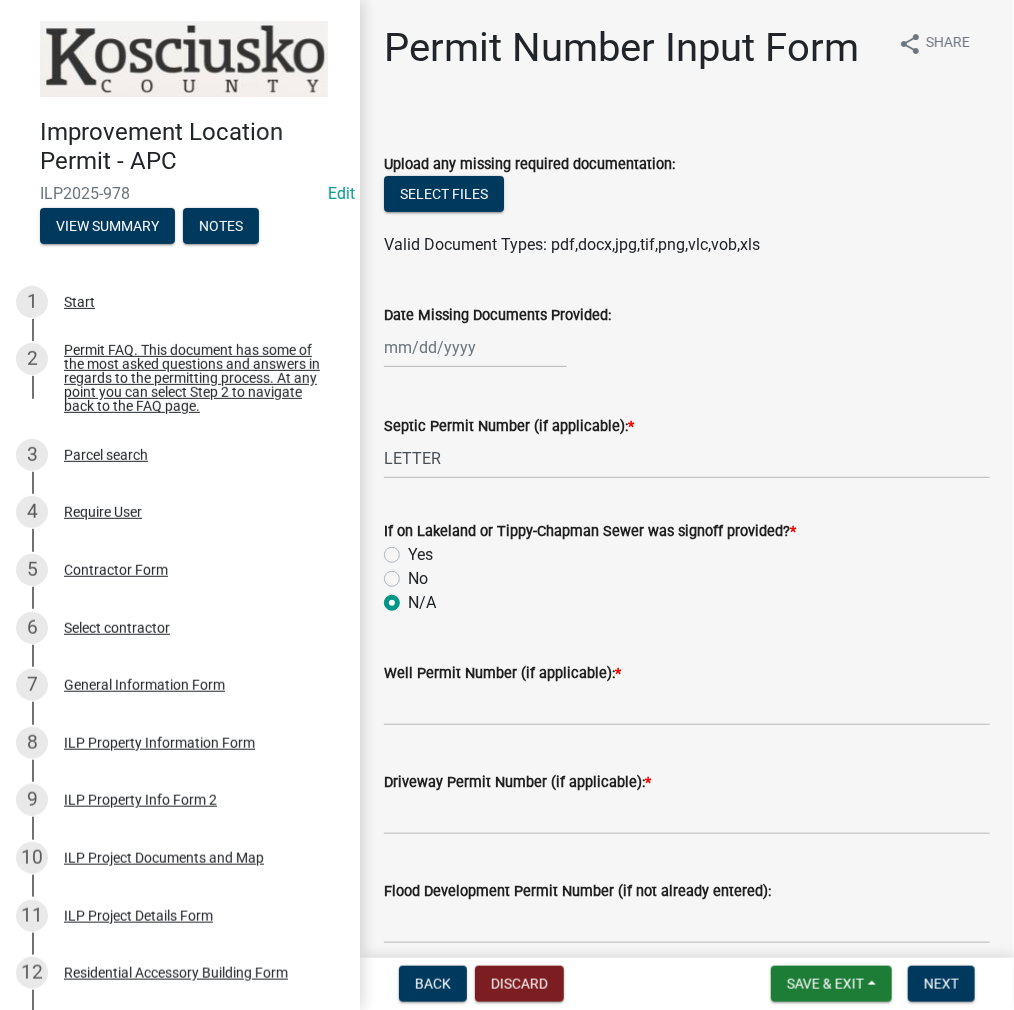 radio on "true" 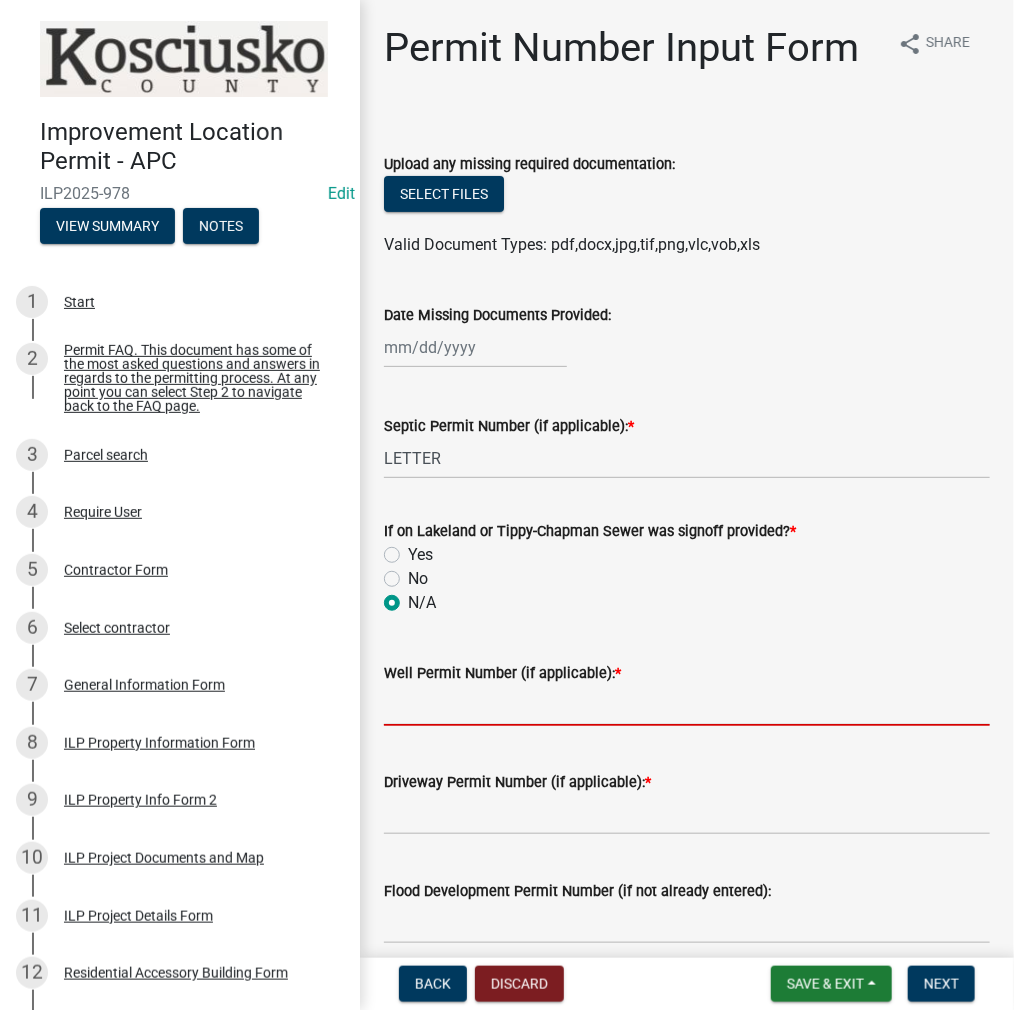 click on "Well Permit Number (if applicable):  *" at bounding box center [687, 705] 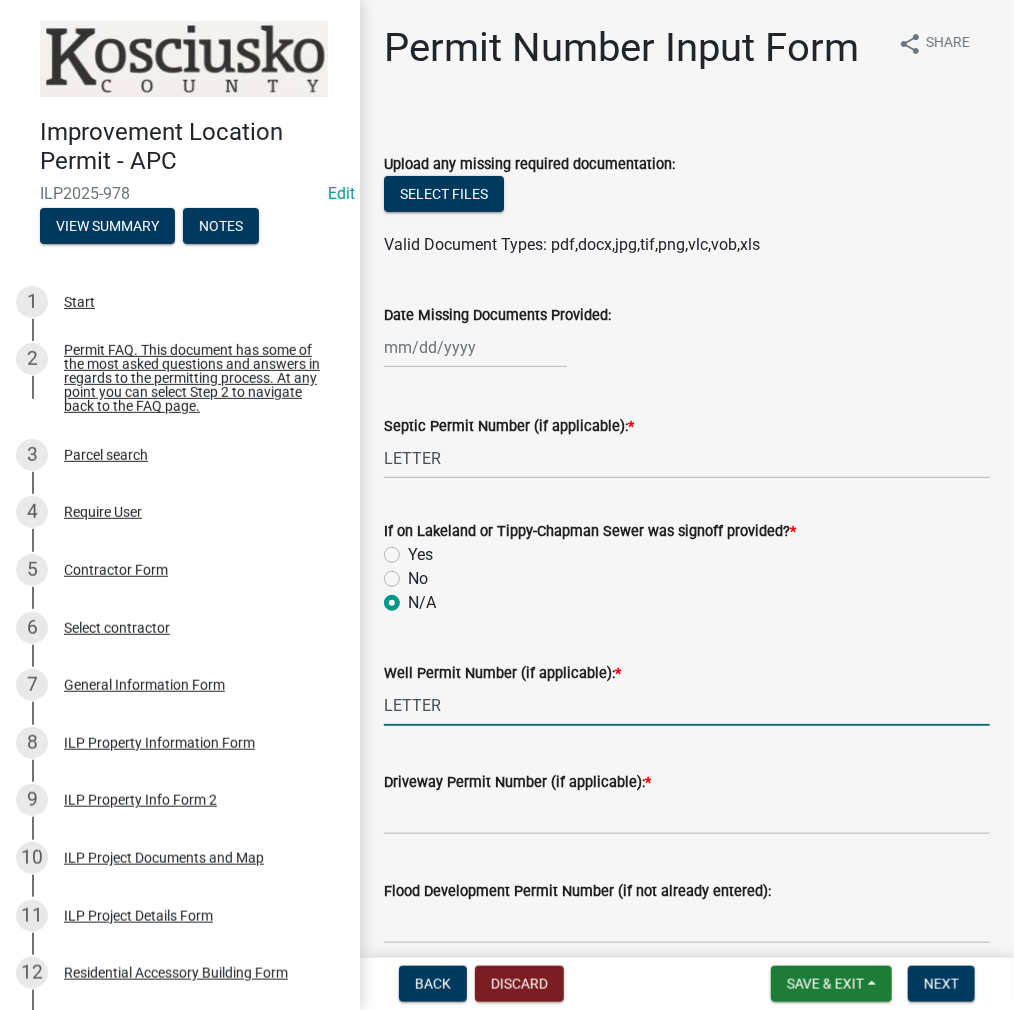 type on "LETTER" 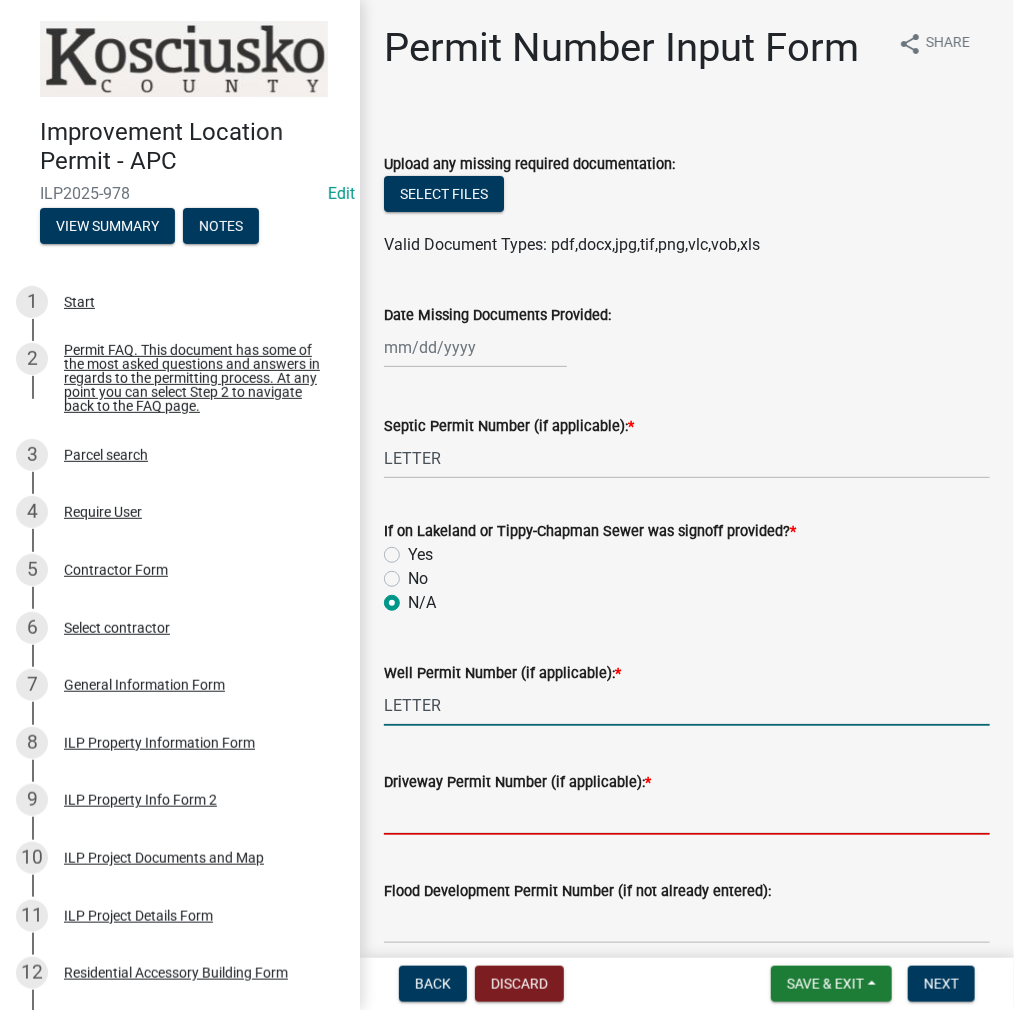 click on "Driveway Permit Number (if applicable):  *" at bounding box center (687, 814) 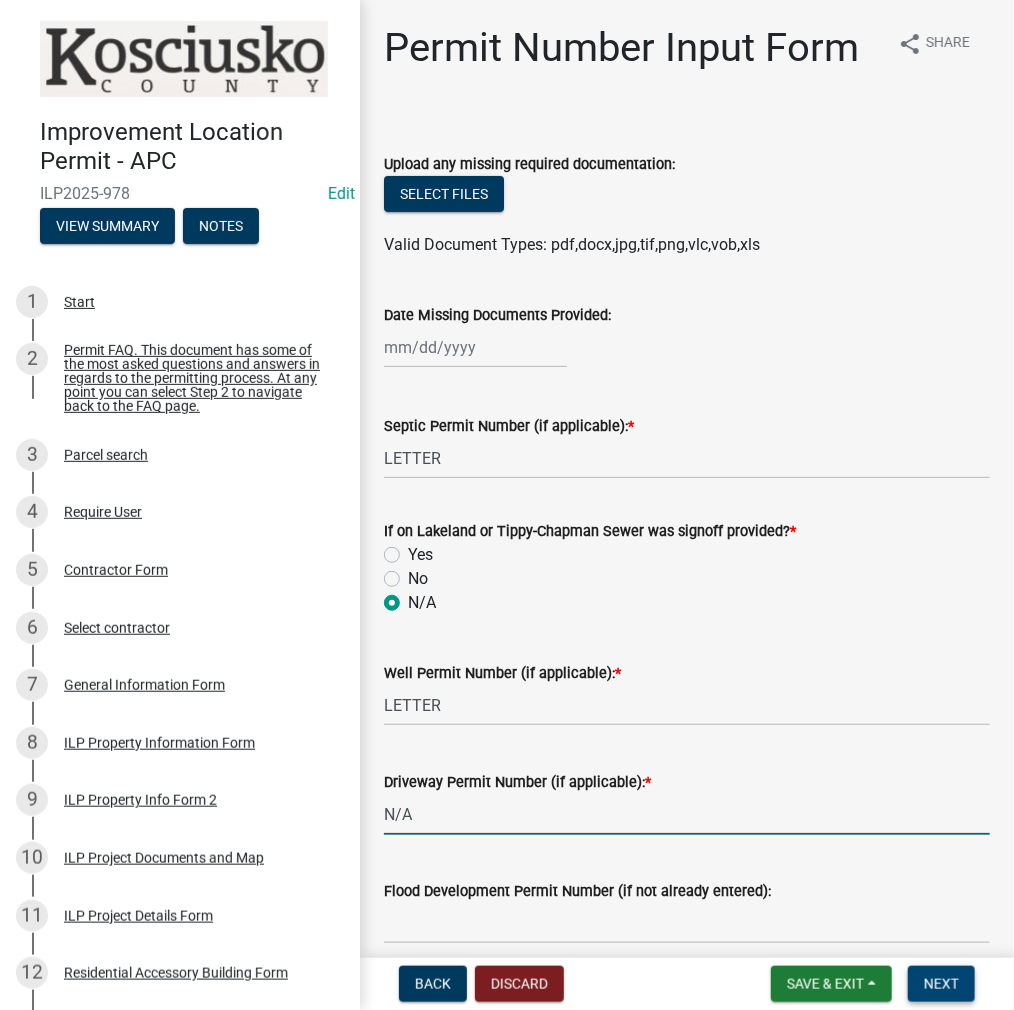 type on "N/A" 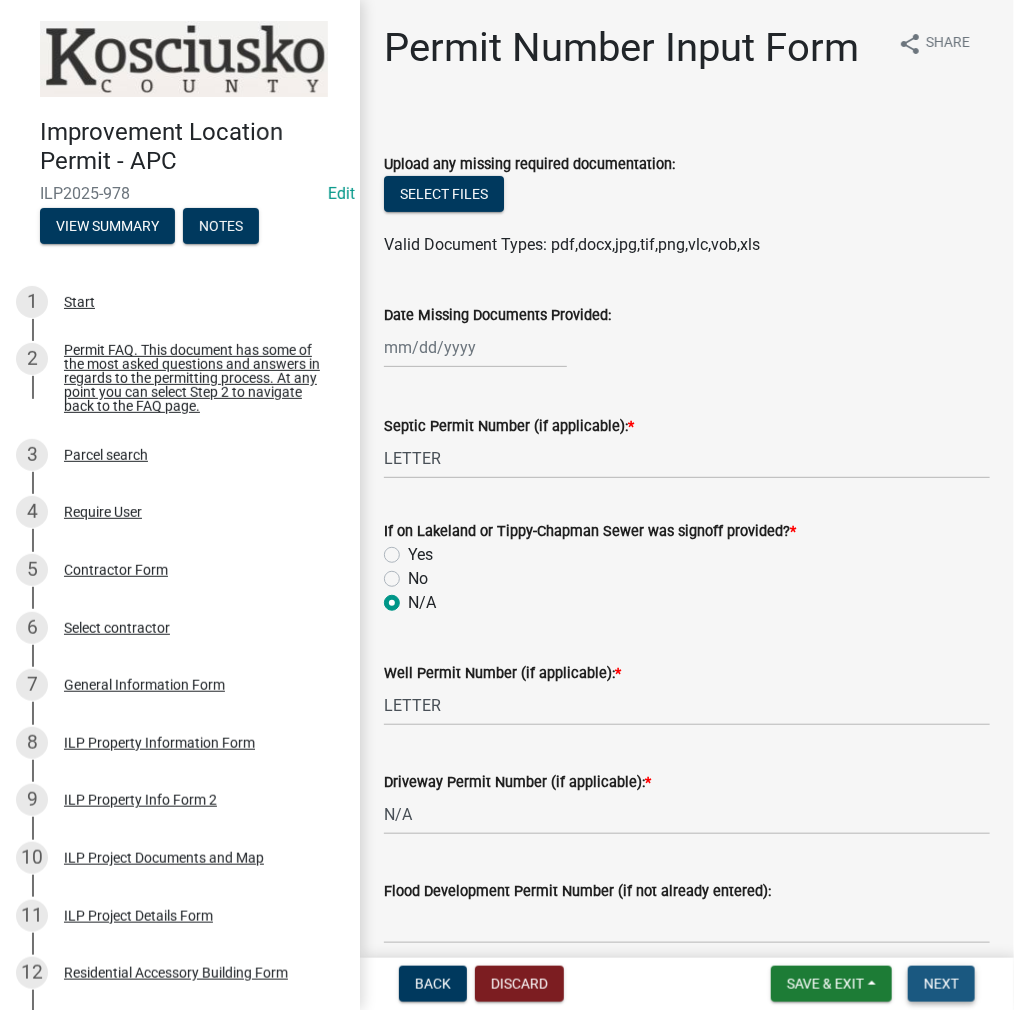click on "Next" at bounding box center [941, 984] 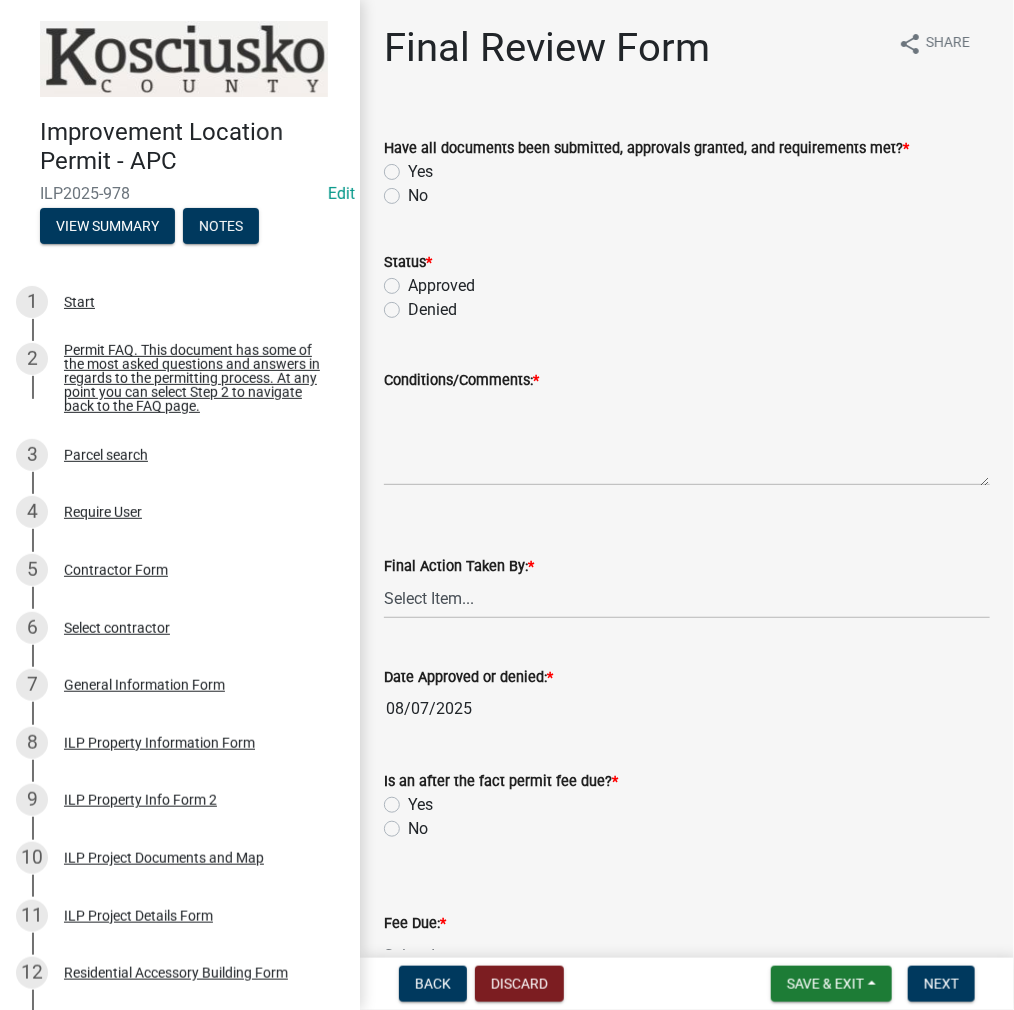 click on "Yes" 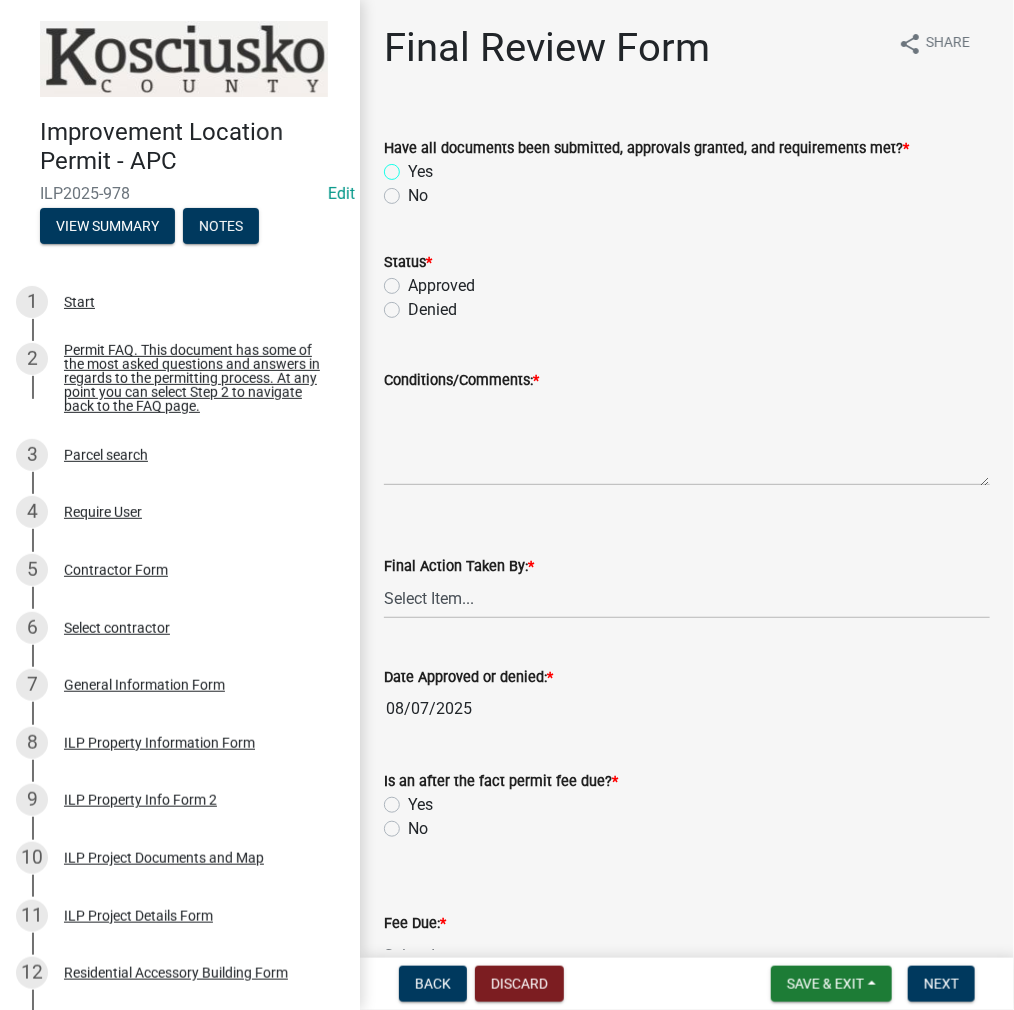 click on "Yes" at bounding box center [414, 166] 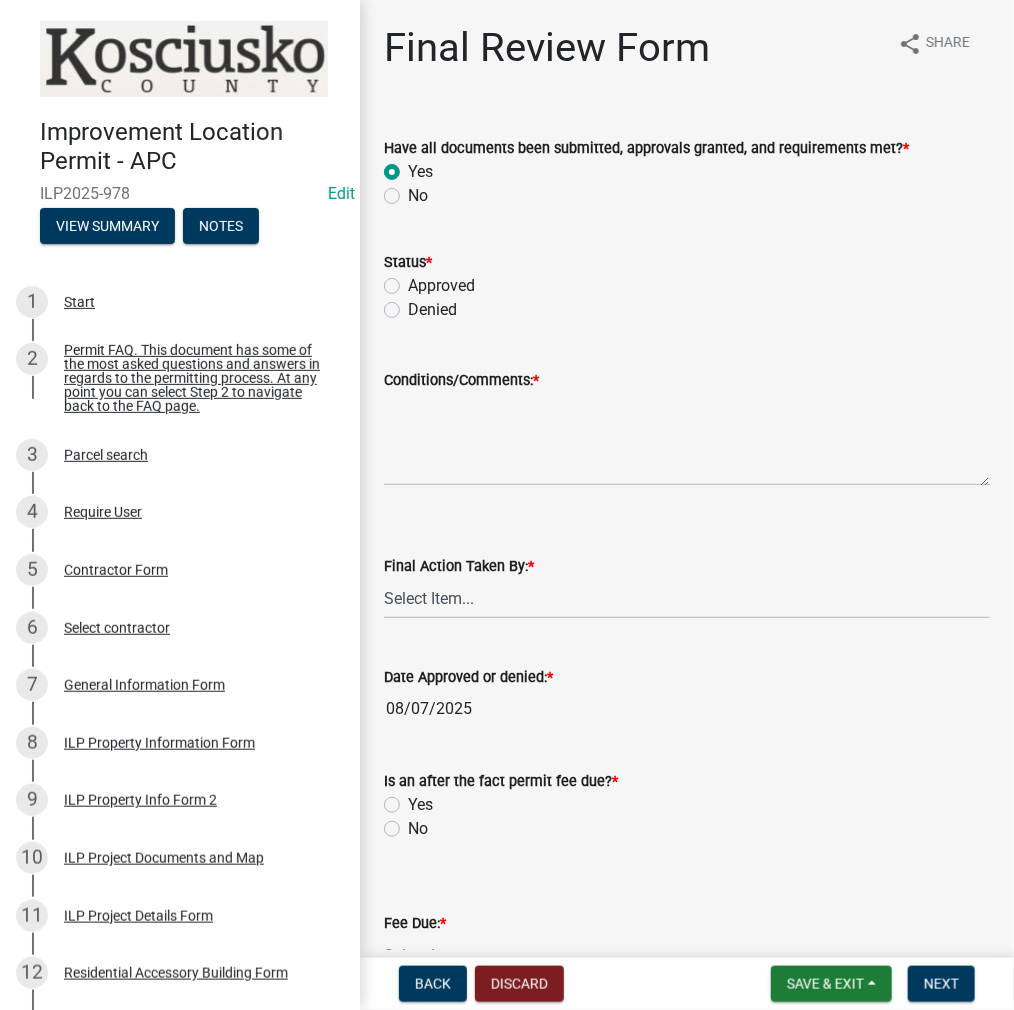 radio on "true" 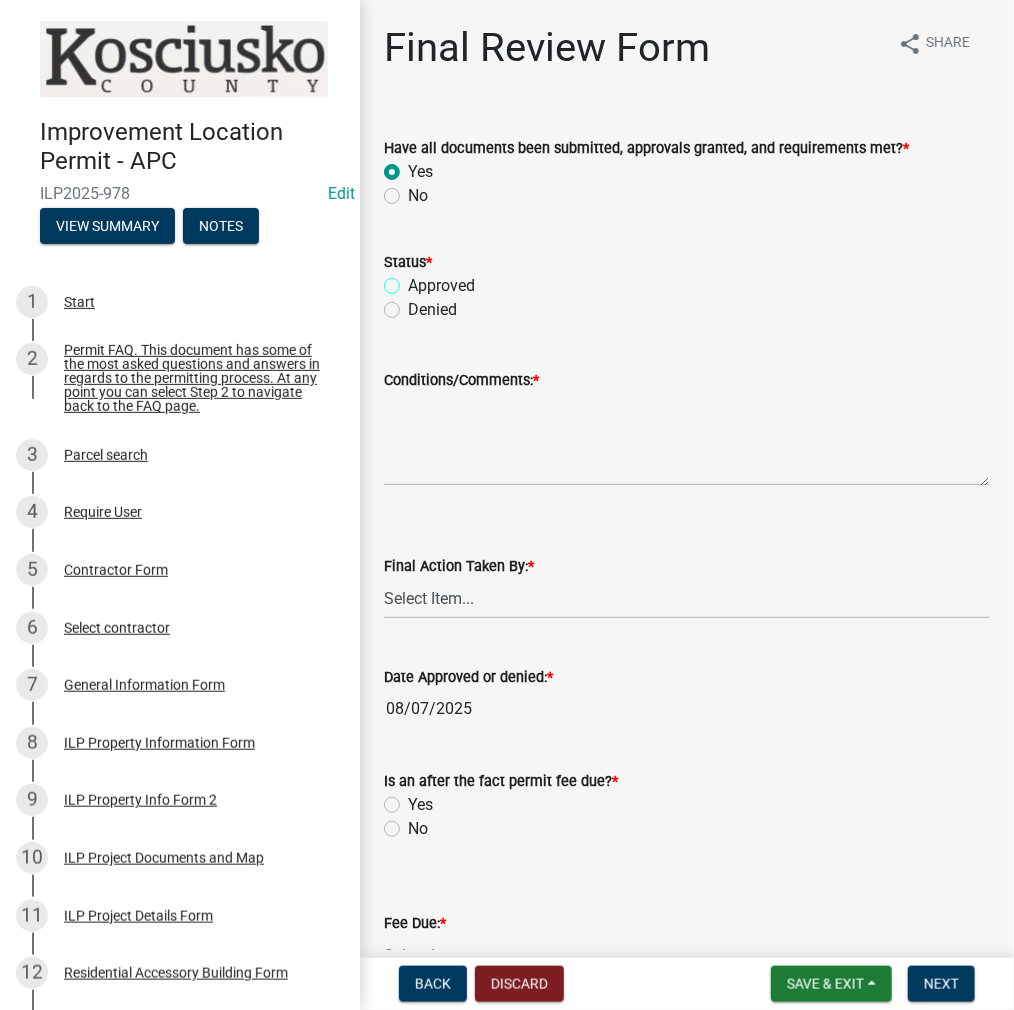 click on "Approved" at bounding box center (414, 280) 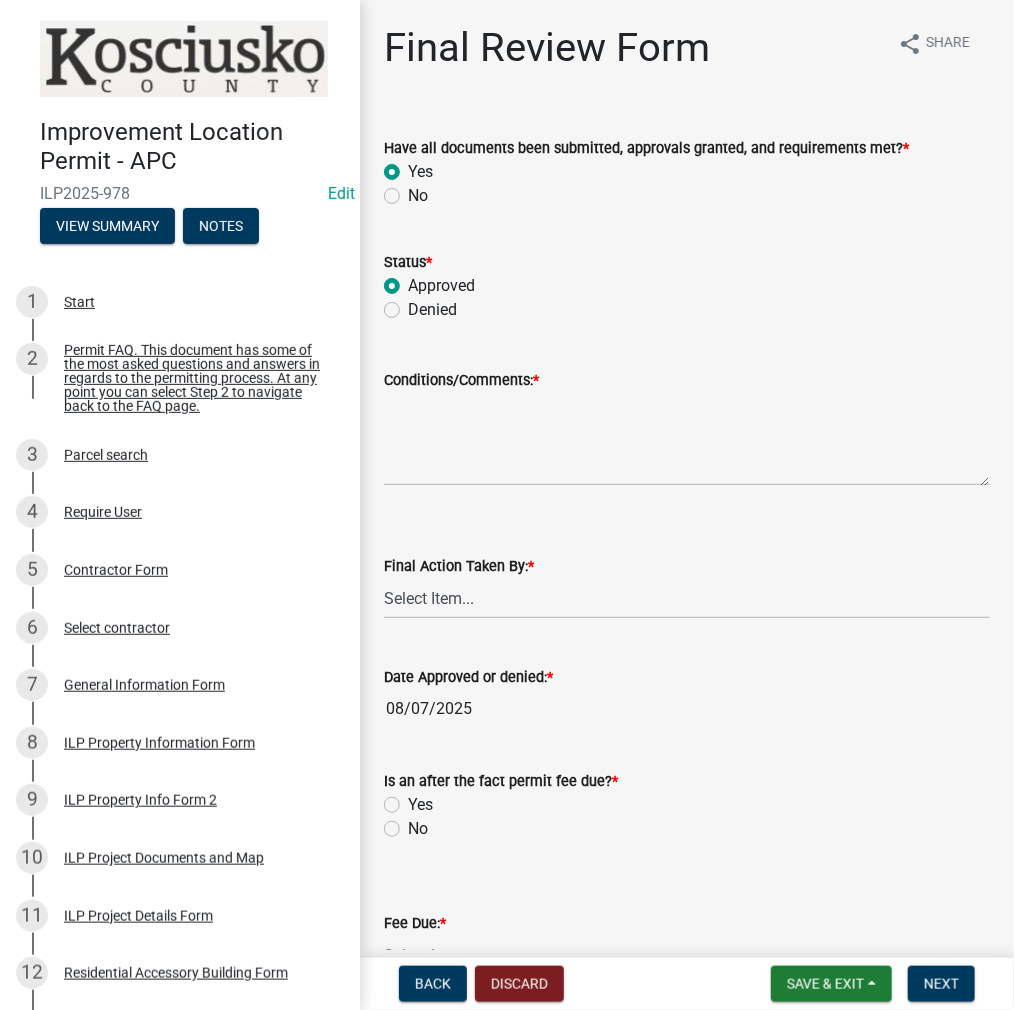 radio on "true" 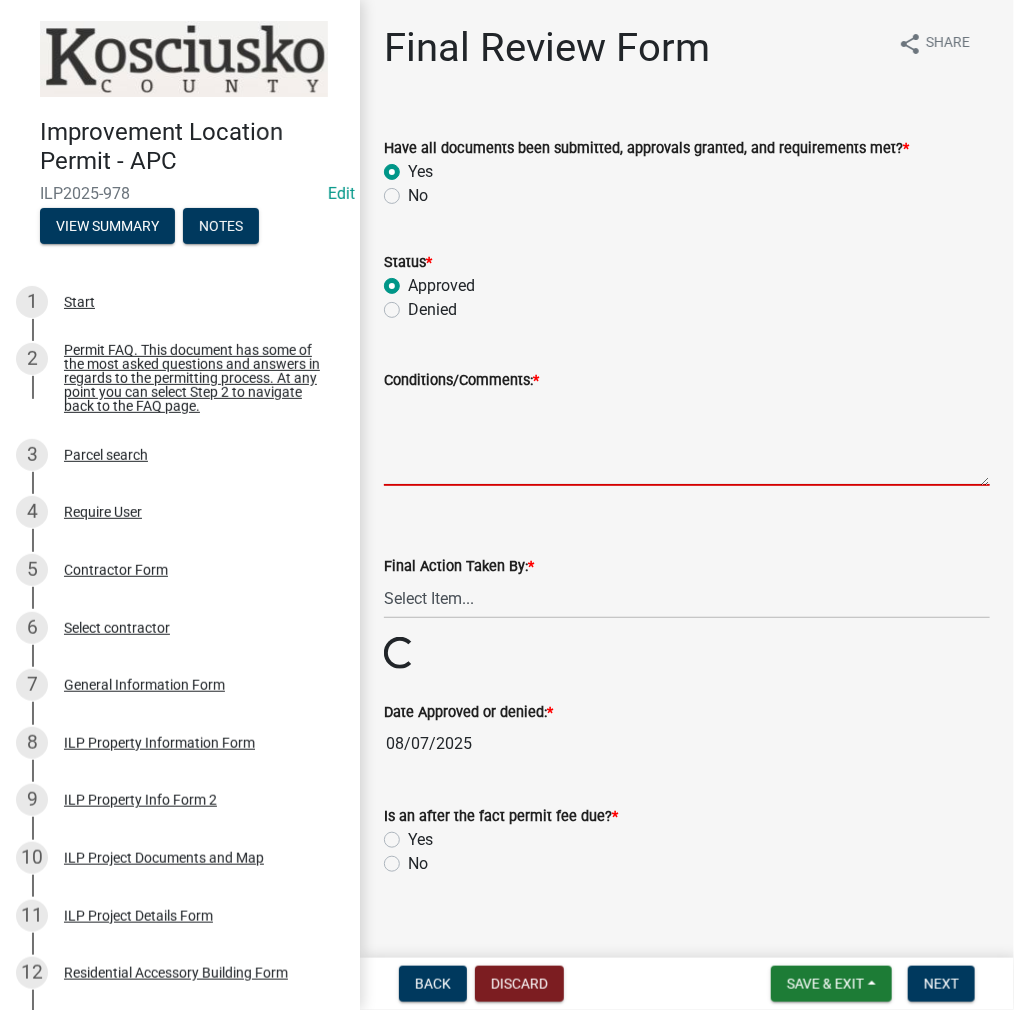 click on "Conditions/Comments:  *" at bounding box center [687, 439] 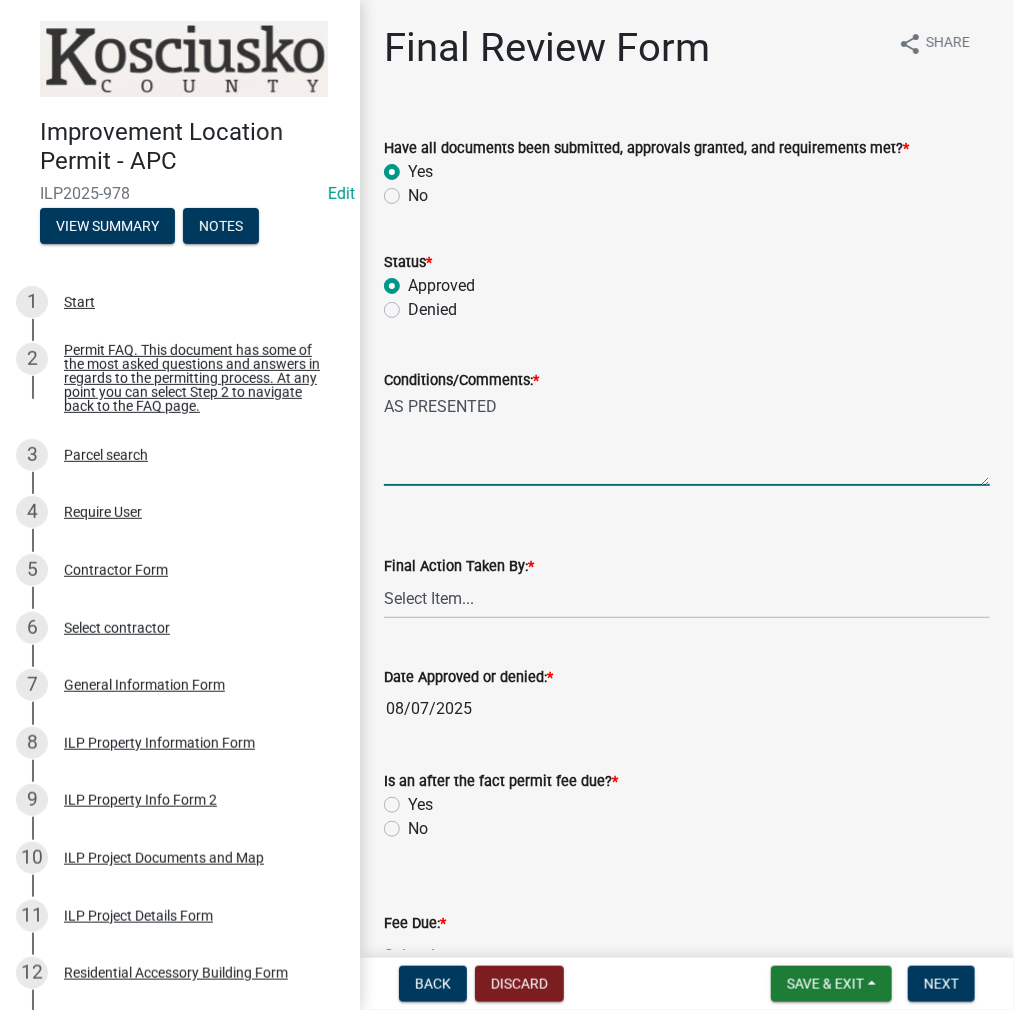 type on "AS PRESENTED" 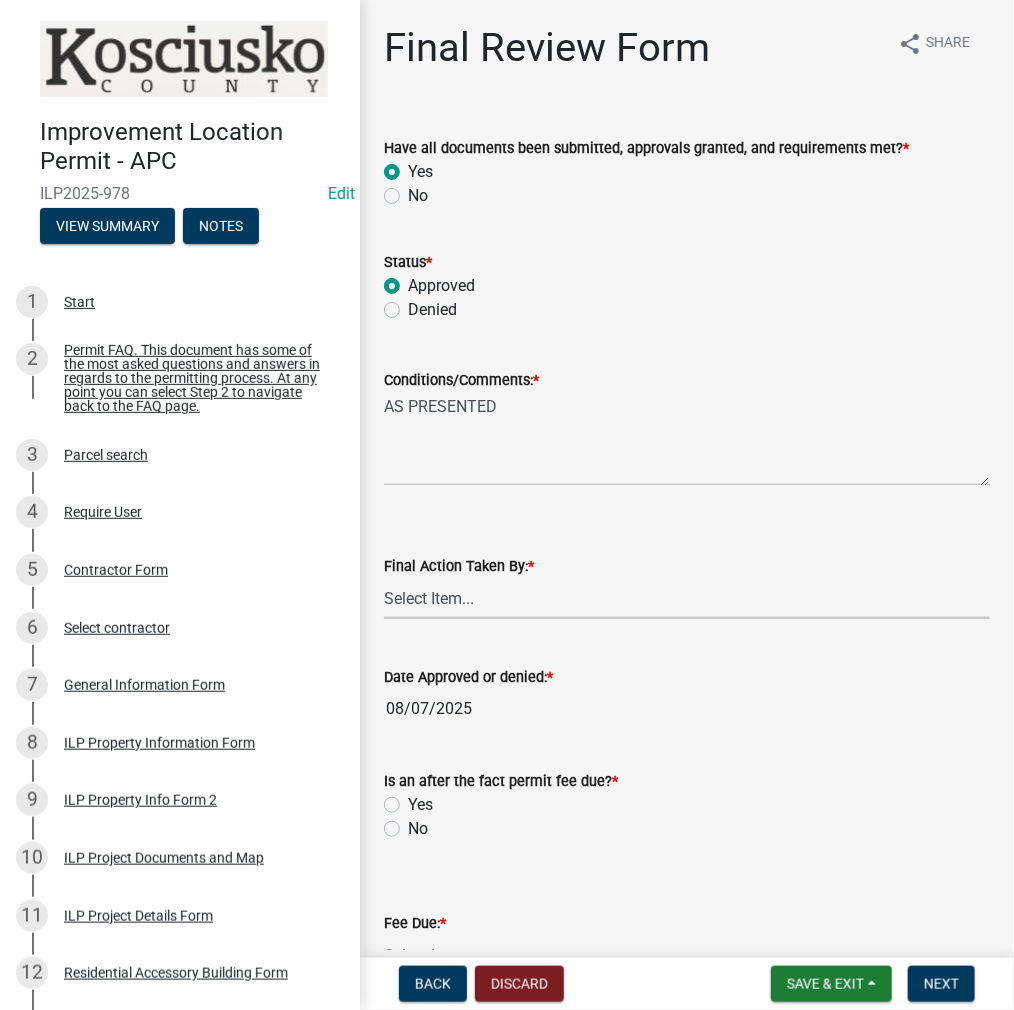 click on "Select Item...   MMS   LT   AT   CS   Vacant   Vacant" at bounding box center [687, 598] 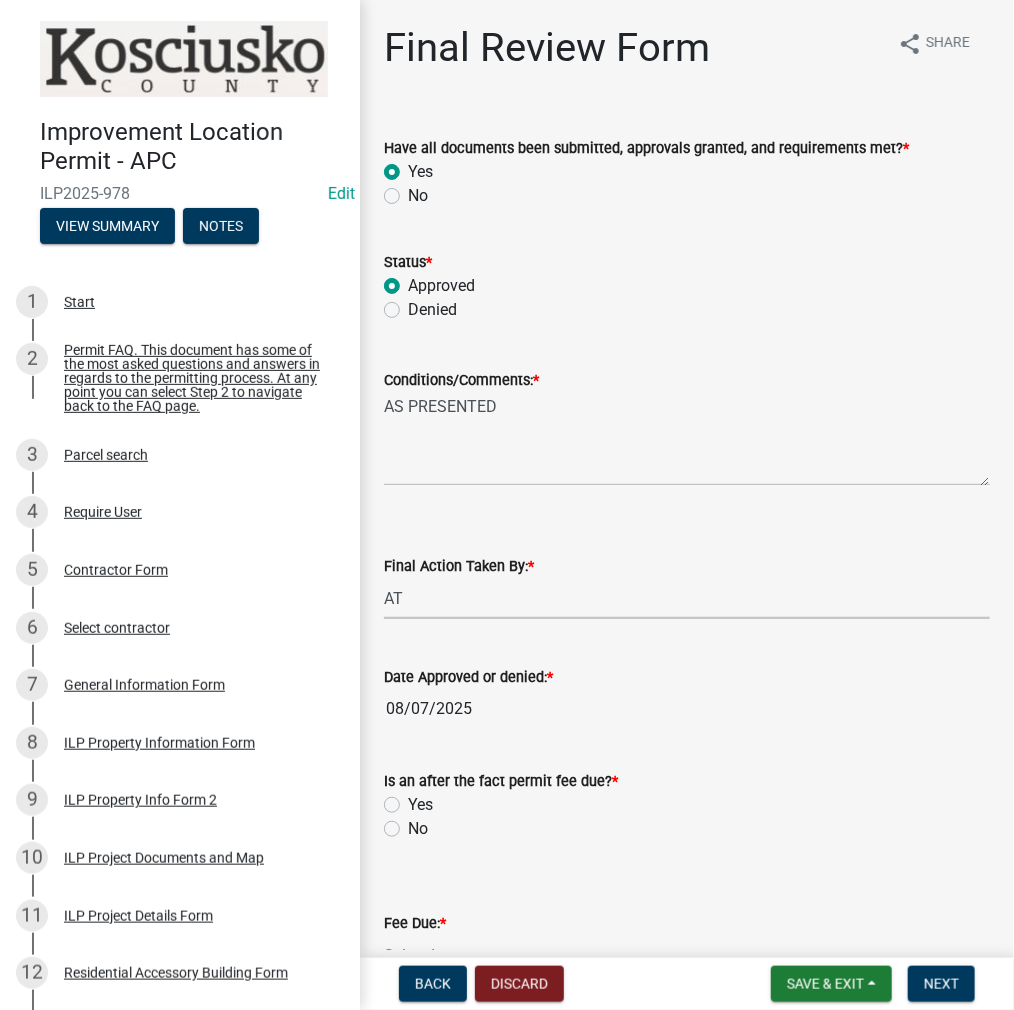 click on "Select Item...   MMS   LT   AT   CS   Vacant   Vacant" at bounding box center [687, 598] 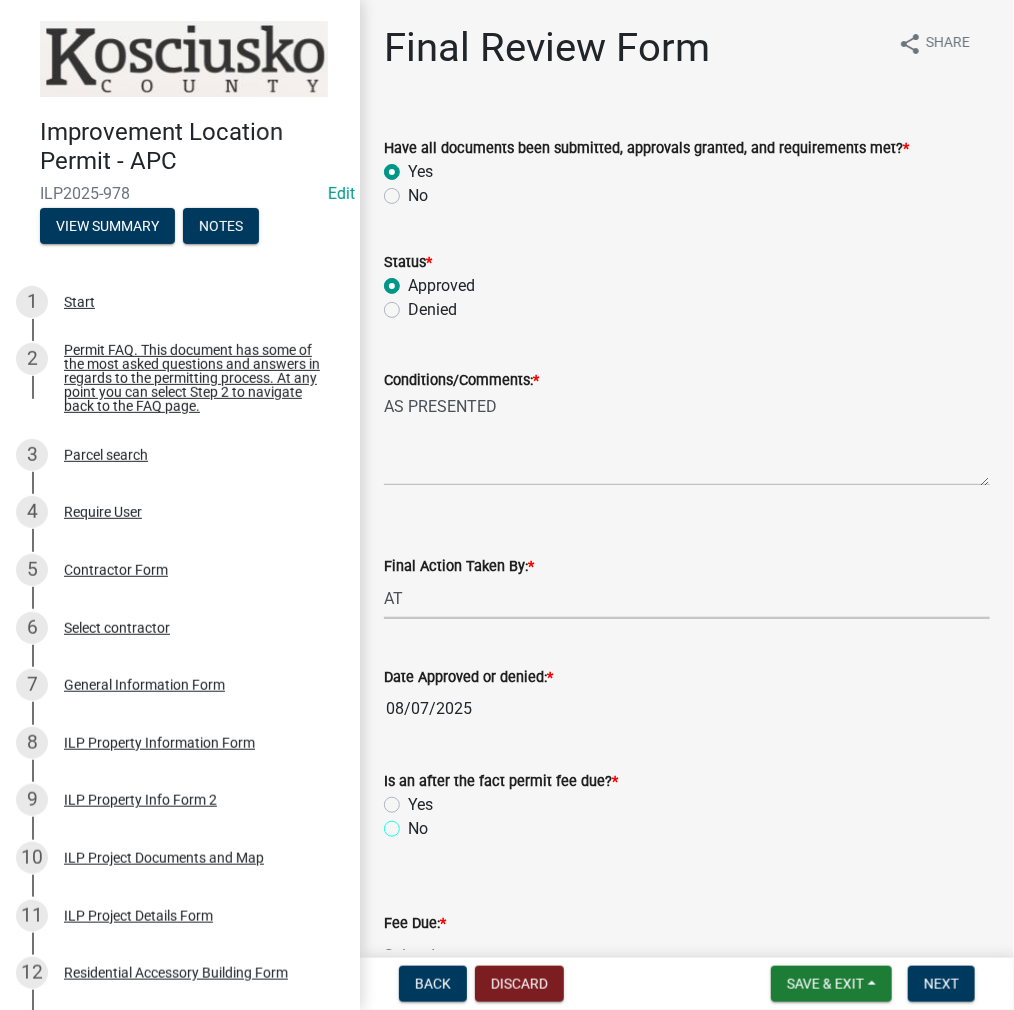 click on "No" at bounding box center [414, 823] 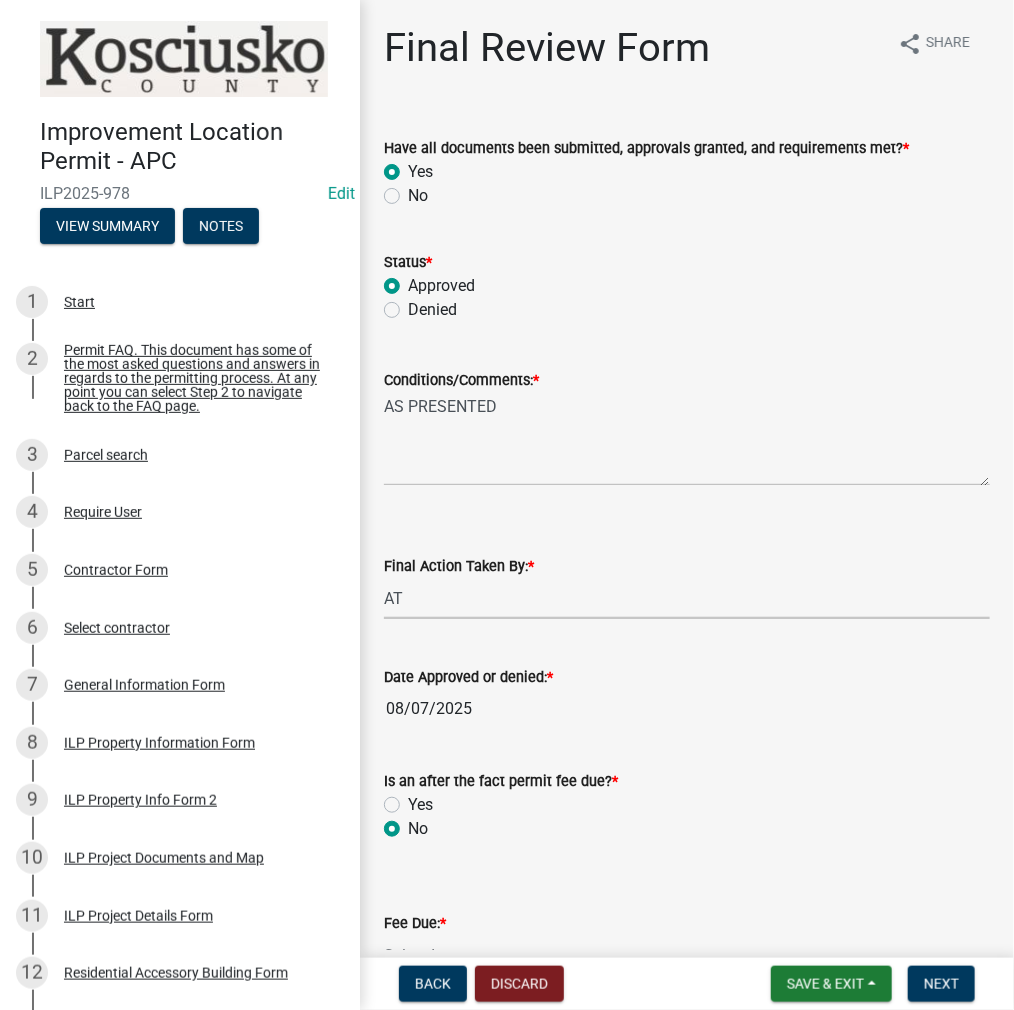 radio on "true" 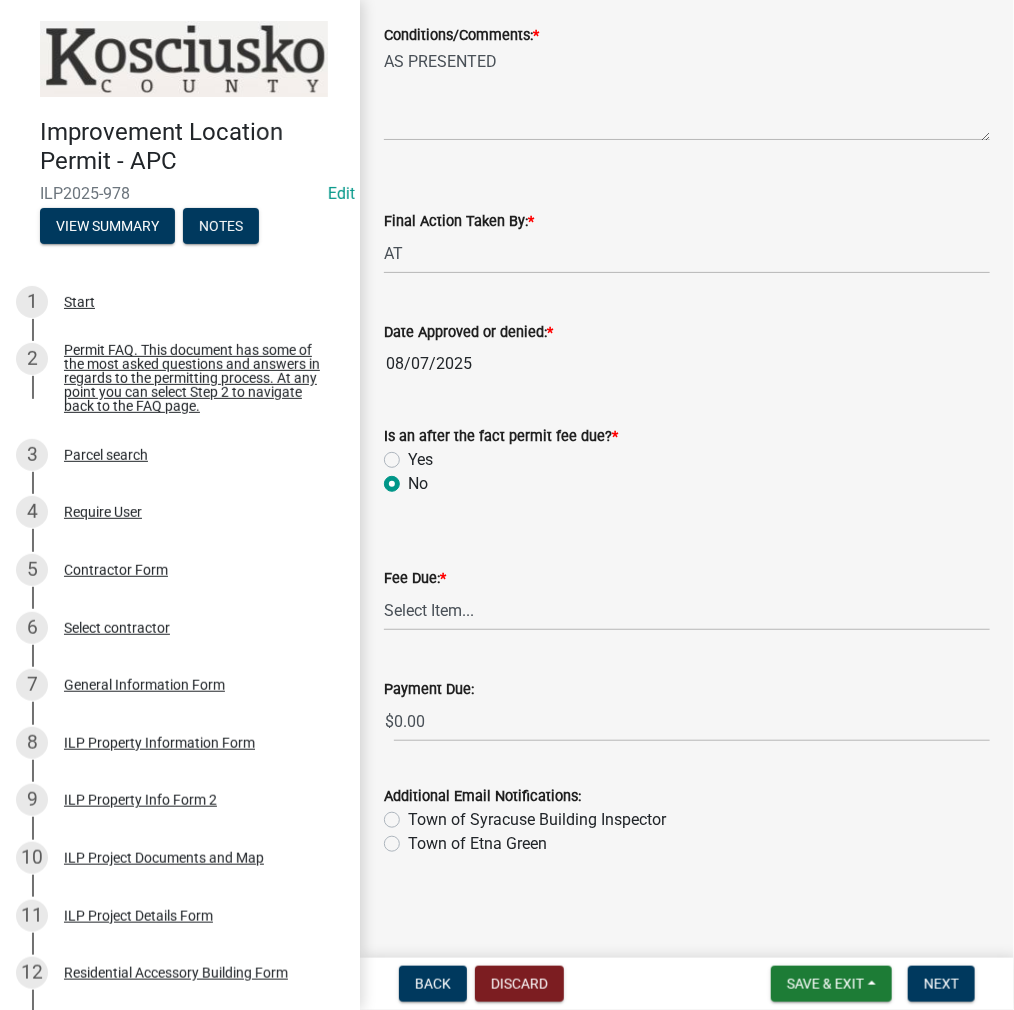 scroll, scrollTop: 346, scrollLeft: 0, axis: vertical 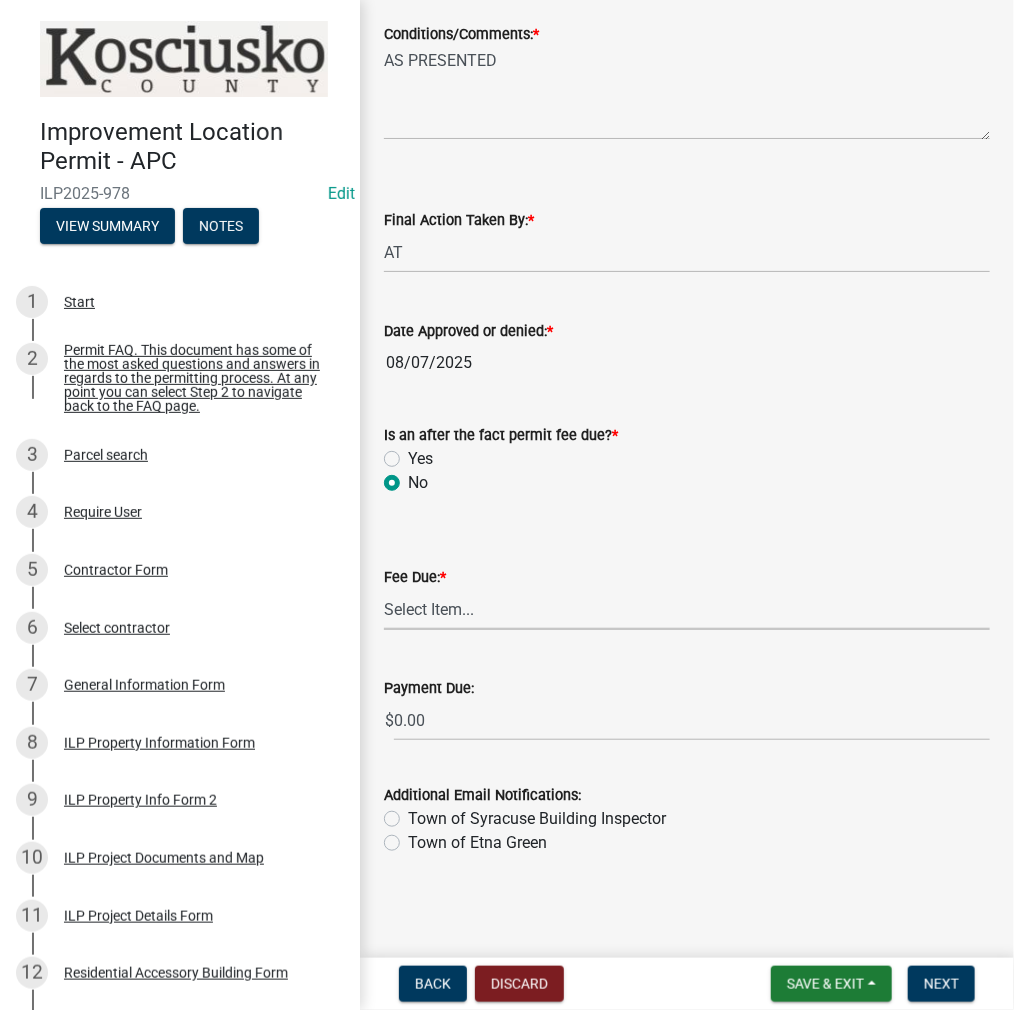 click on "Select Item...   N/A   $10.00   $25.00   $125.00   $250   $500   $500 + $10.00 for every 10 sq. ft. over 5000   $1000" at bounding box center (687, 609) 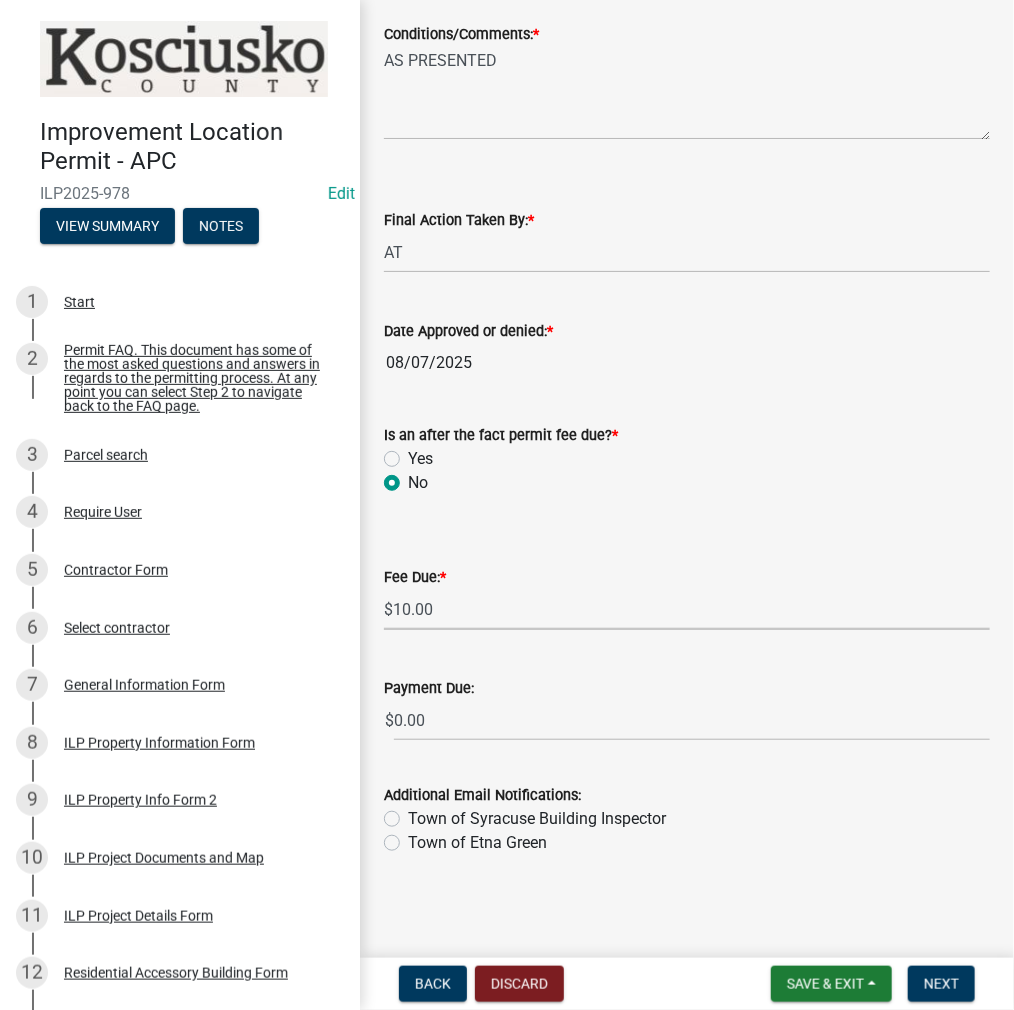 click on "Select Item...   N/A   $10.00   $25.00   $125.00   $250   $500   $500 + $10.00 for every 10 sq. ft. over 5000   $1000" at bounding box center (687, 609) 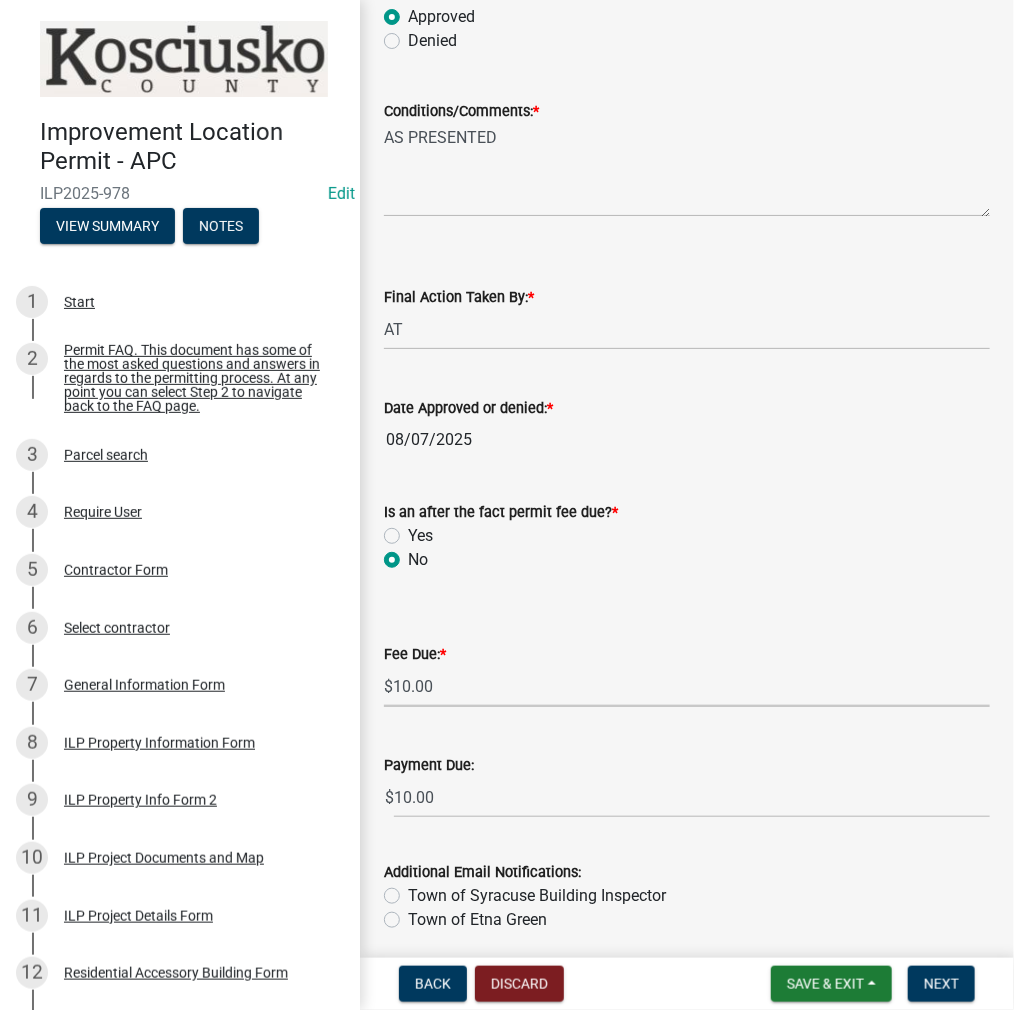 scroll, scrollTop: 346, scrollLeft: 0, axis: vertical 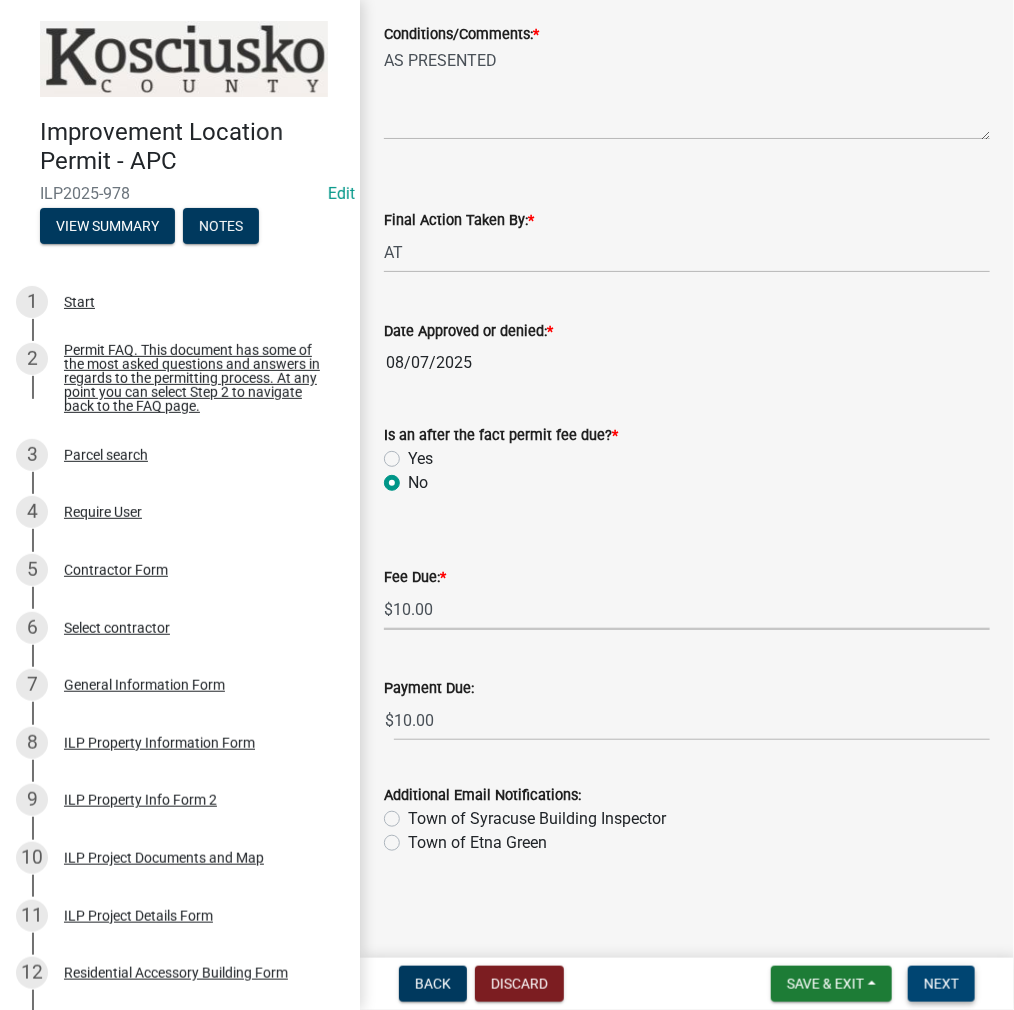 click on "Next" at bounding box center [941, 984] 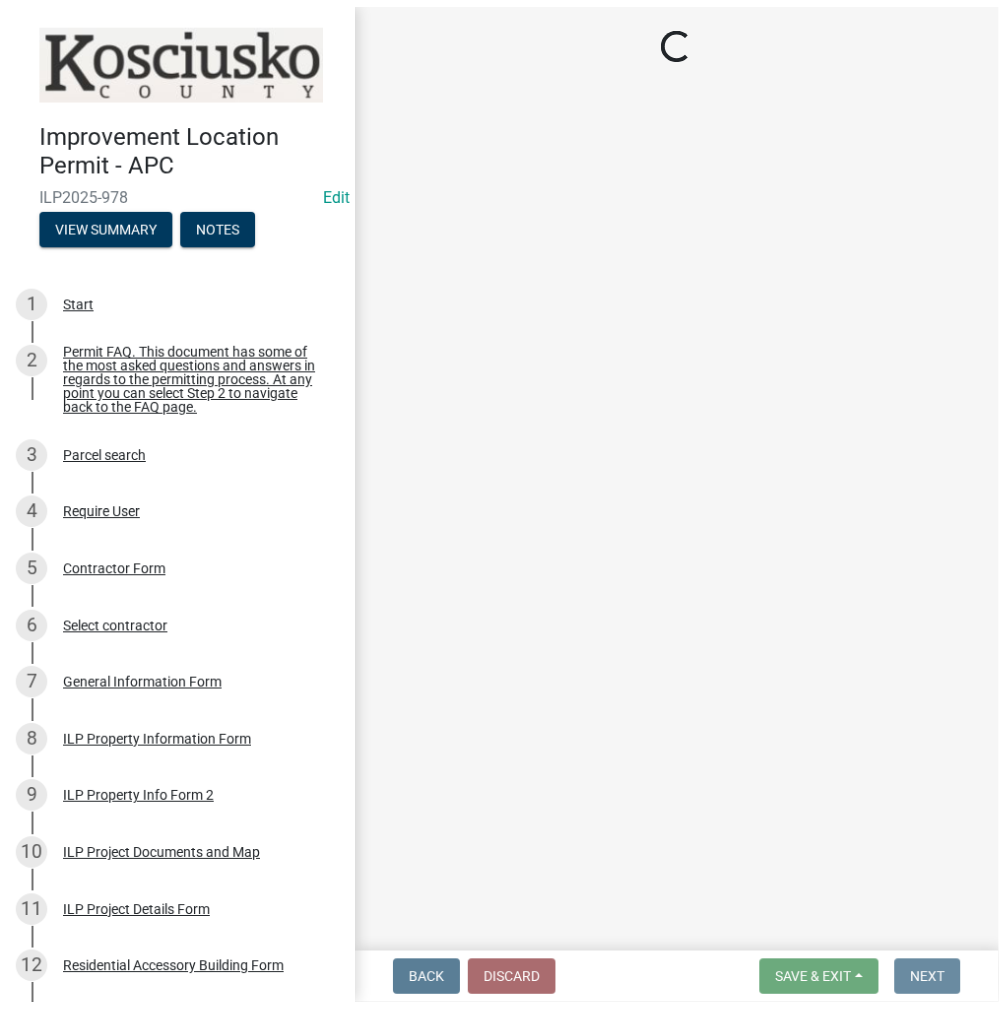 scroll, scrollTop: 0, scrollLeft: 0, axis: both 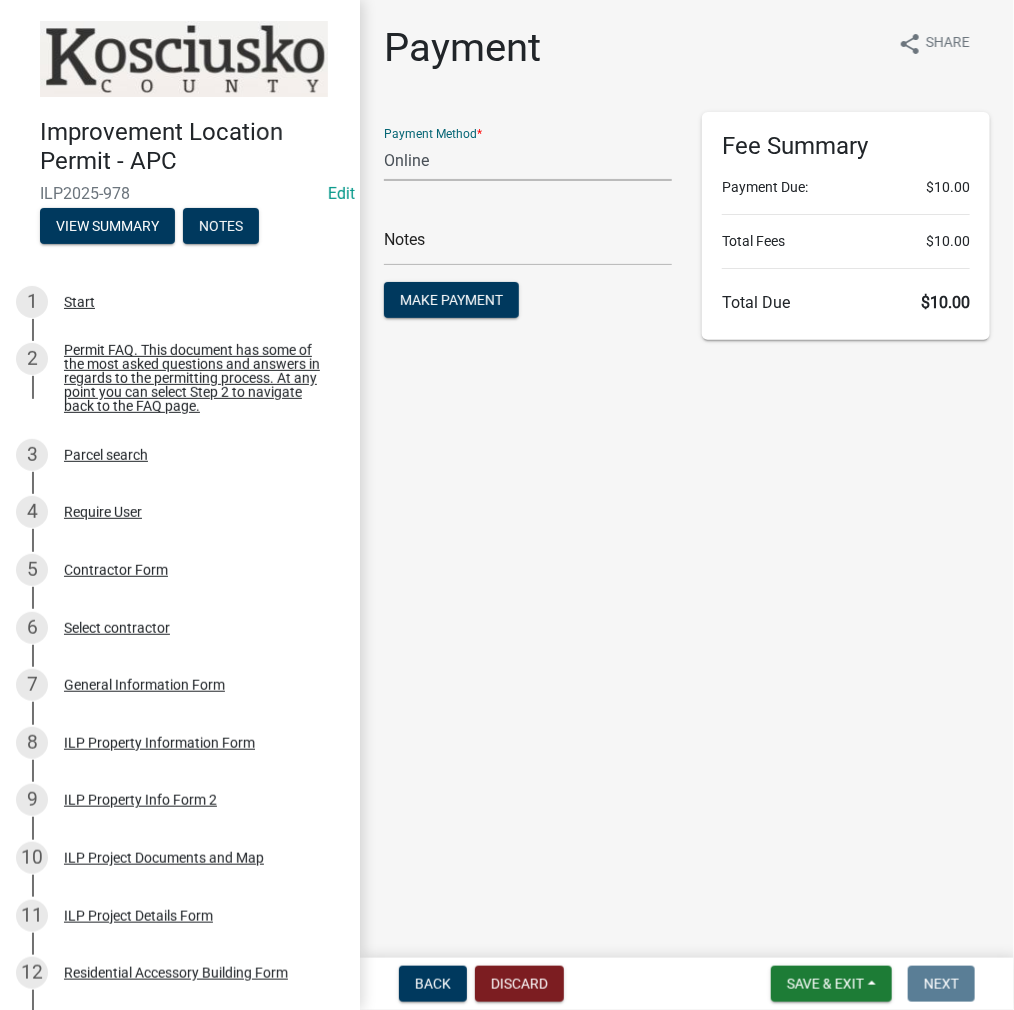 click on "Credit Card POS Check Cash Online" 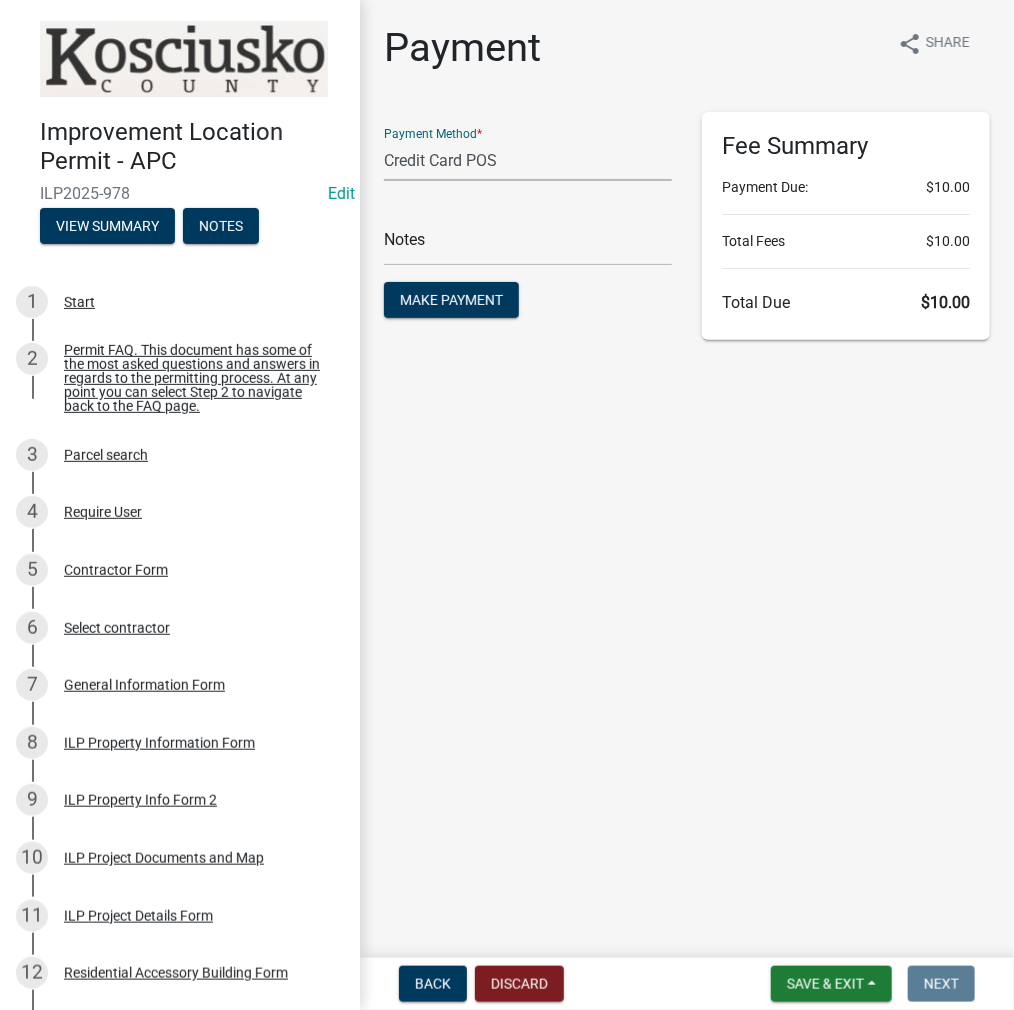 click on "Credit Card POS Check Cash Online" 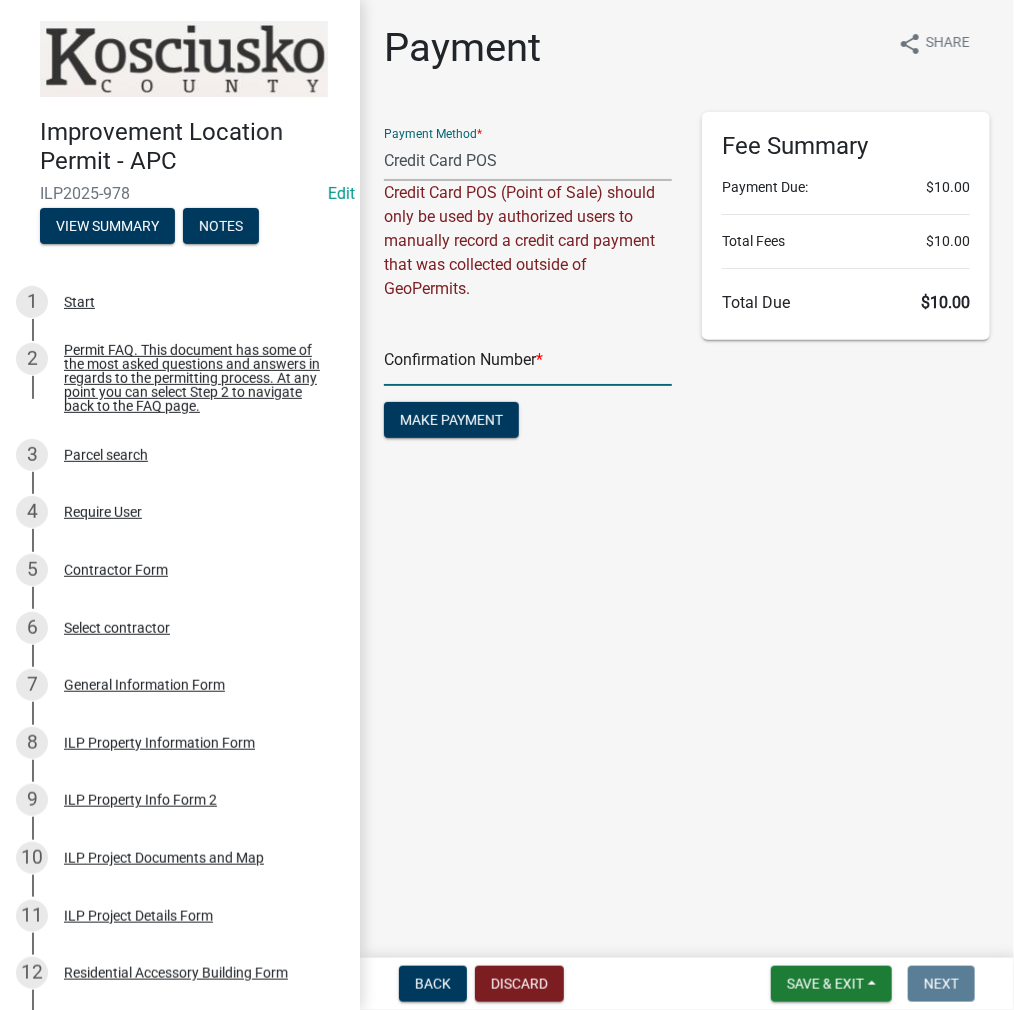 click 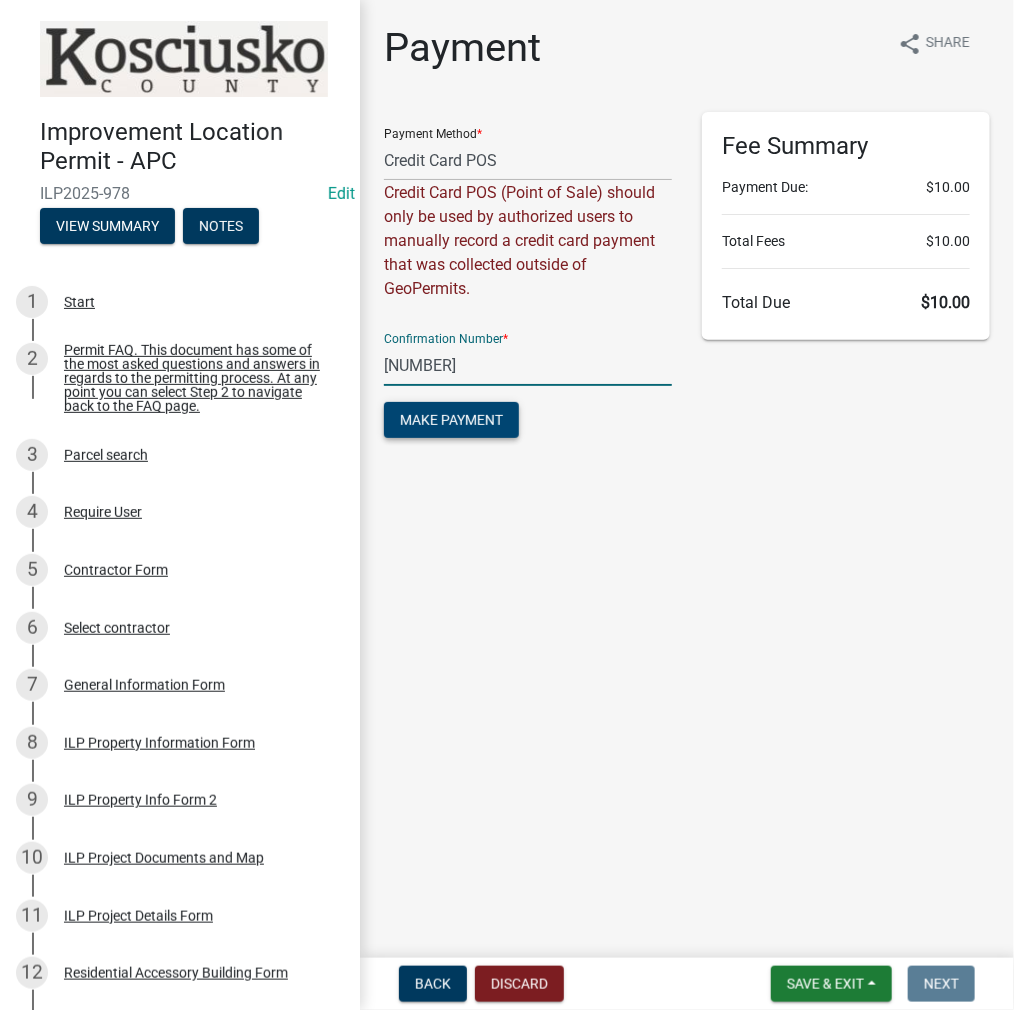 type on "[NUMBER]" 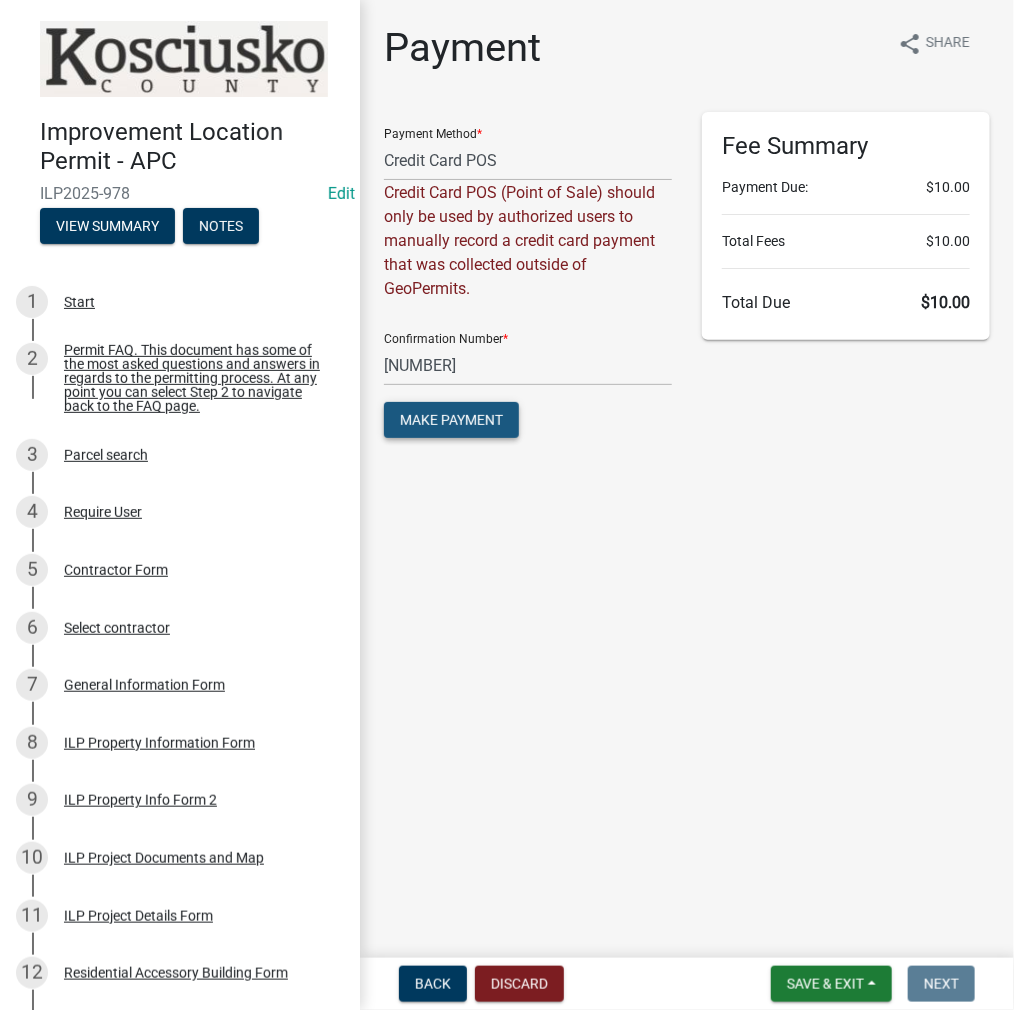 click on "Make Payment" 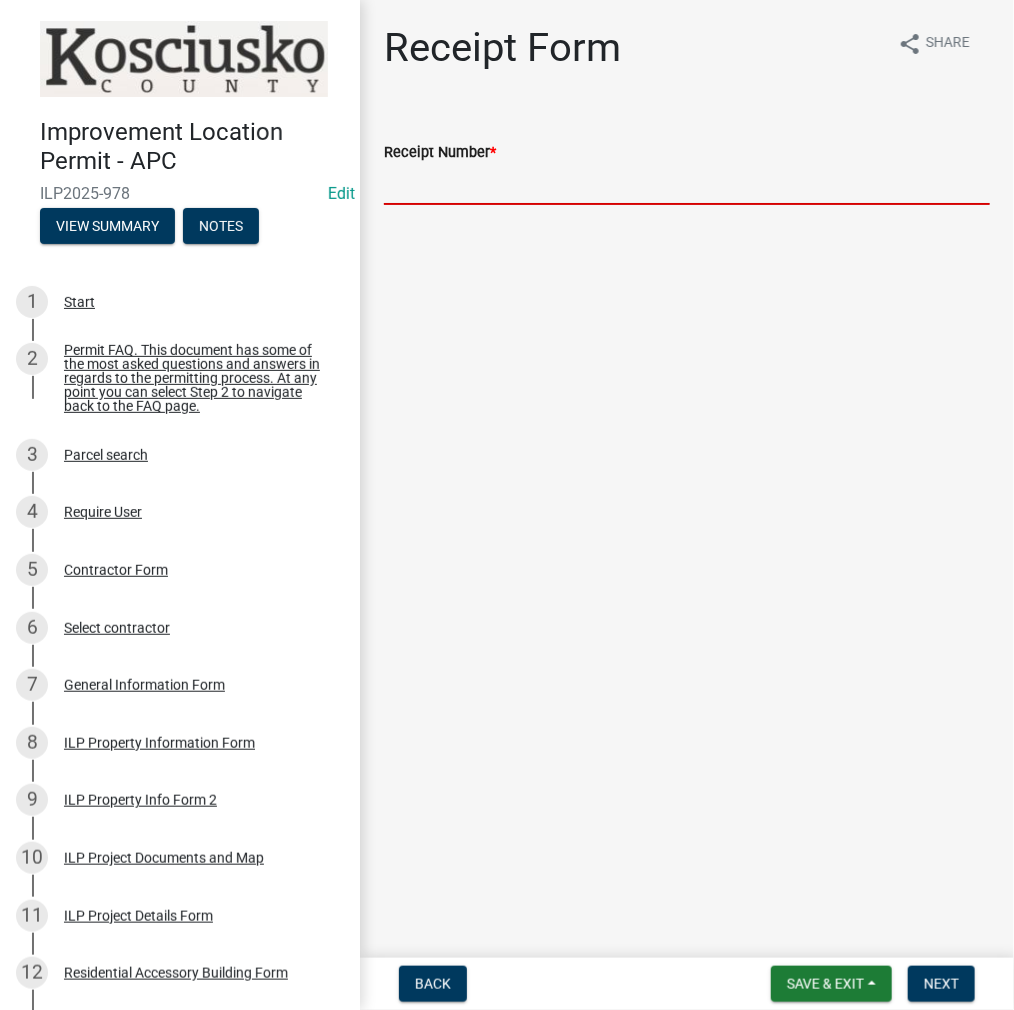 click on "Receipt Number  *" at bounding box center (687, 184) 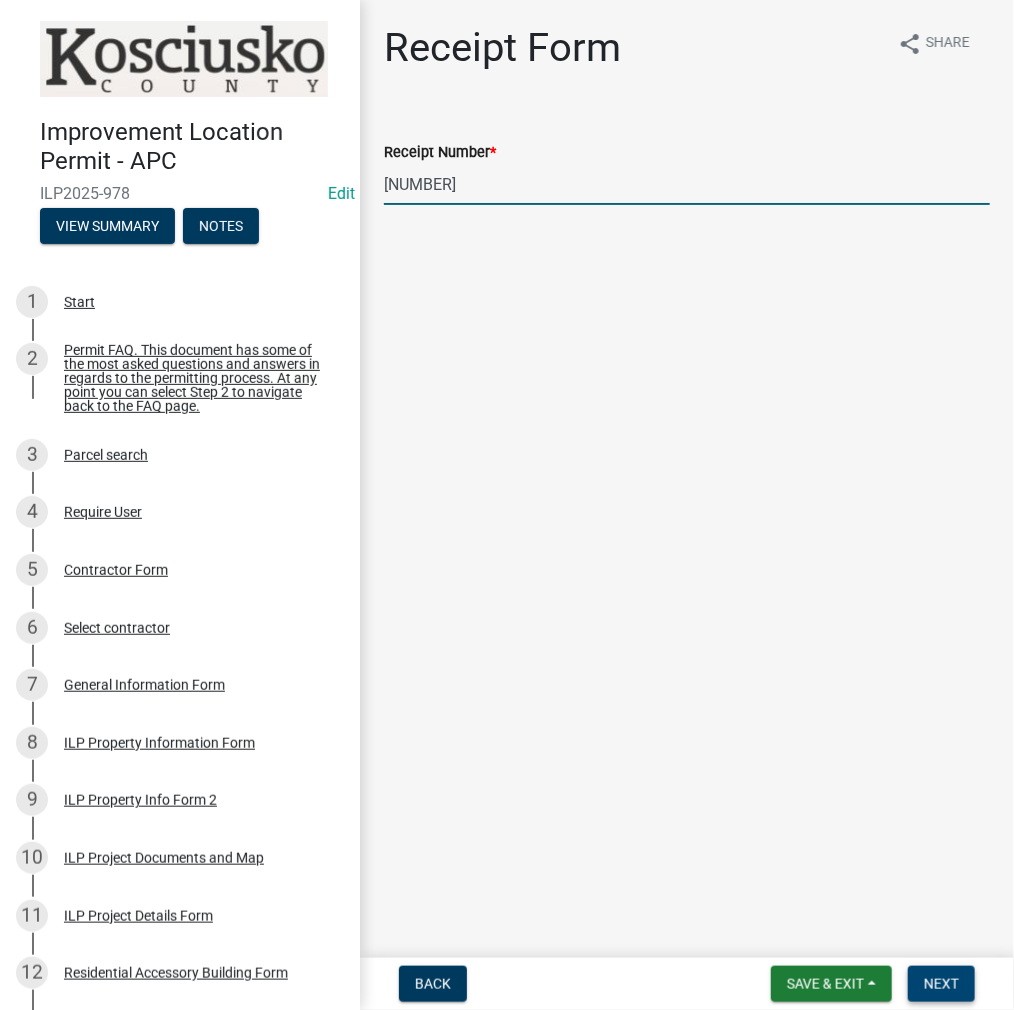 type on "[NUMBER]" 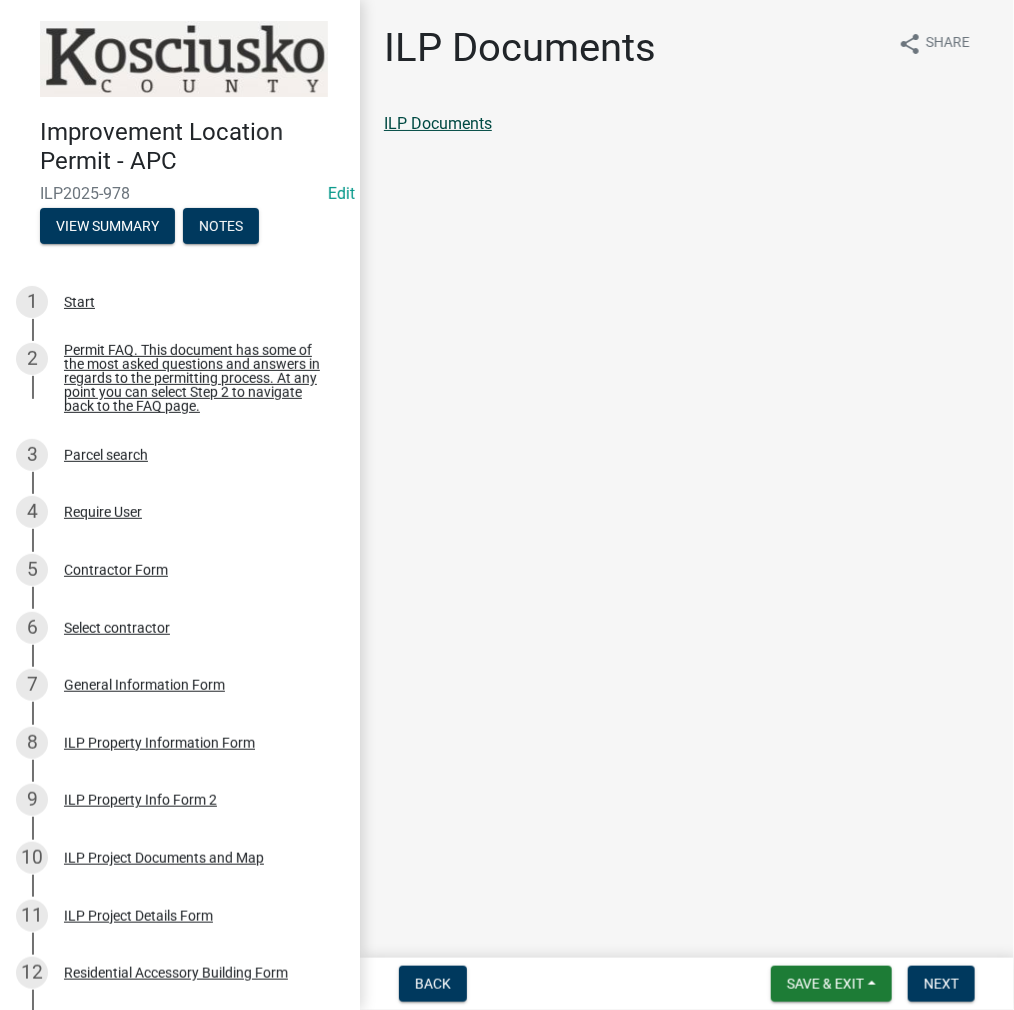 click on "ILP Documents" 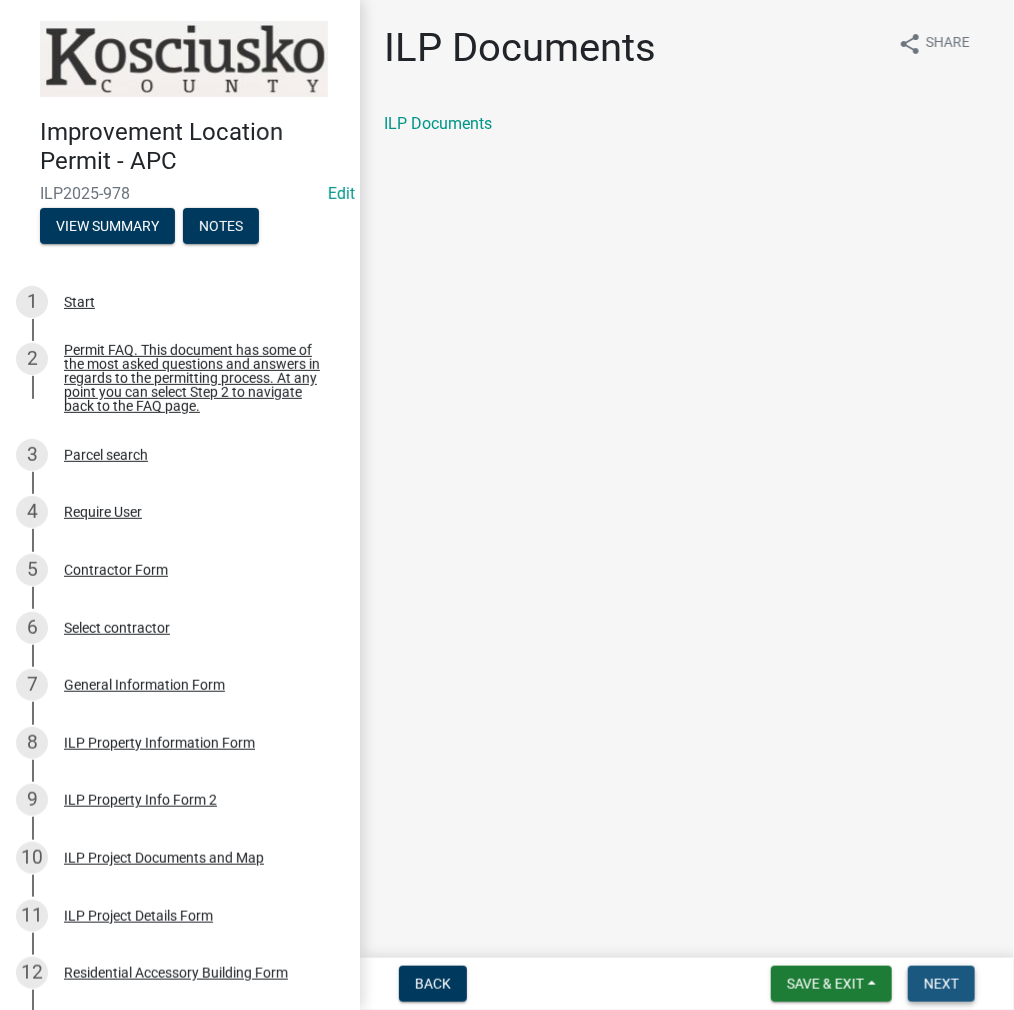 click on "Next" at bounding box center [941, 984] 